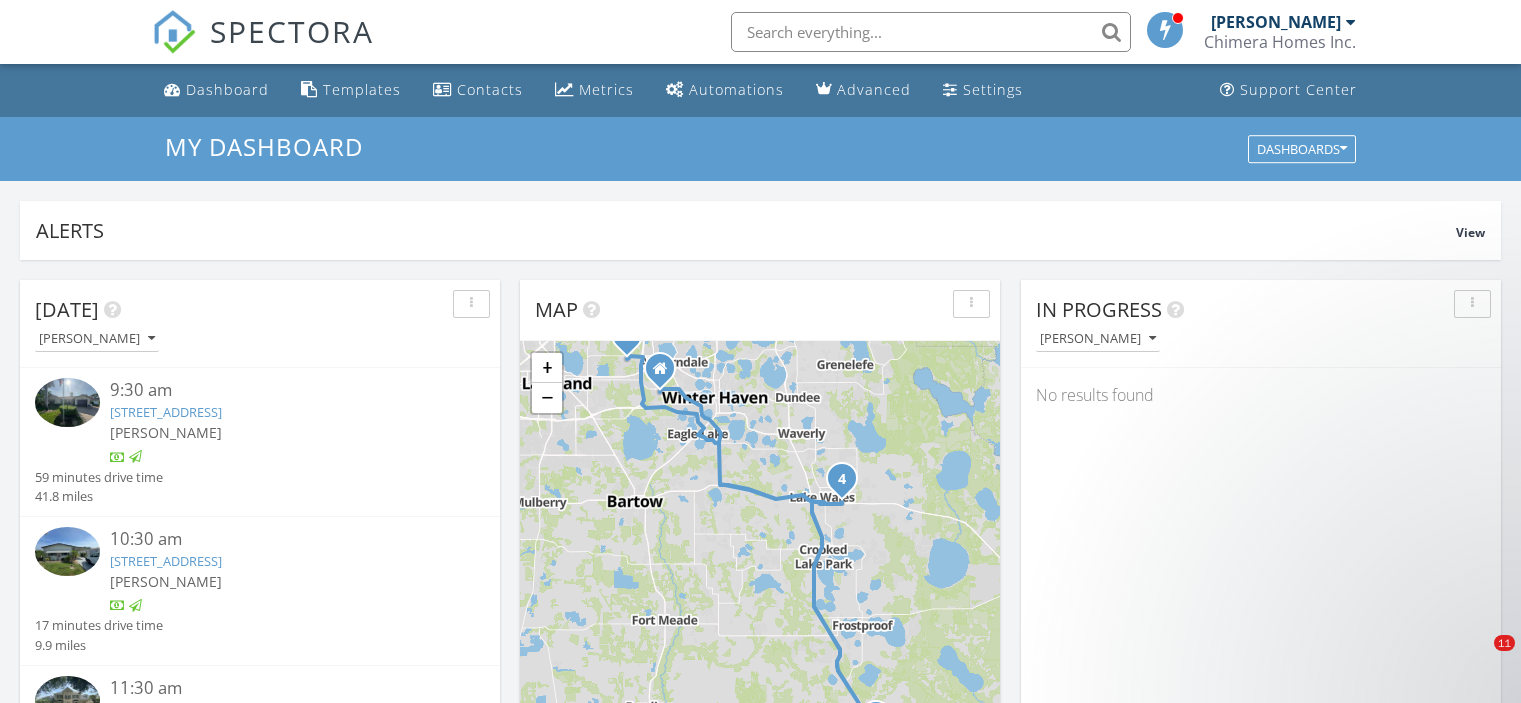 scroll, scrollTop: 0, scrollLeft: 0, axis: both 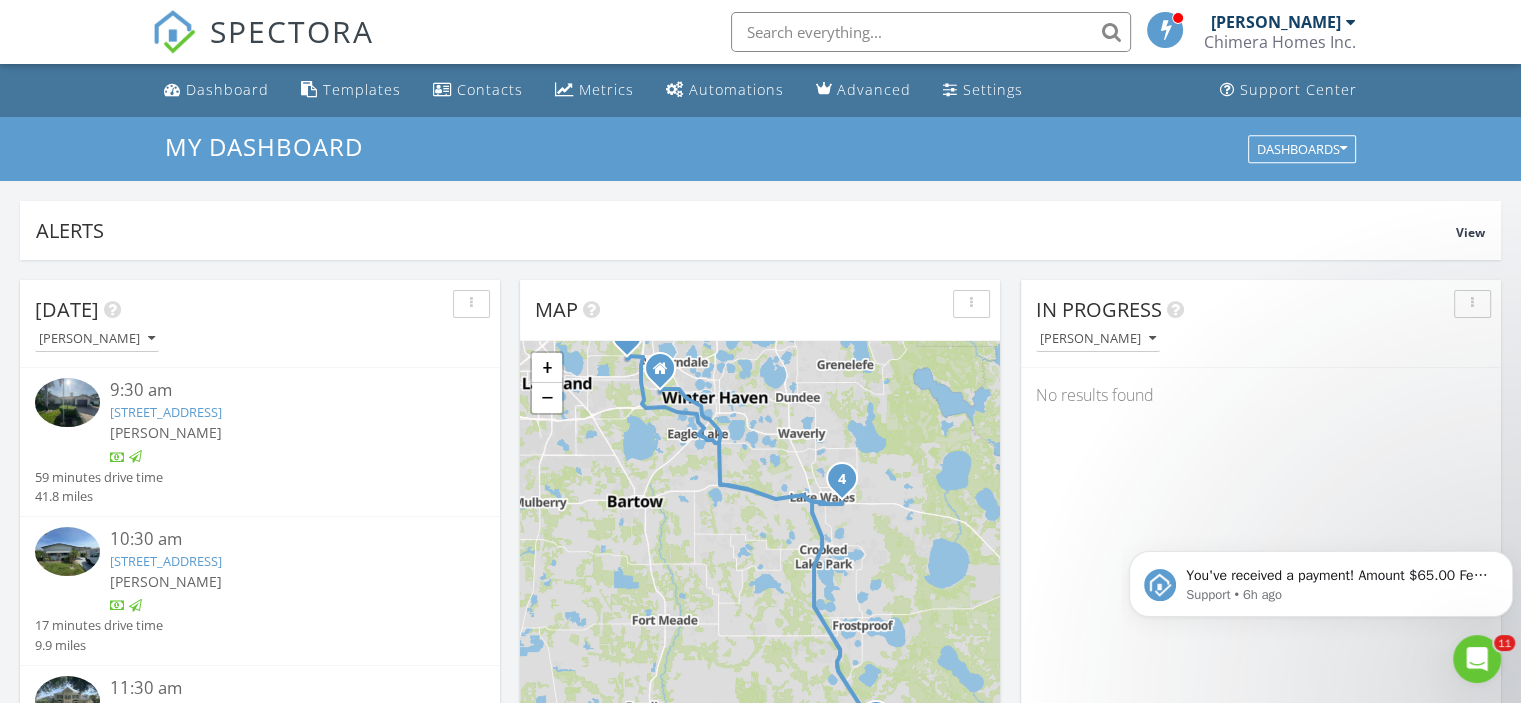 click on "[PERSON_NAME]" at bounding box center [1276, 22] 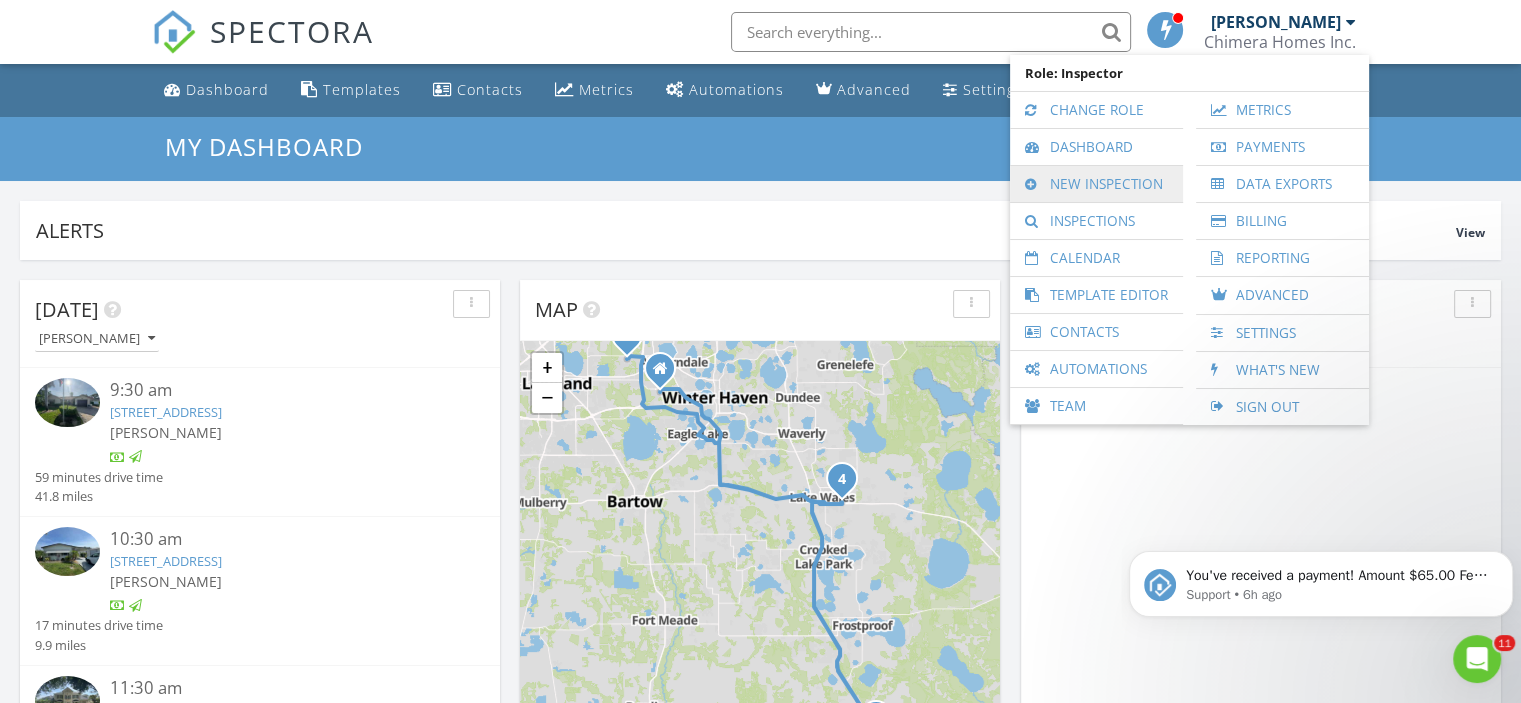 click on "New Inspection" at bounding box center (1096, 184) 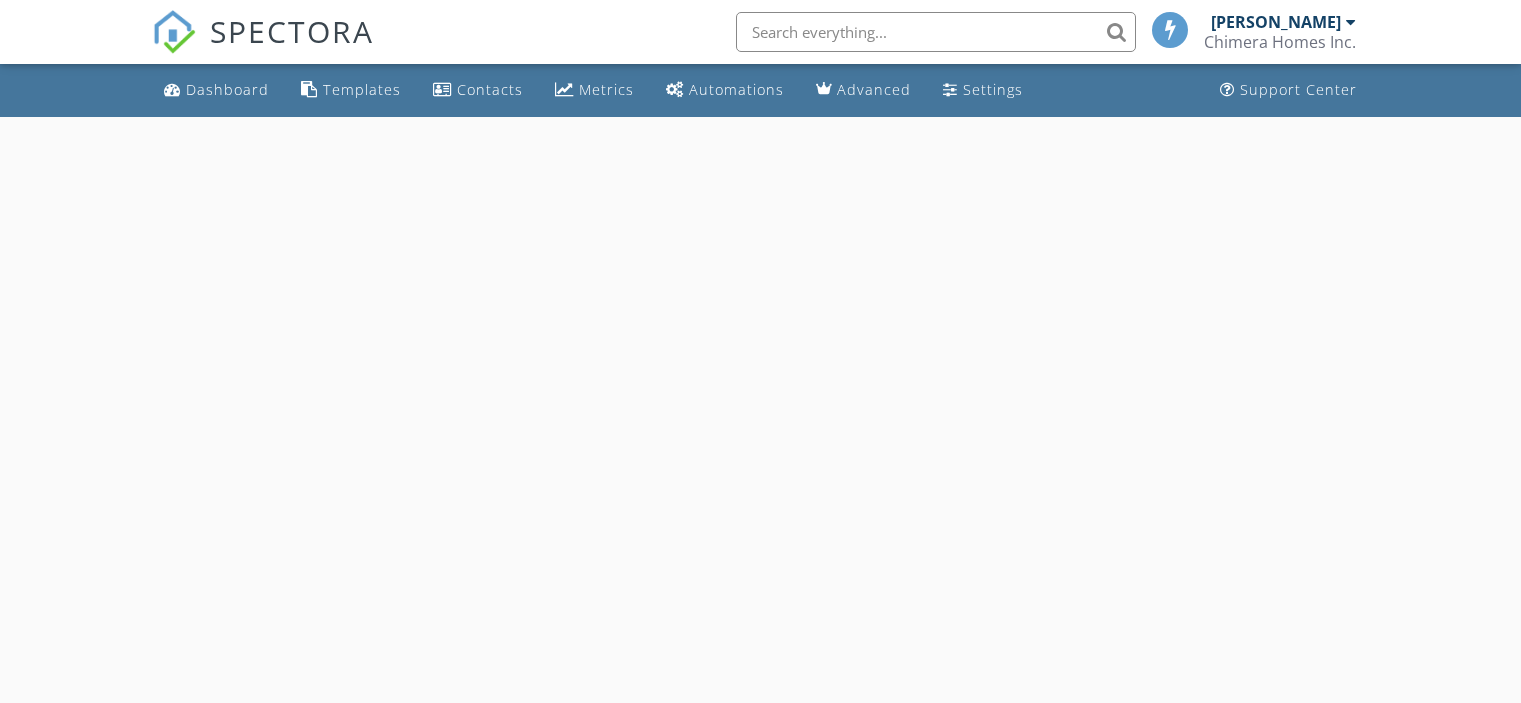 scroll, scrollTop: 0, scrollLeft: 0, axis: both 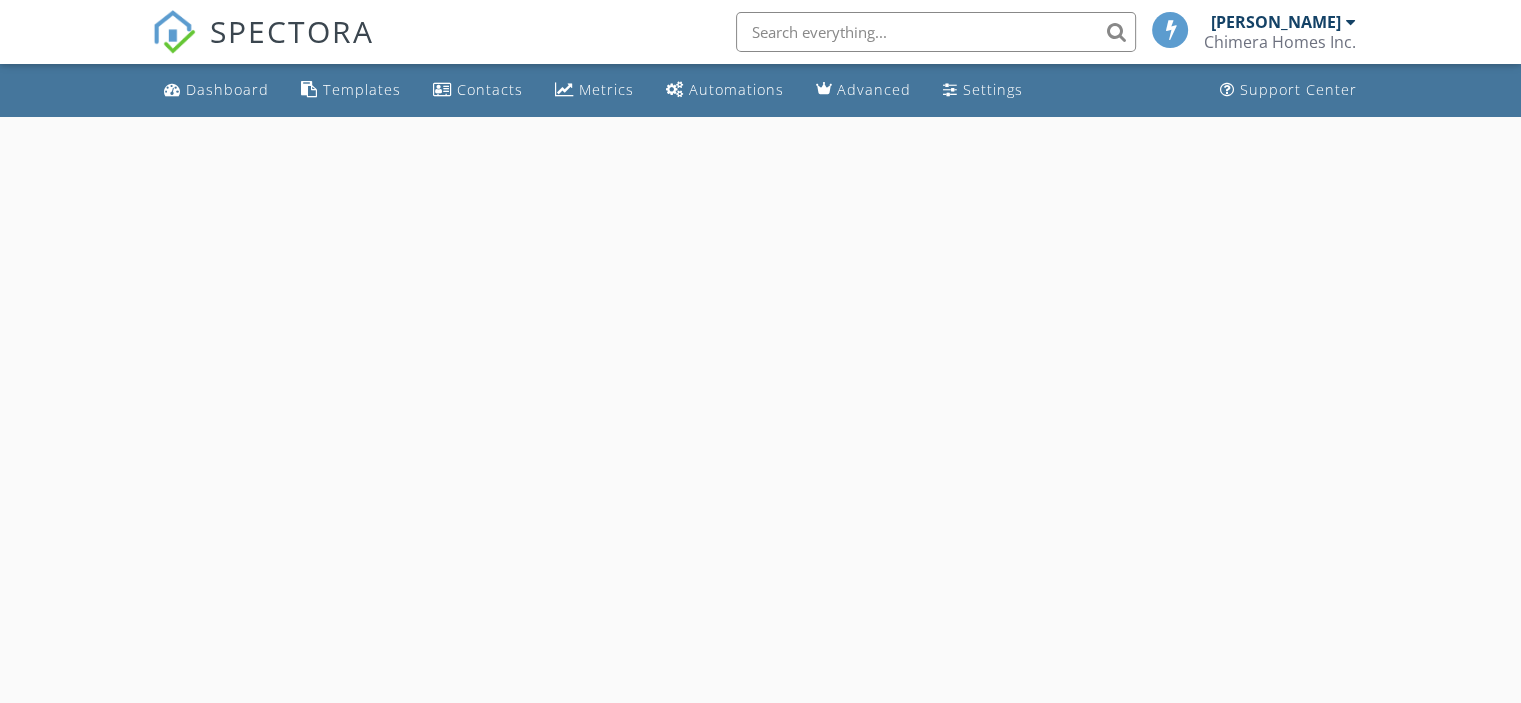select on "6" 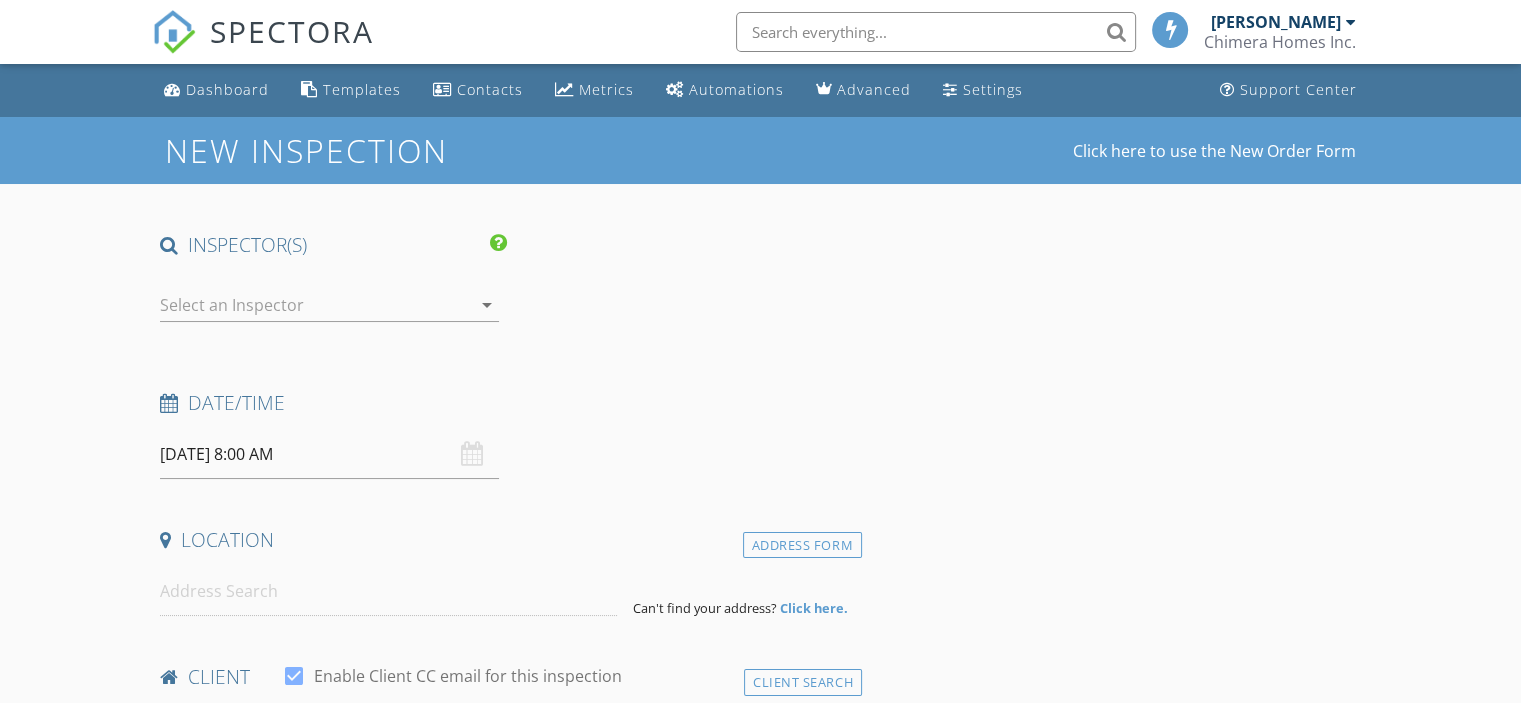 scroll, scrollTop: 0, scrollLeft: 0, axis: both 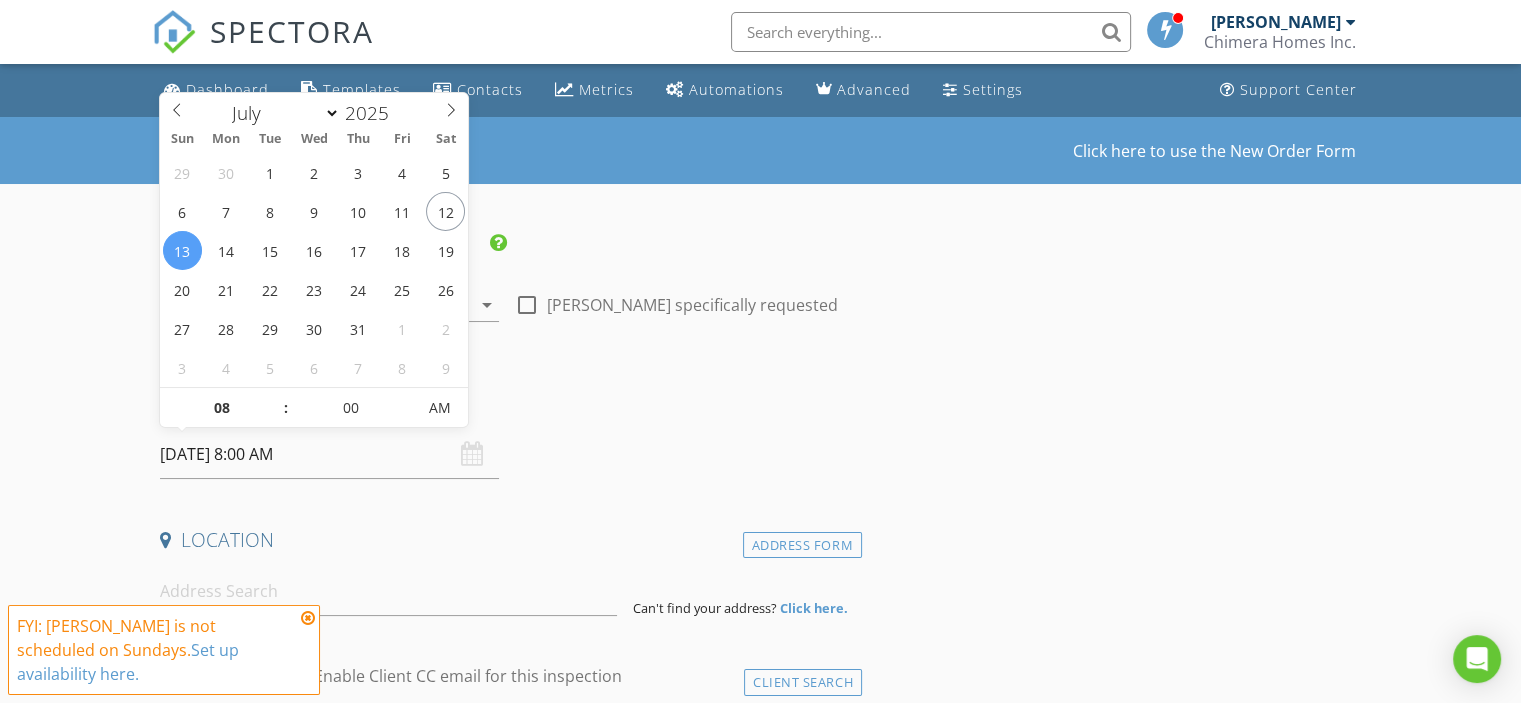 click on "07/13/2025 8:00 AM" at bounding box center (329, 454) 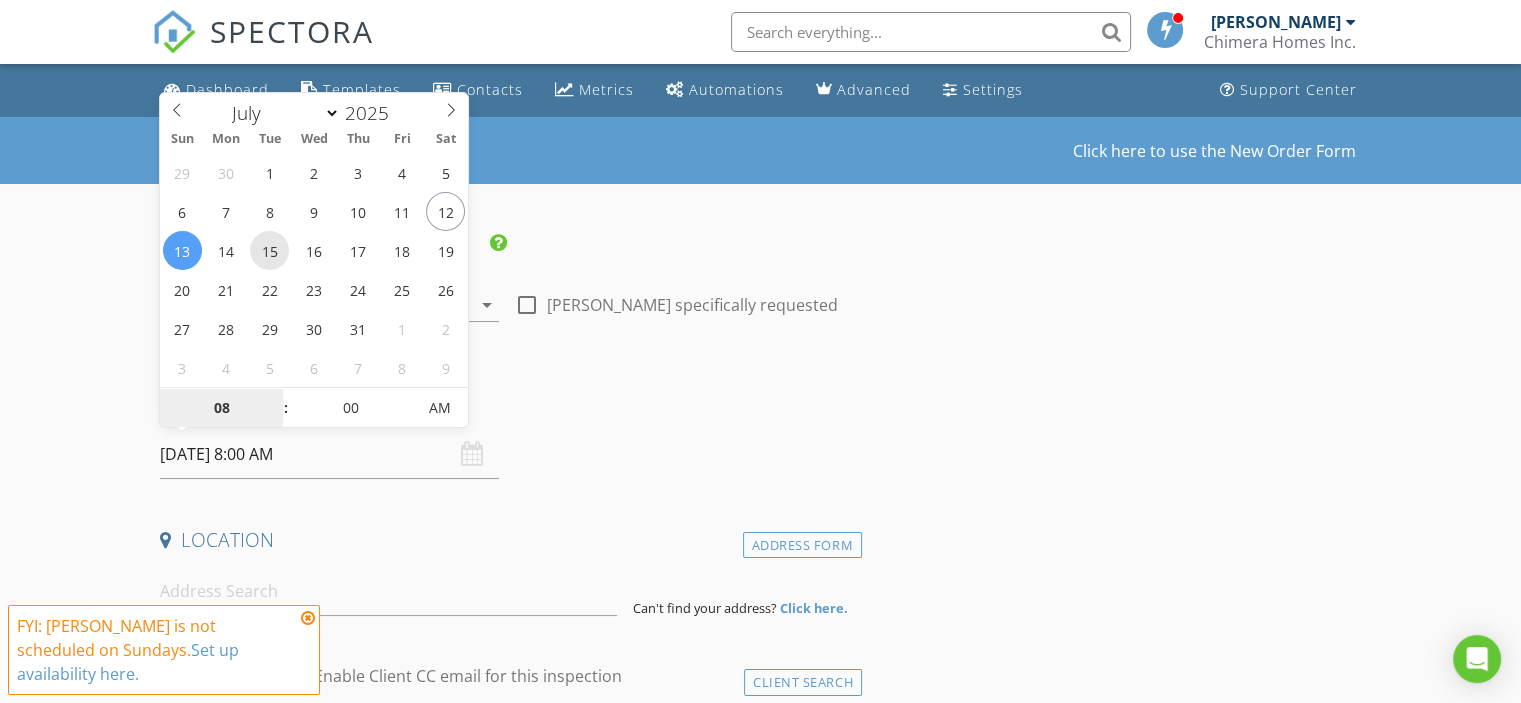 type on "07/15/2025 8:00 AM" 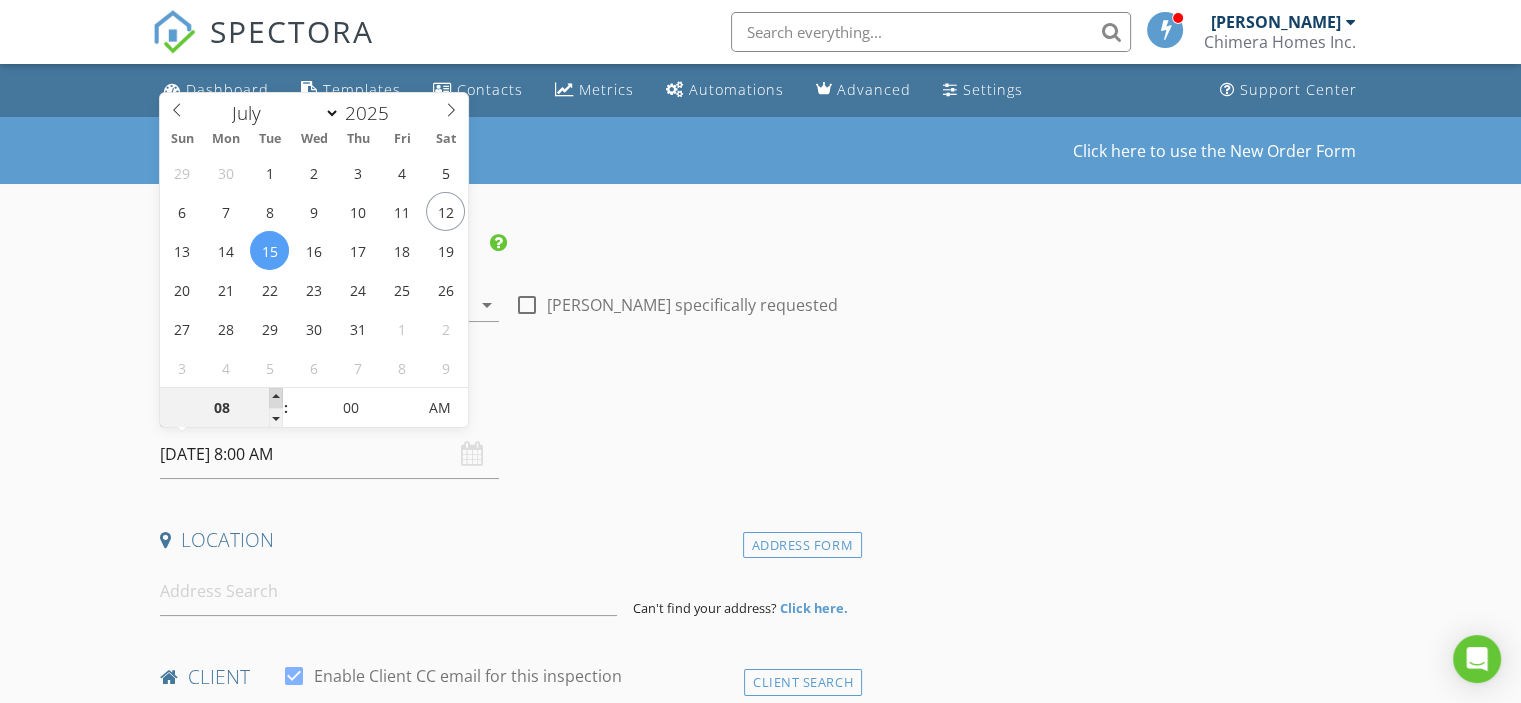 type on "09" 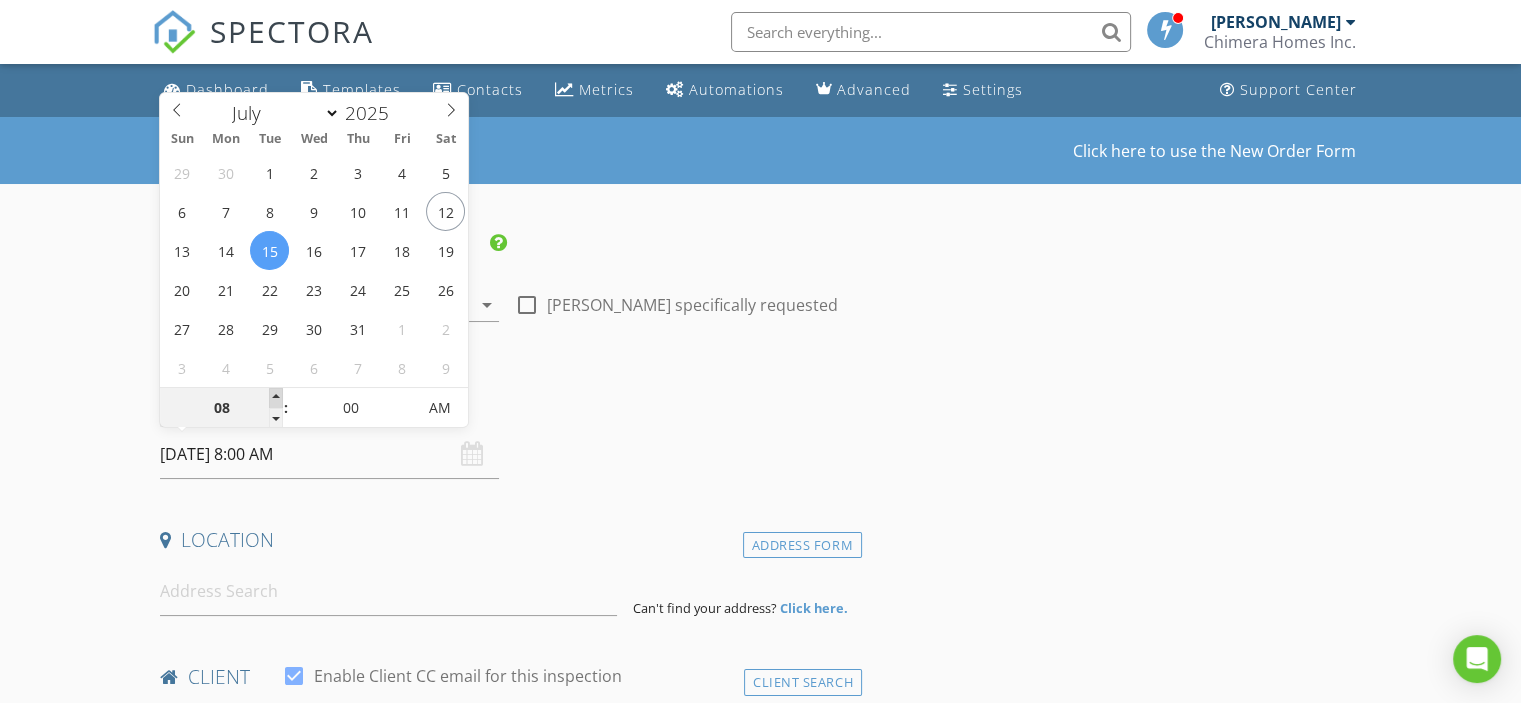type on "07/15/2025 9:00 AM" 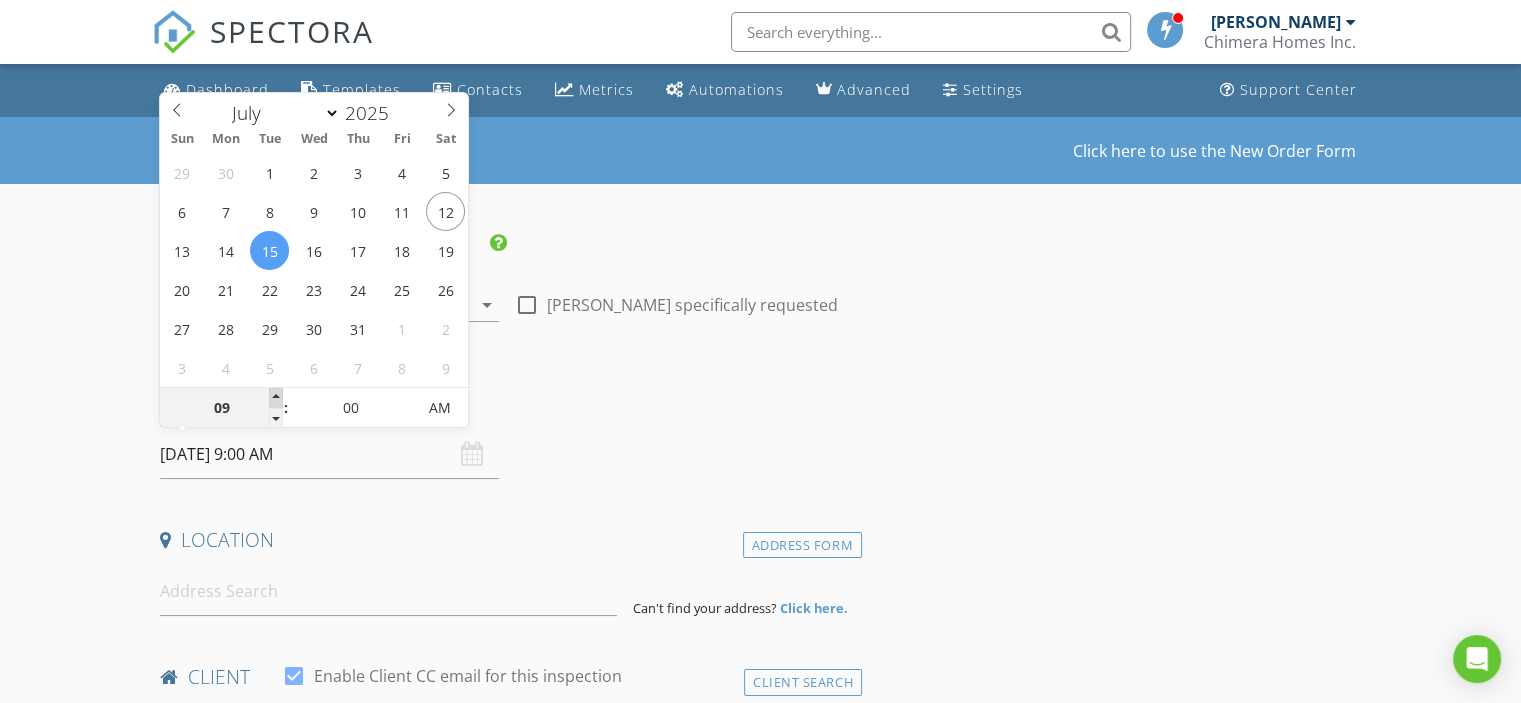 click at bounding box center [276, 398] 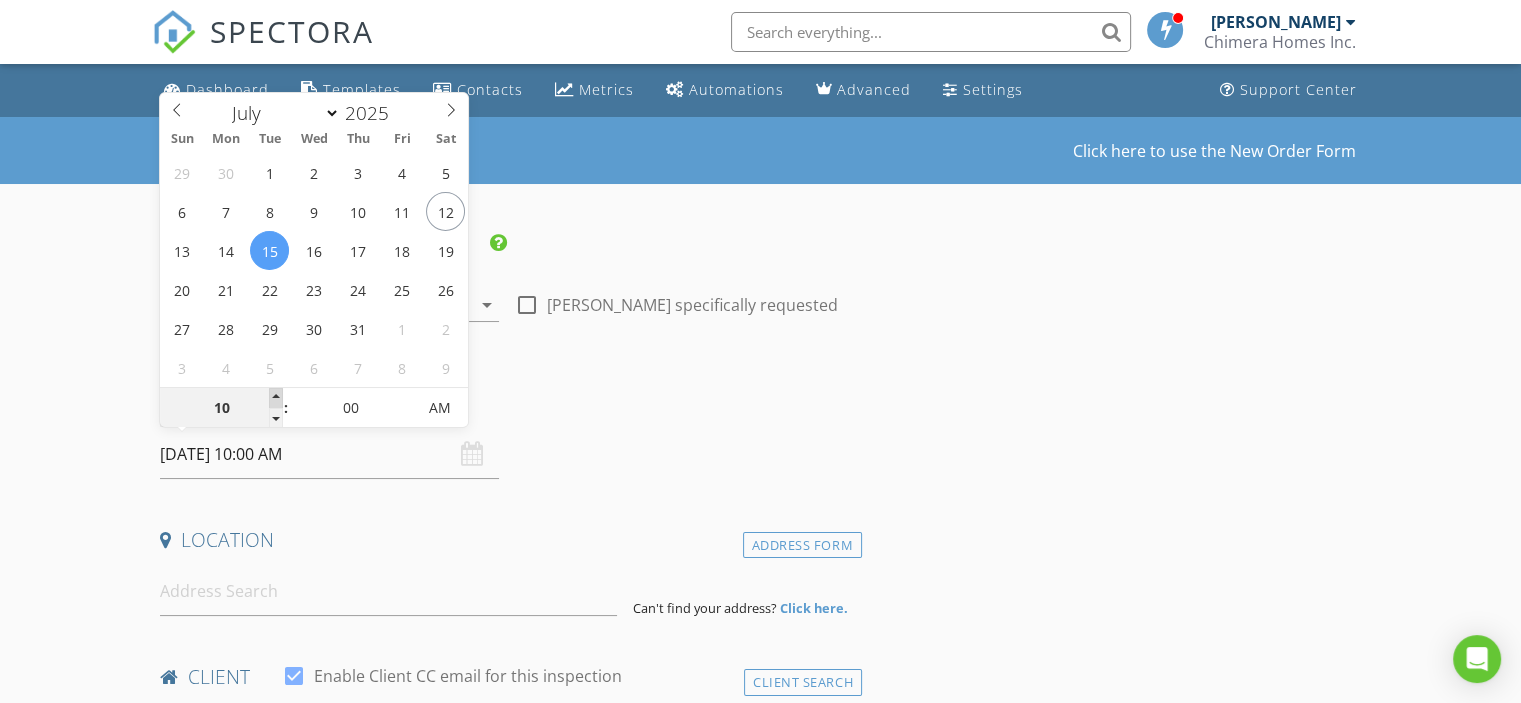 click at bounding box center (276, 398) 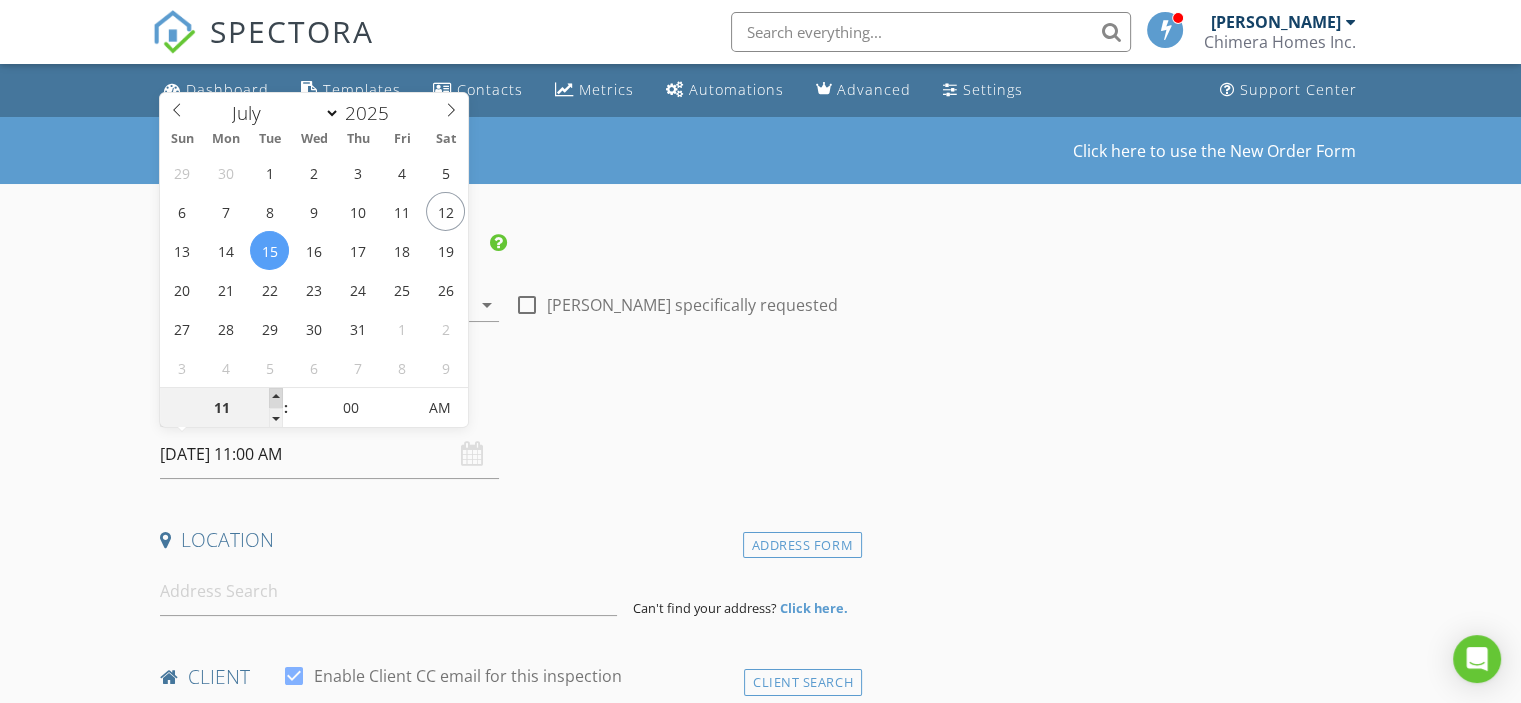 click at bounding box center (276, 398) 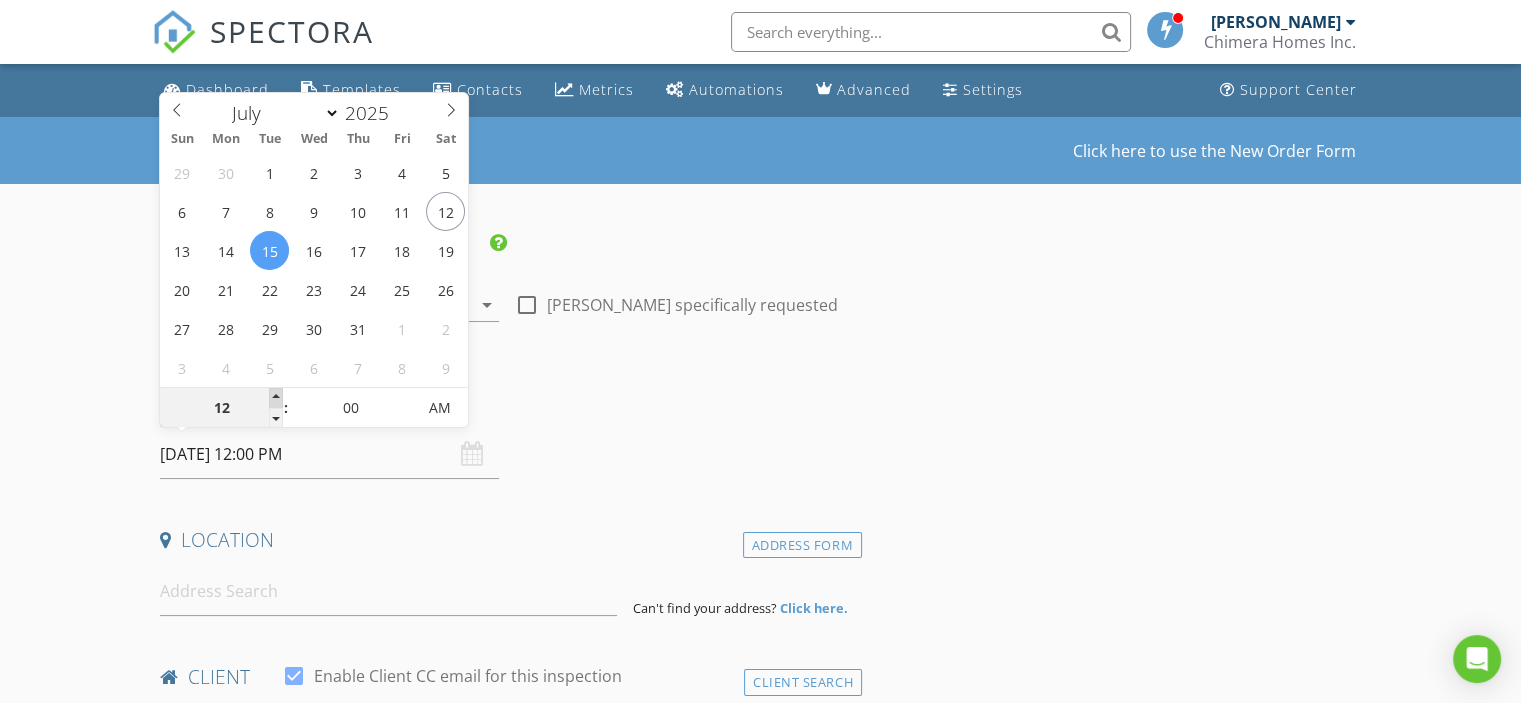 click at bounding box center [276, 398] 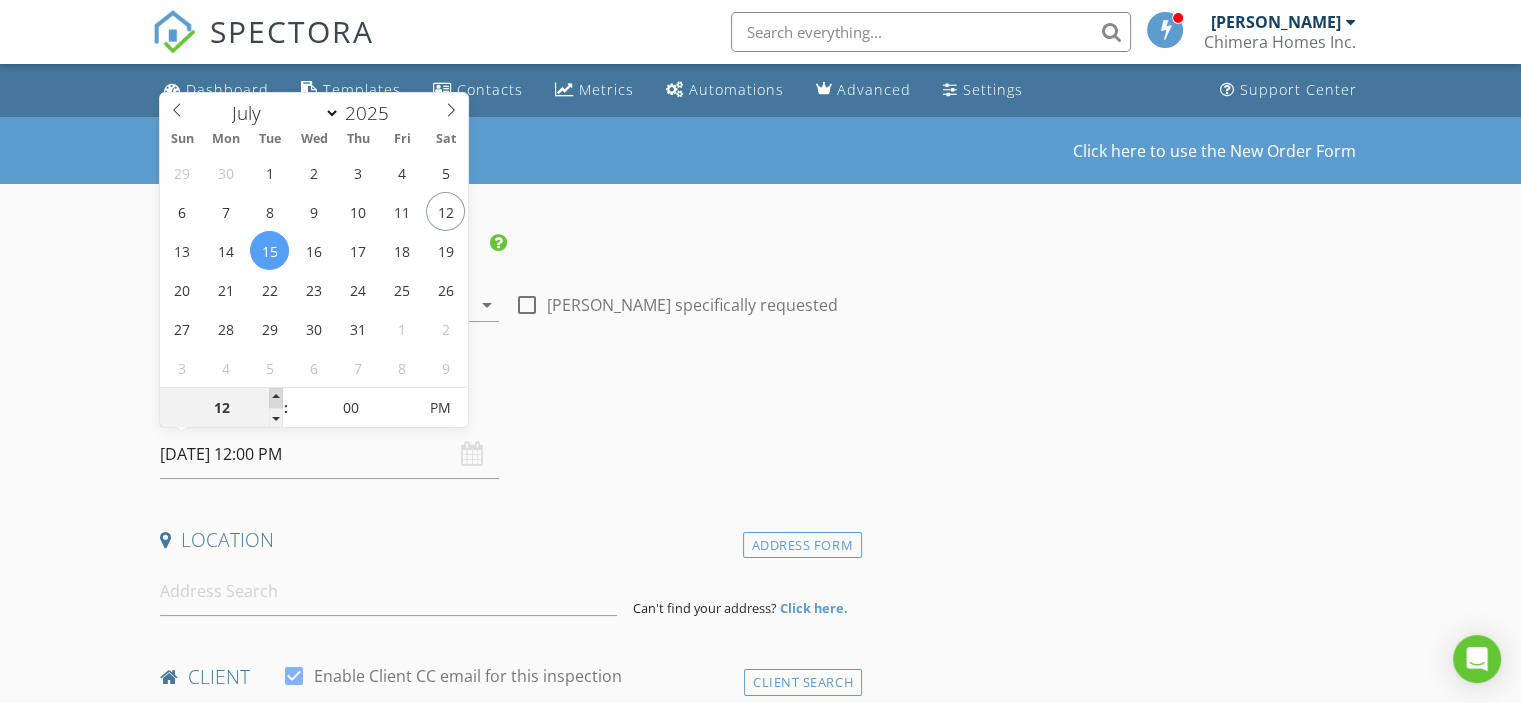 type on "01" 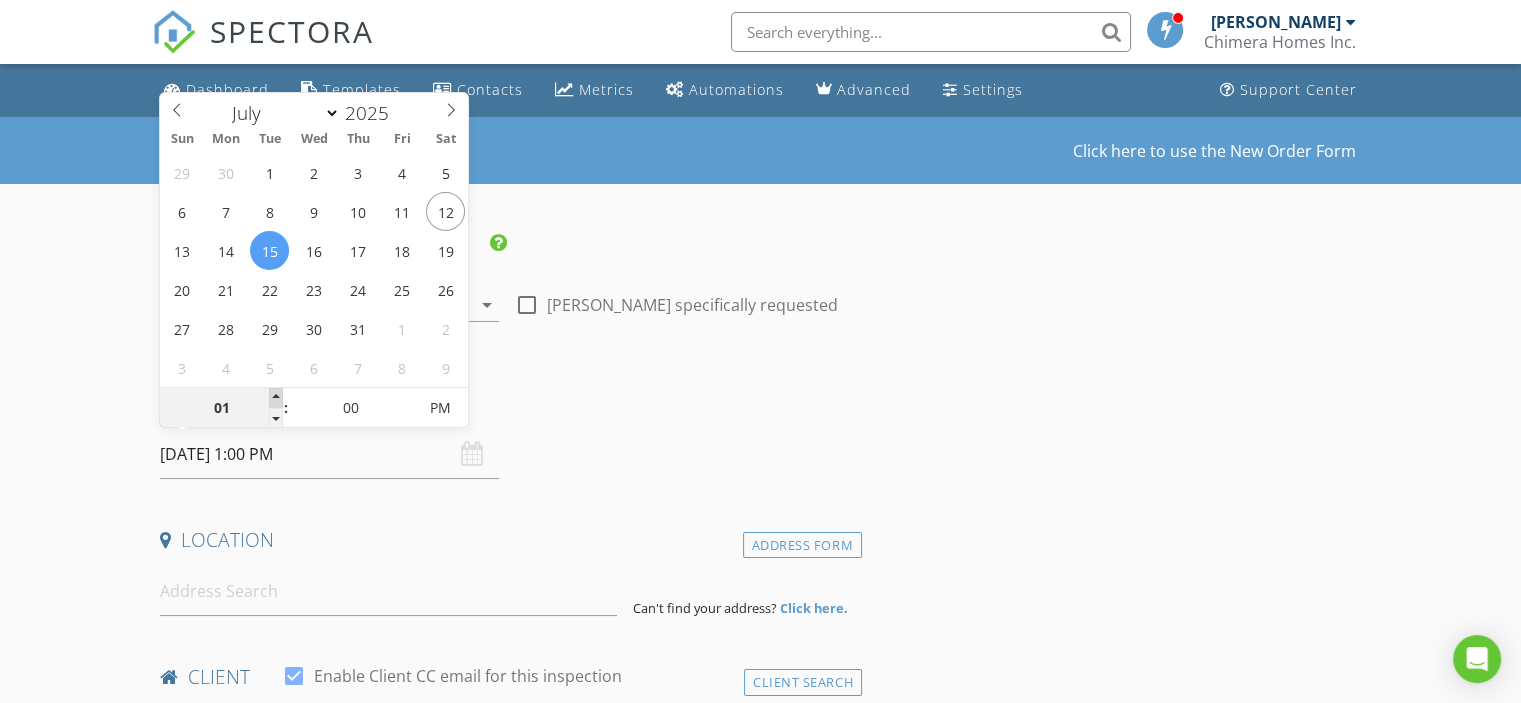 click at bounding box center [276, 398] 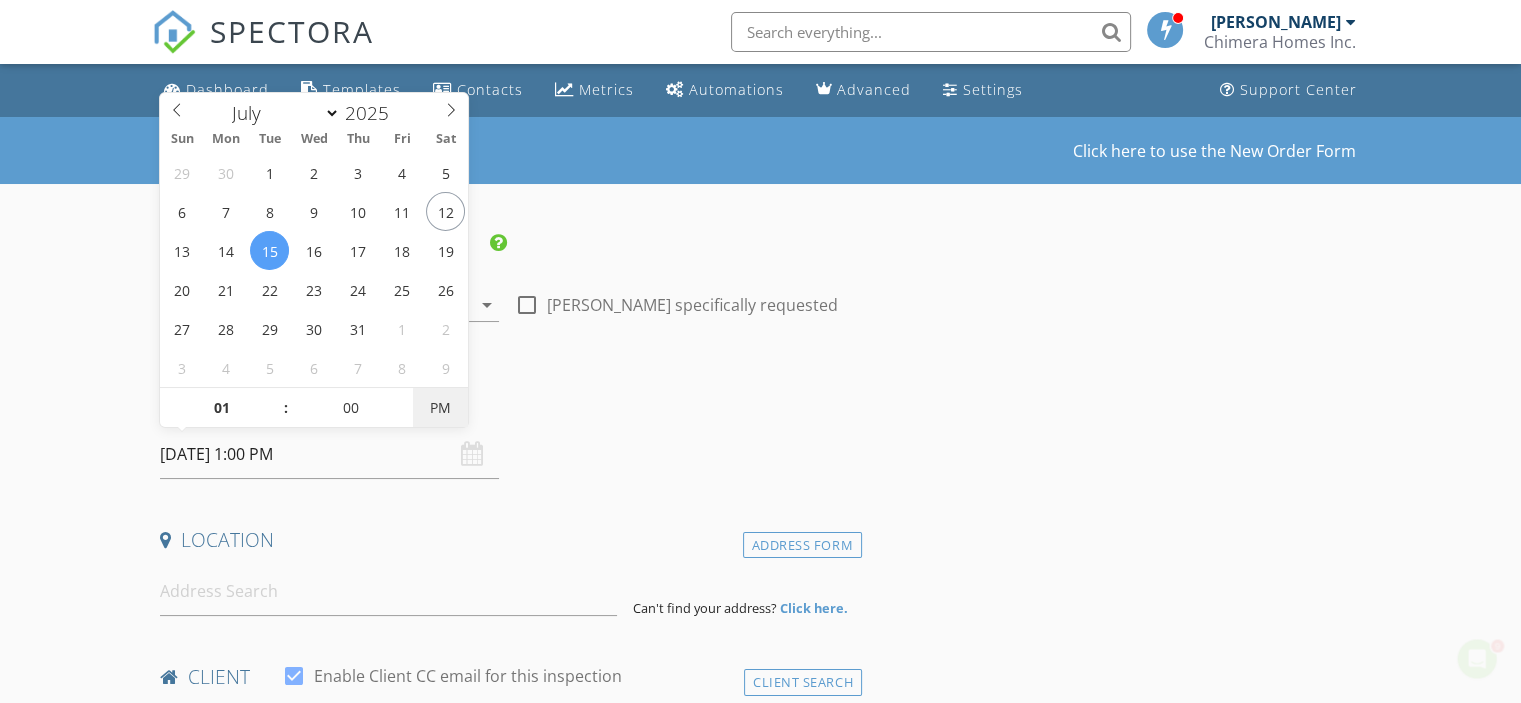 scroll, scrollTop: 0, scrollLeft: 0, axis: both 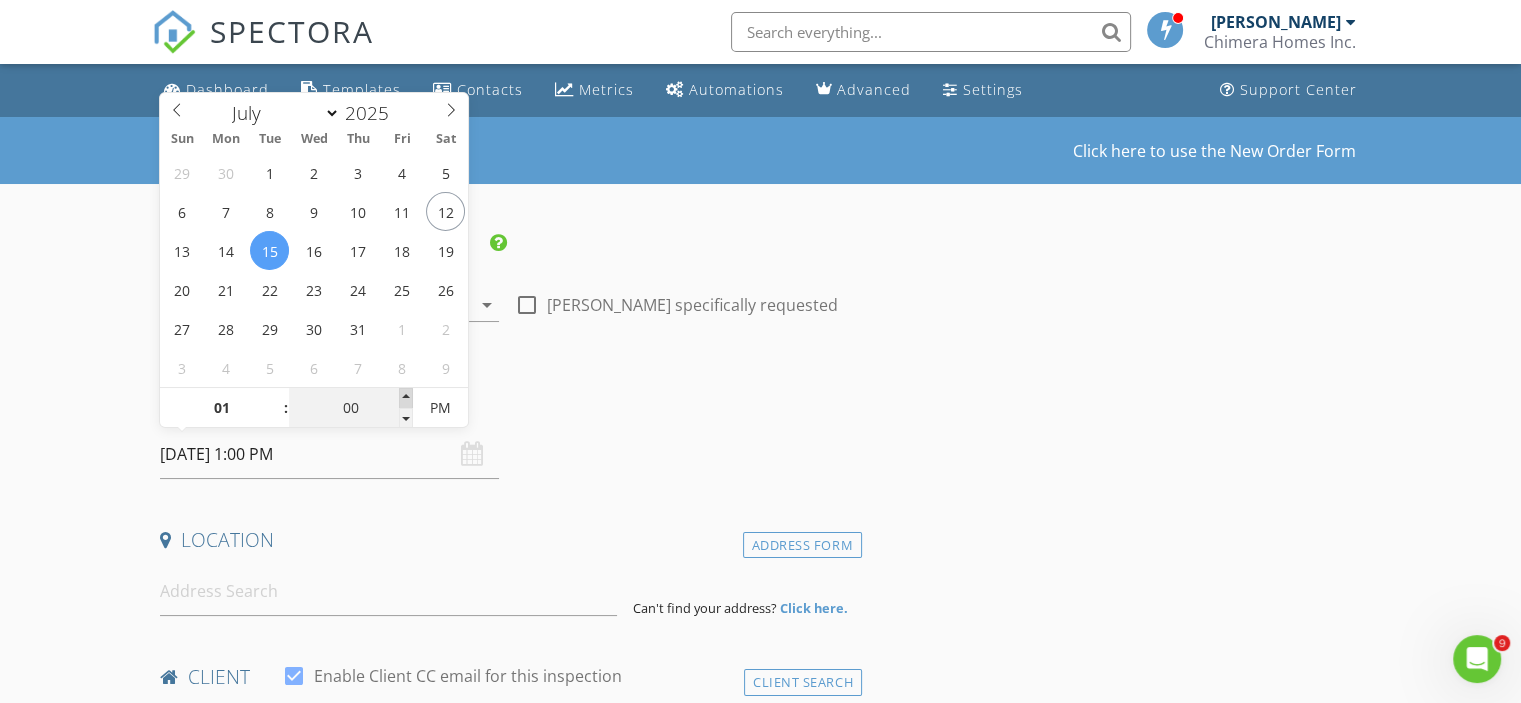 type on "05" 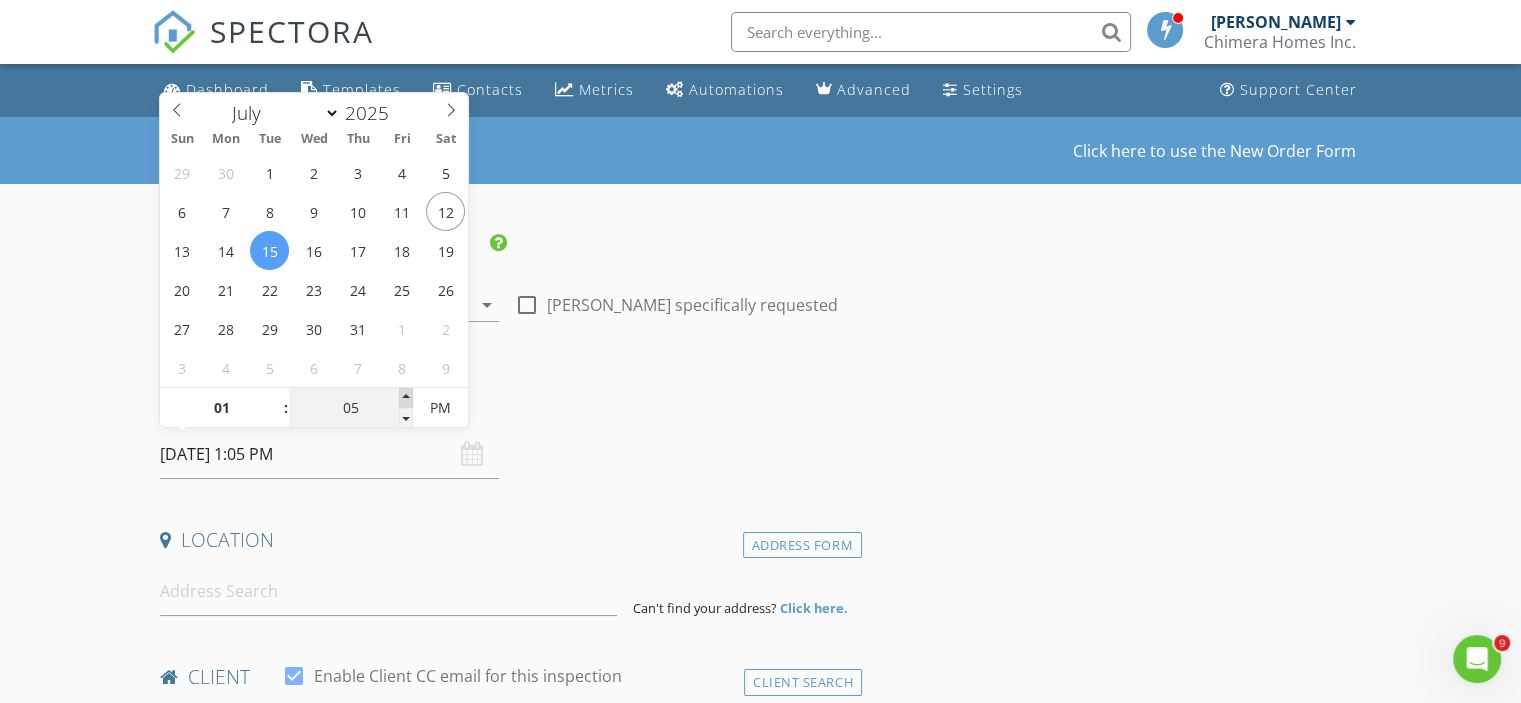 click at bounding box center [406, 398] 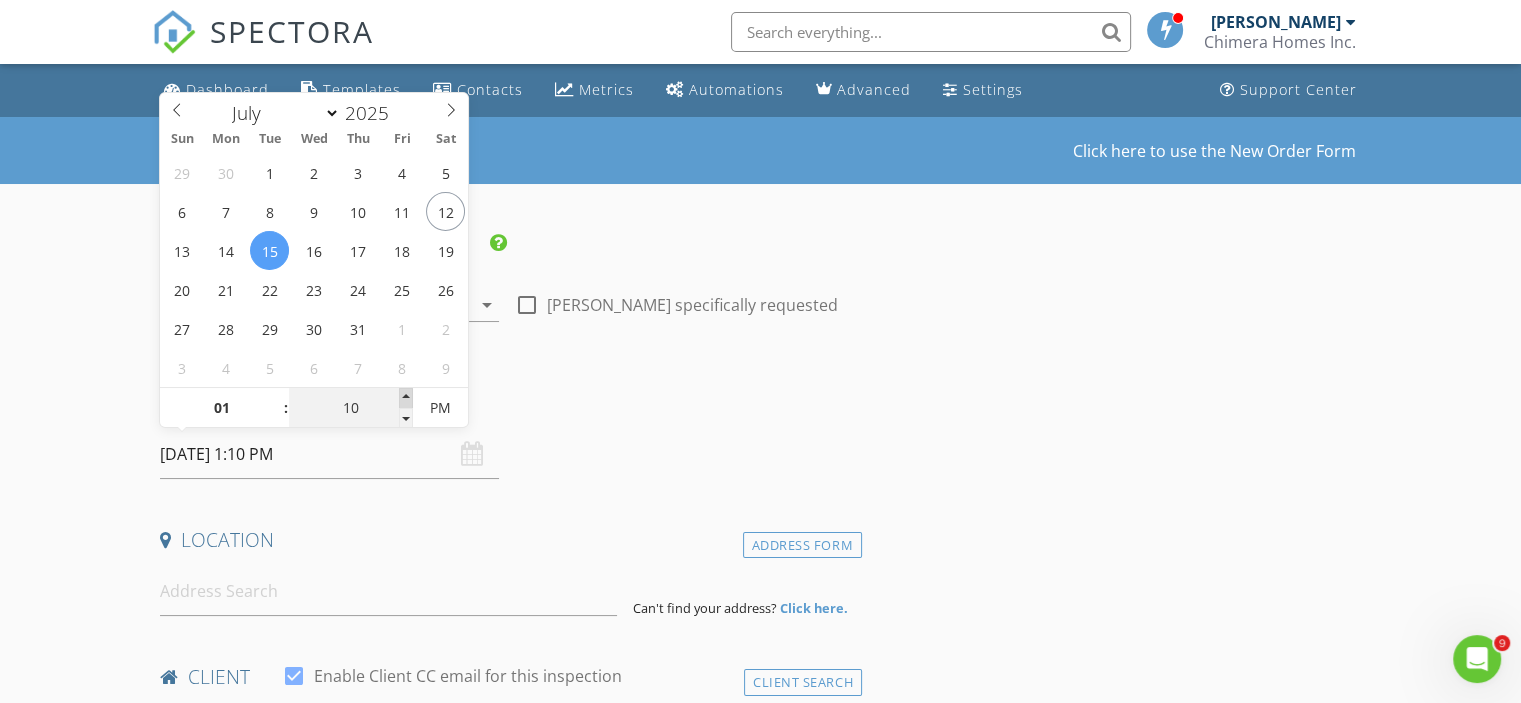 click at bounding box center (406, 398) 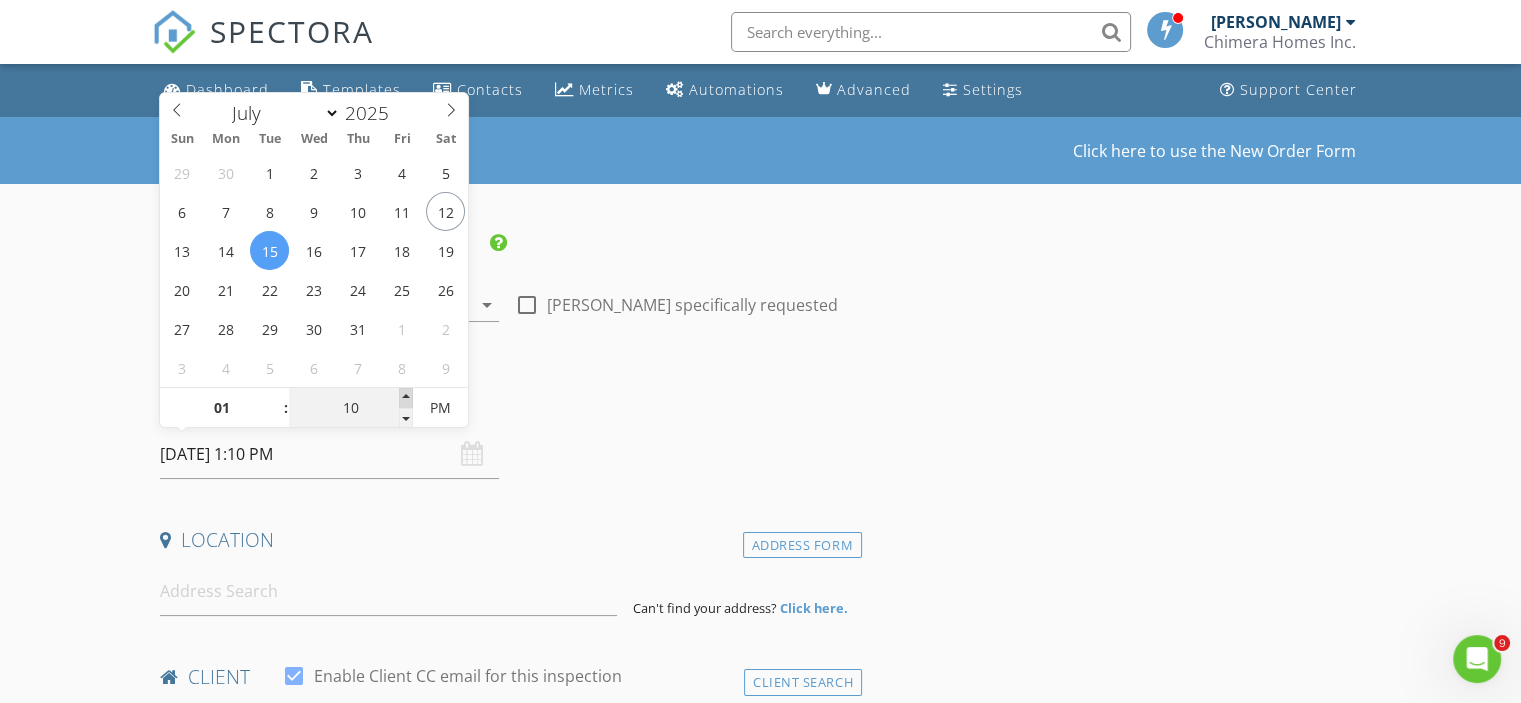 type on "15" 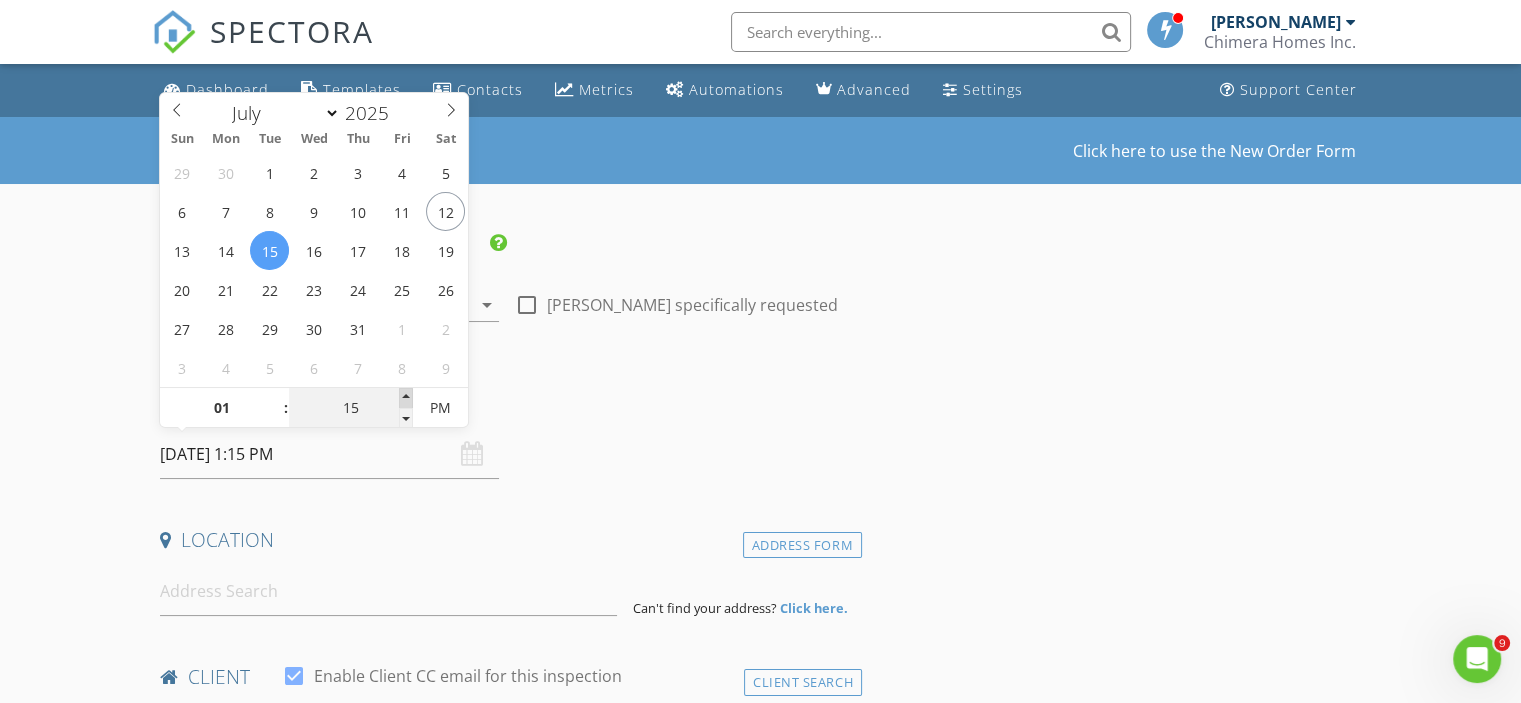 click at bounding box center [406, 398] 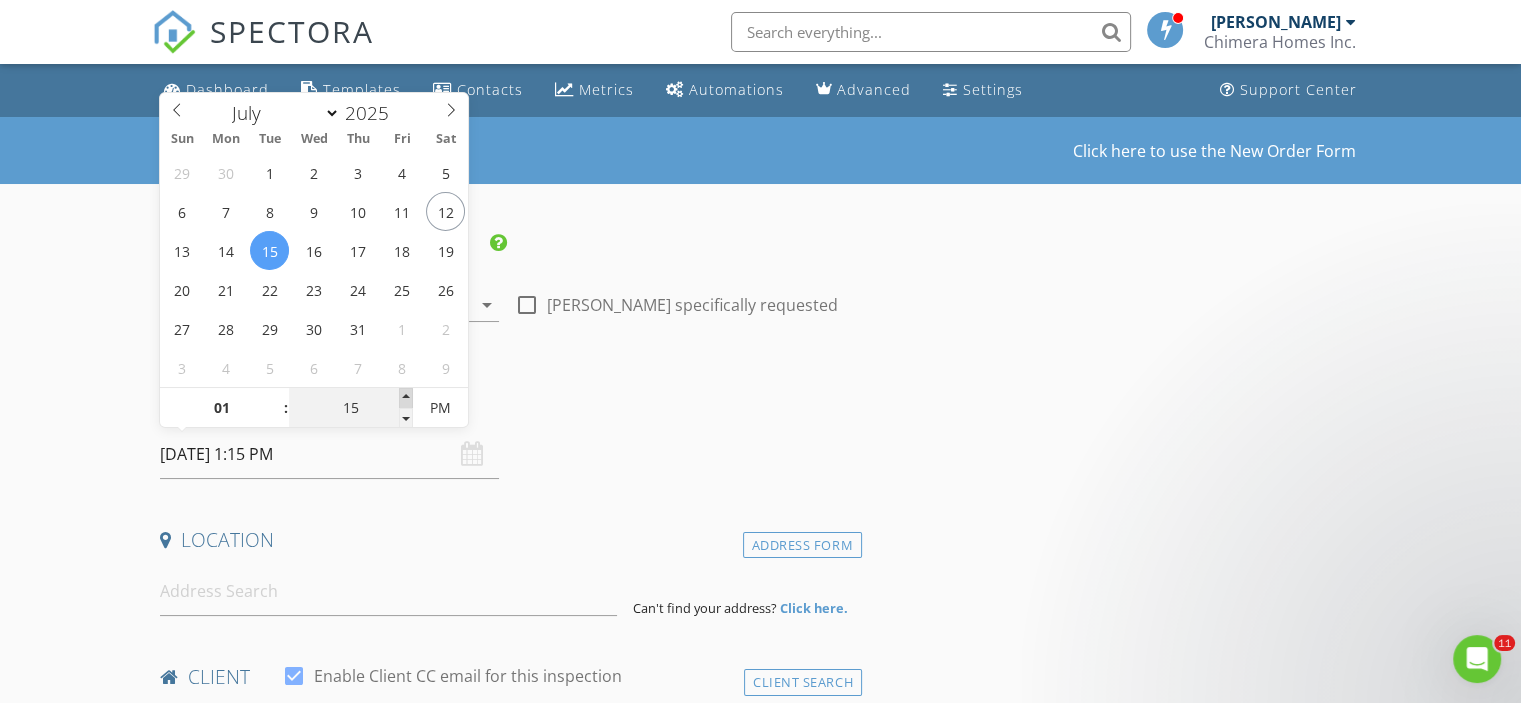 type on "20" 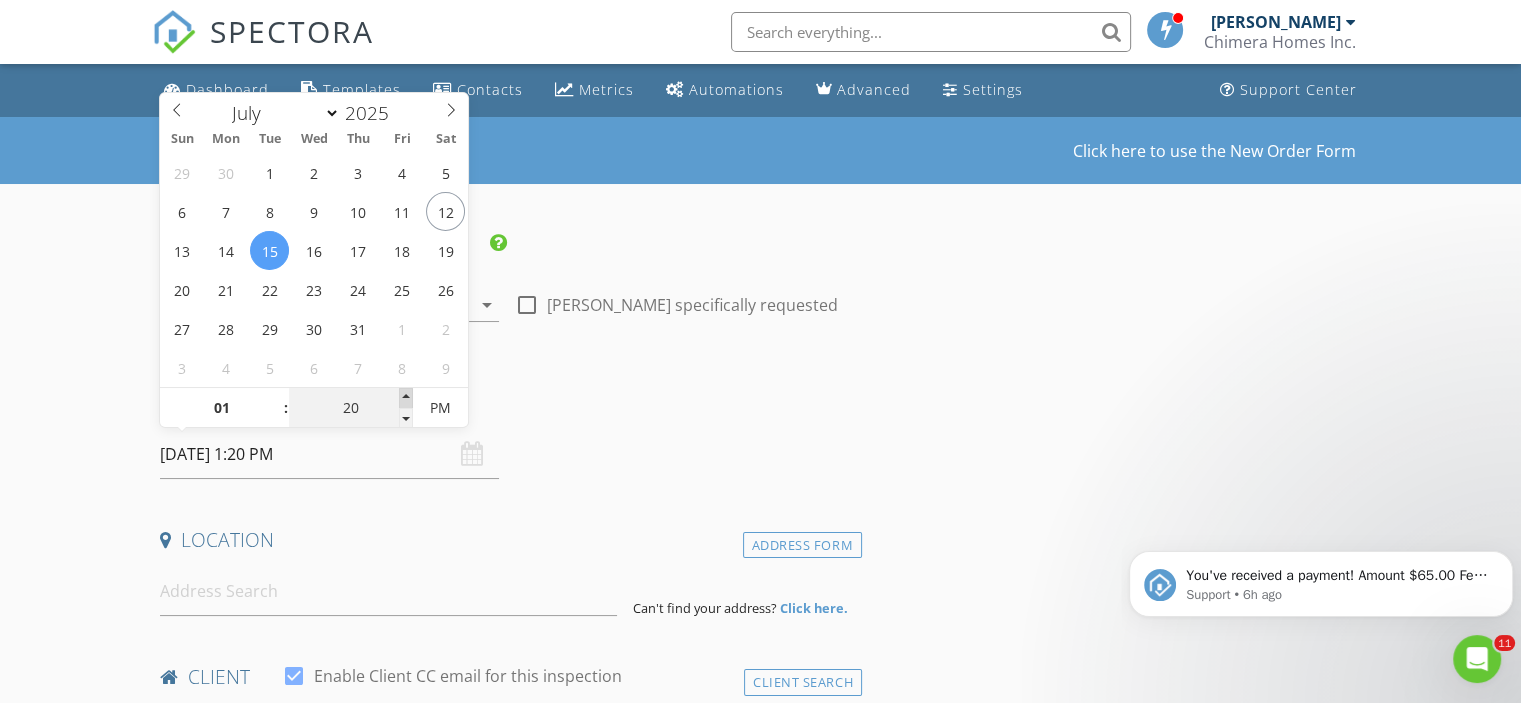 scroll, scrollTop: 0, scrollLeft: 0, axis: both 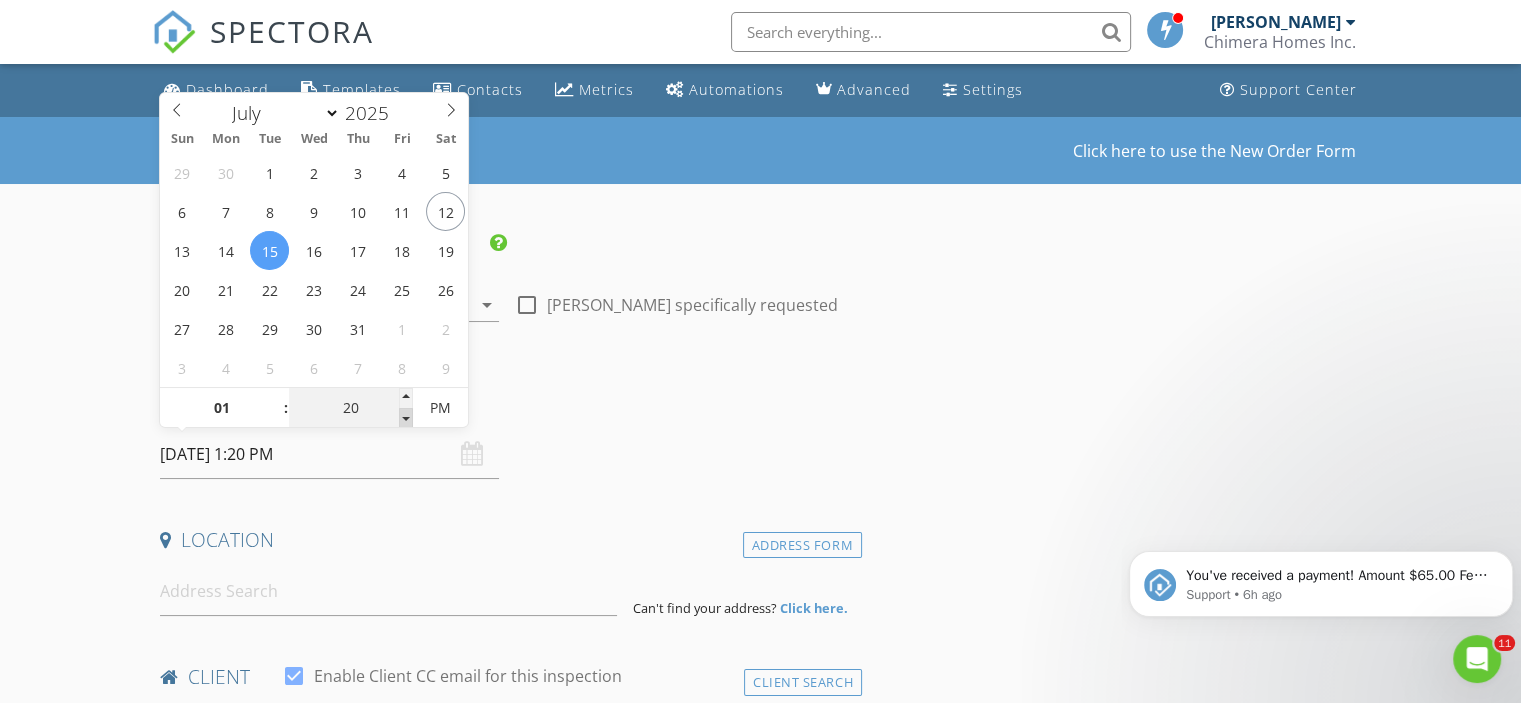 type on "15" 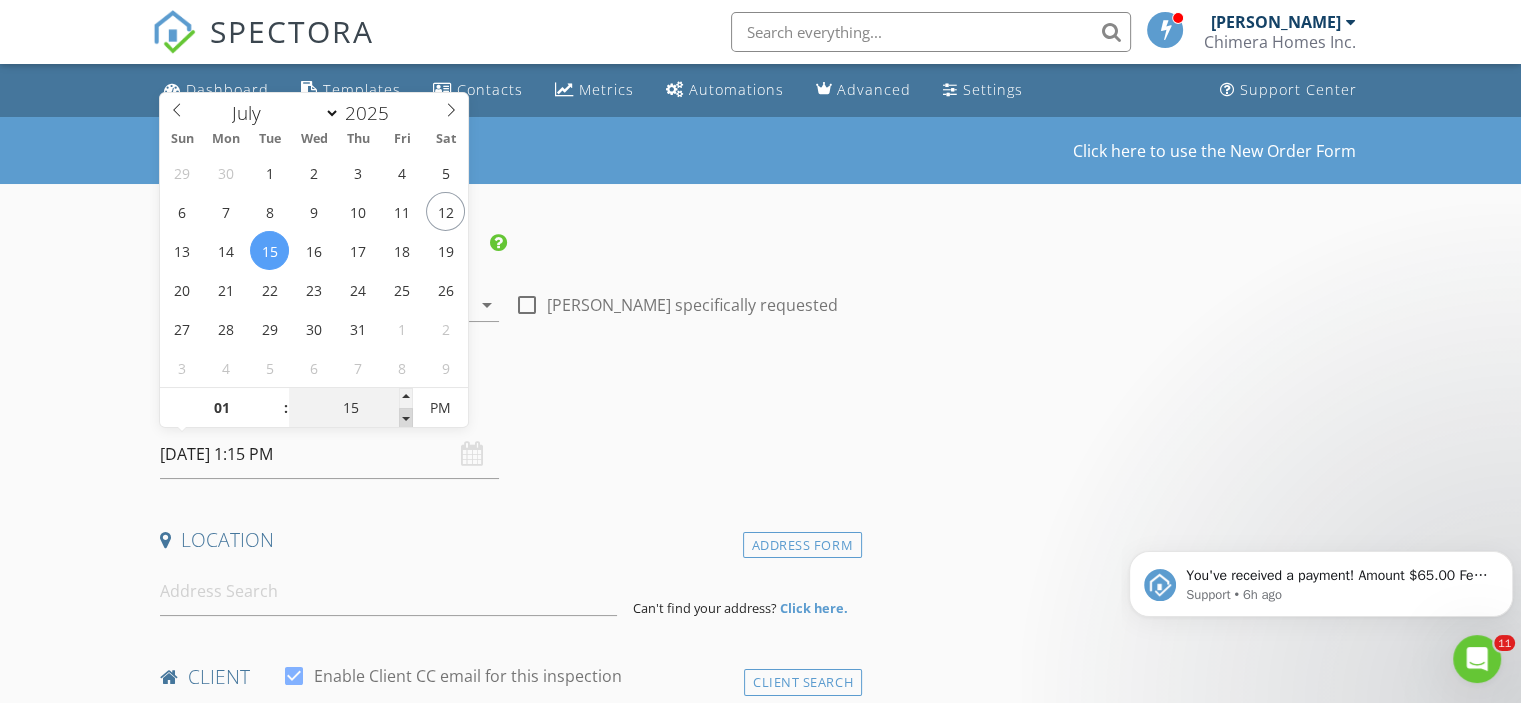 click at bounding box center (406, 418) 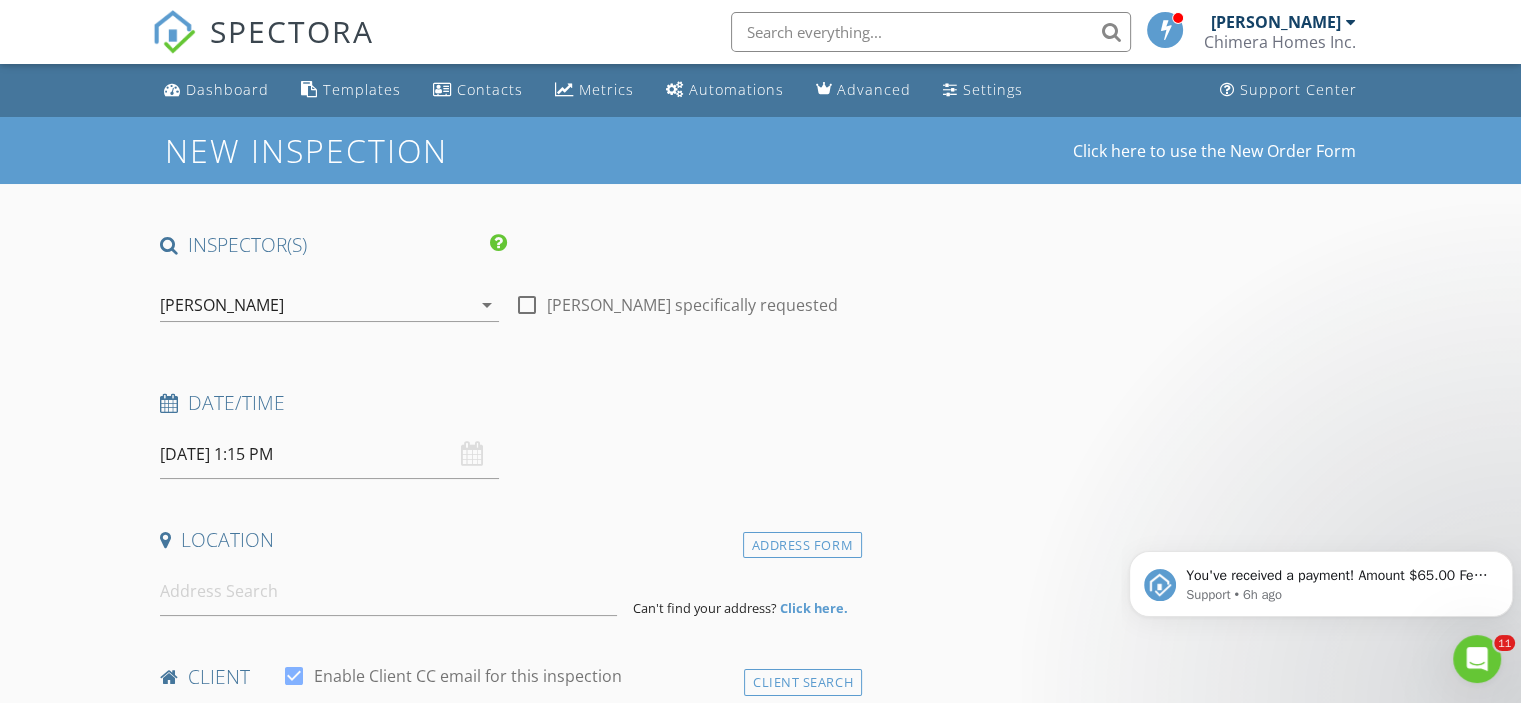 click on "INSPECTOR(S)
check_box   Josh Whittenton   PRIMARY   Josh Whittenton arrow_drop_down   check_box_outline_blank Josh Whittenton specifically requested
Date/Time
07/15/2025 1:15 PM
Location
Address Form       Can't find your address?   Click here.
client
check_box Enable Client CC email for this inspection   Client Search     check_box_outline_blank Client is a Company/Organization     First Name   Last Name   Email   CC Email   Phone           Notes   Private Notes
ADD ADDITIONAL client
SERVICES
check_box_outline_blank   Wind Mitigation Inspection   check_box_outline_blank   4 Point Inspection   check_box_outline_blank   Roof Certification Form   check_box_outline_blank   Roof/Truss    Installment of 3rd Nail  check_box_outline_blank   New Service   check_box_outline_blank" at bounding box center (760, 1666) 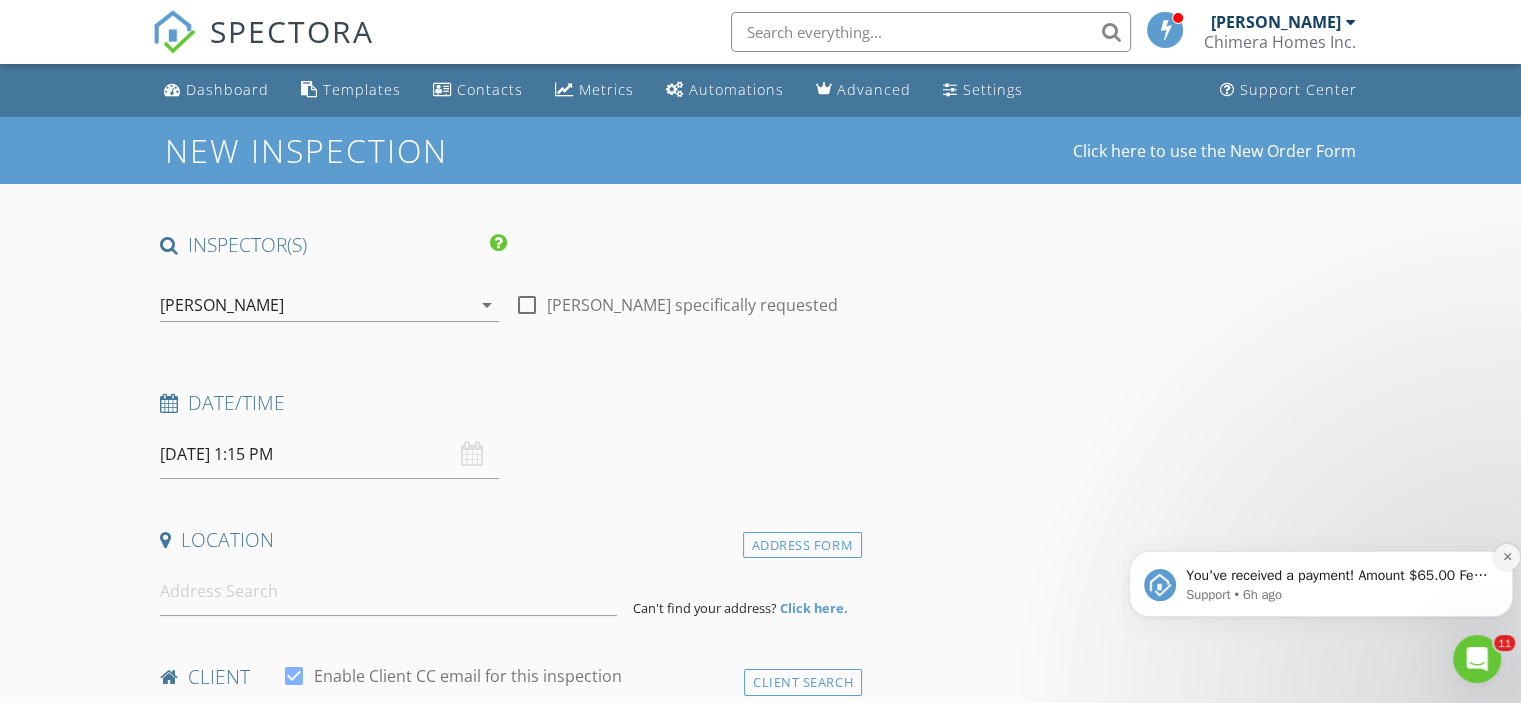 click 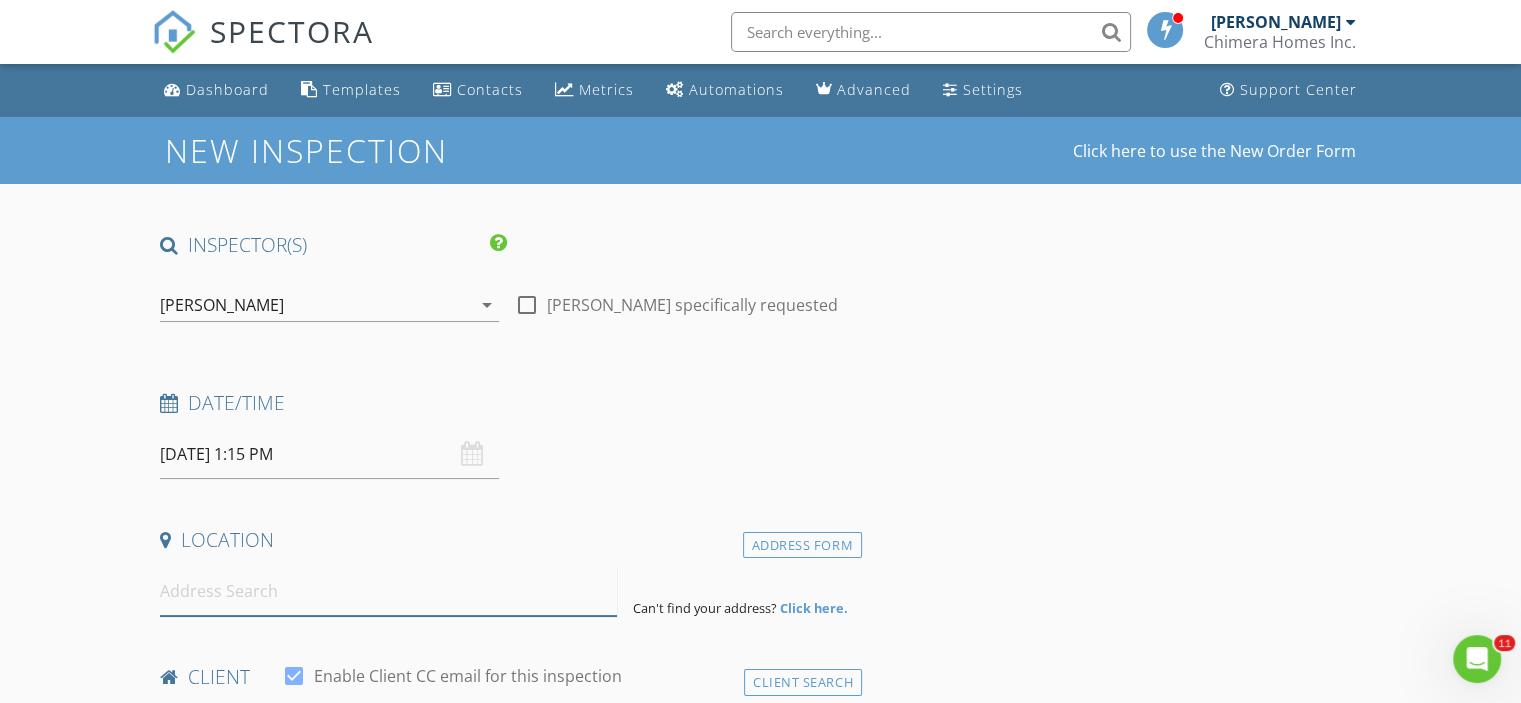 click at bounding box center [388, 591] 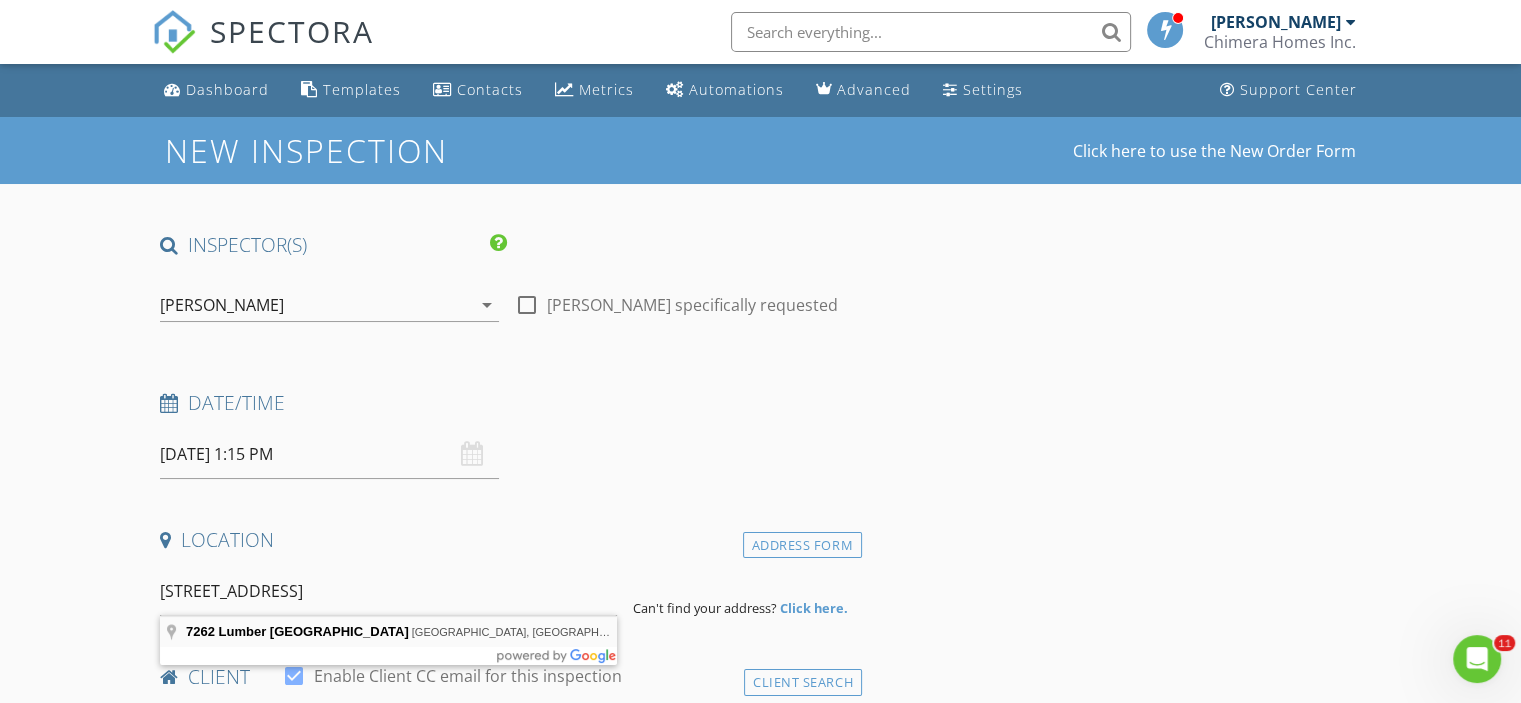 type on "7262 Lumber Port Dr, Ruskin, FL, USA" 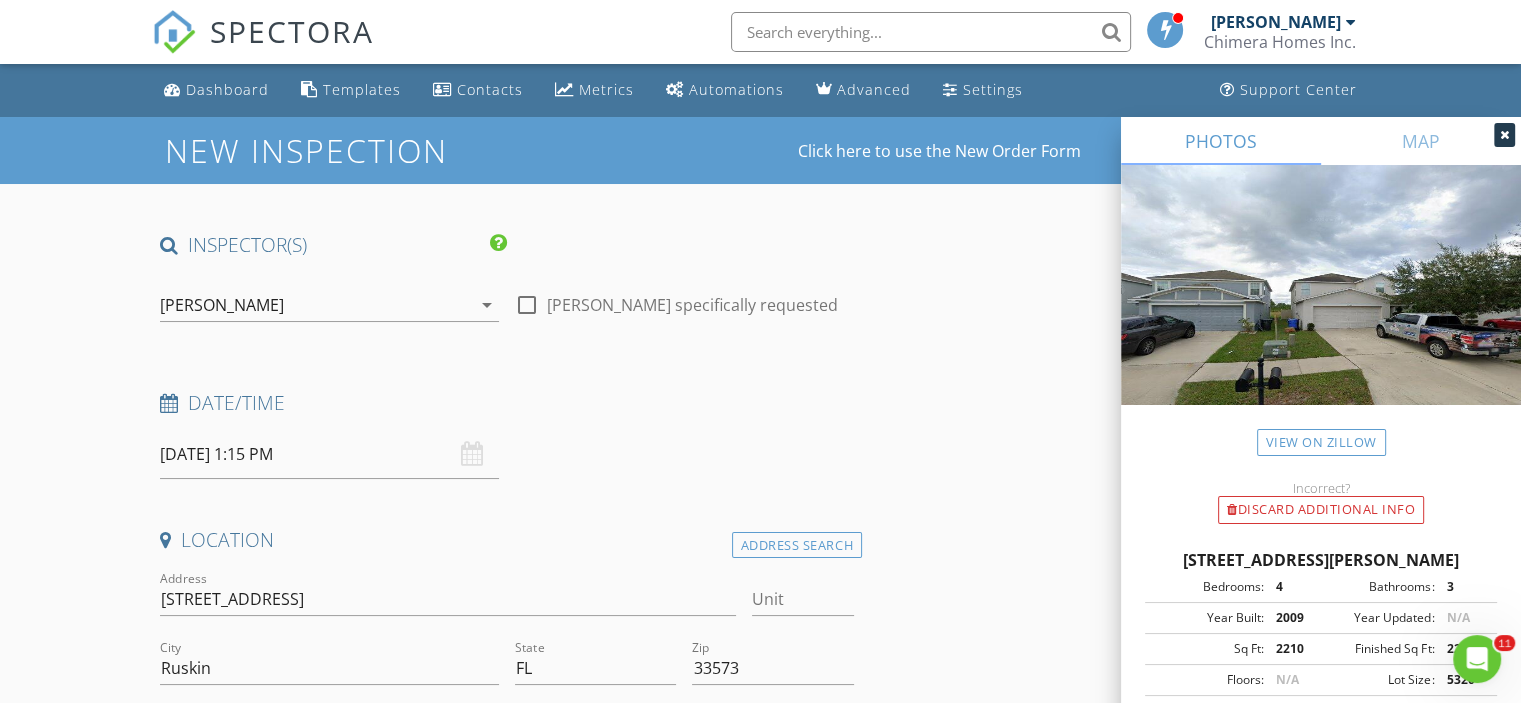 click at bounding box center (1504, 135) 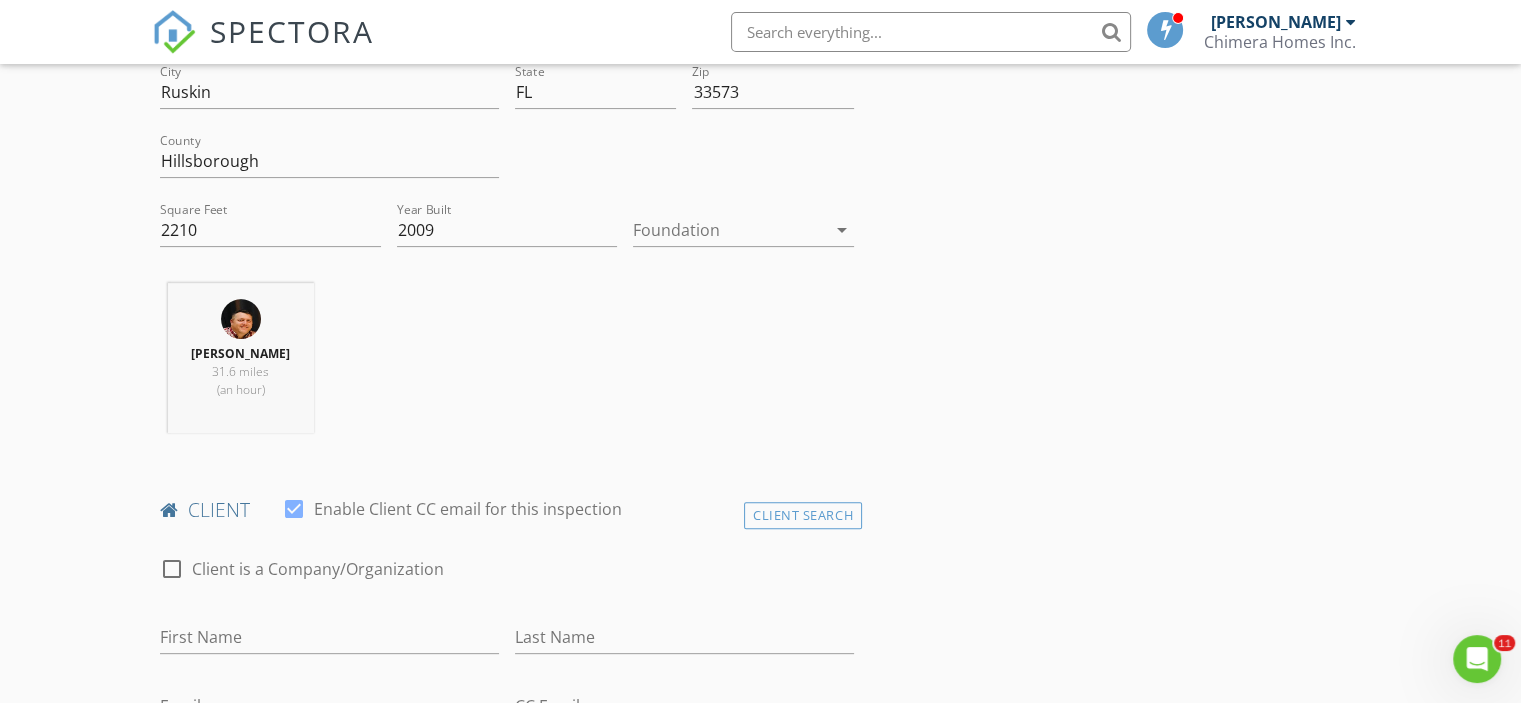 scroll, scrollTop: 600, scrollLeft: 0, axis: vertical 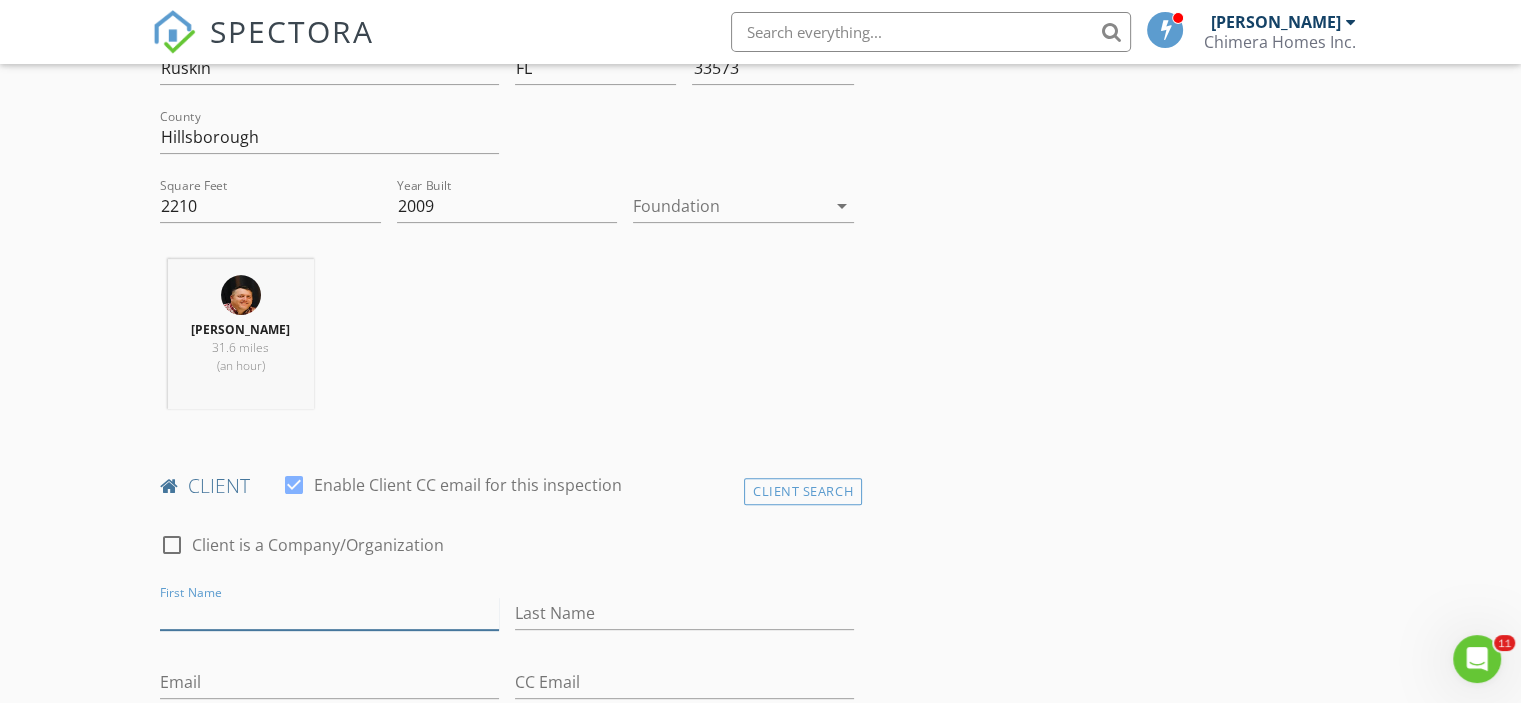 click on "First Name" at bounding box center (329, 613) 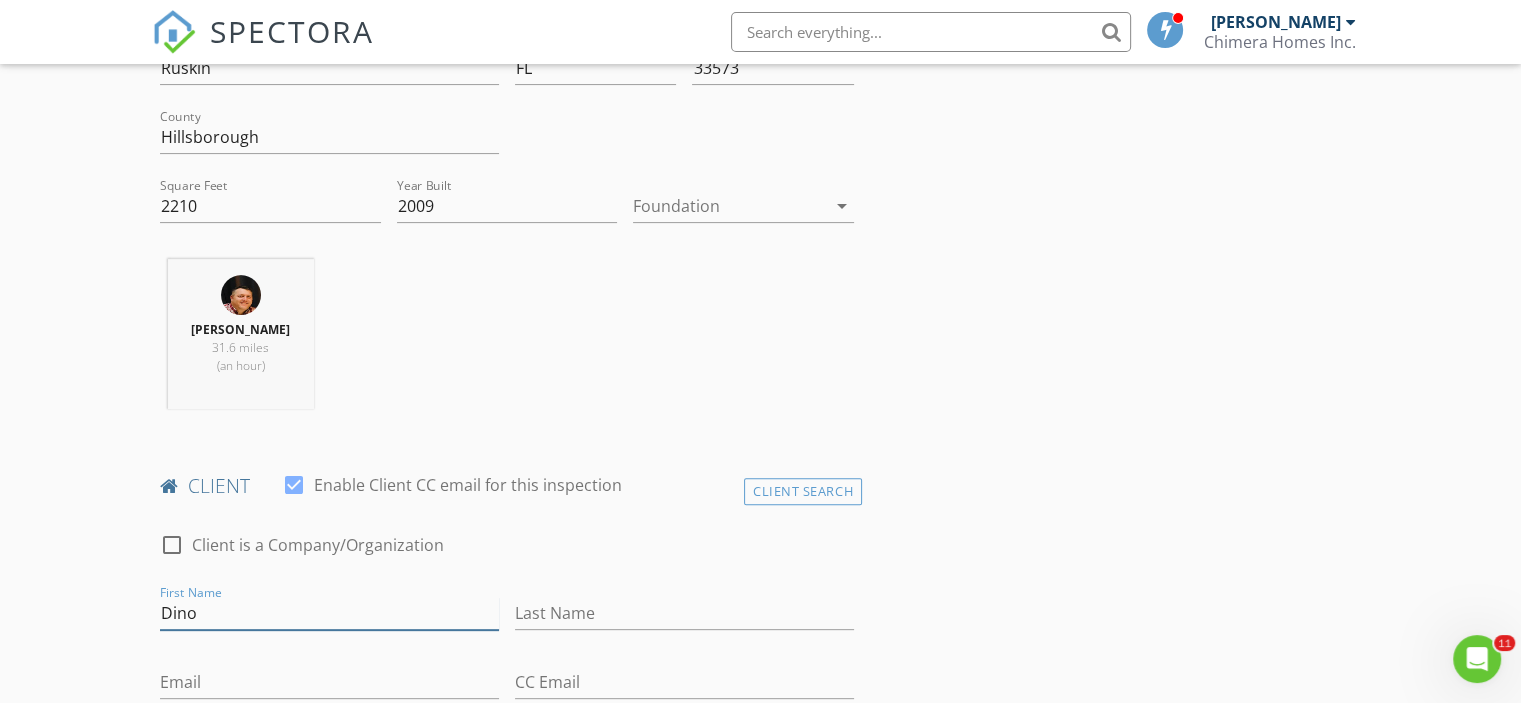 type on "Dino" 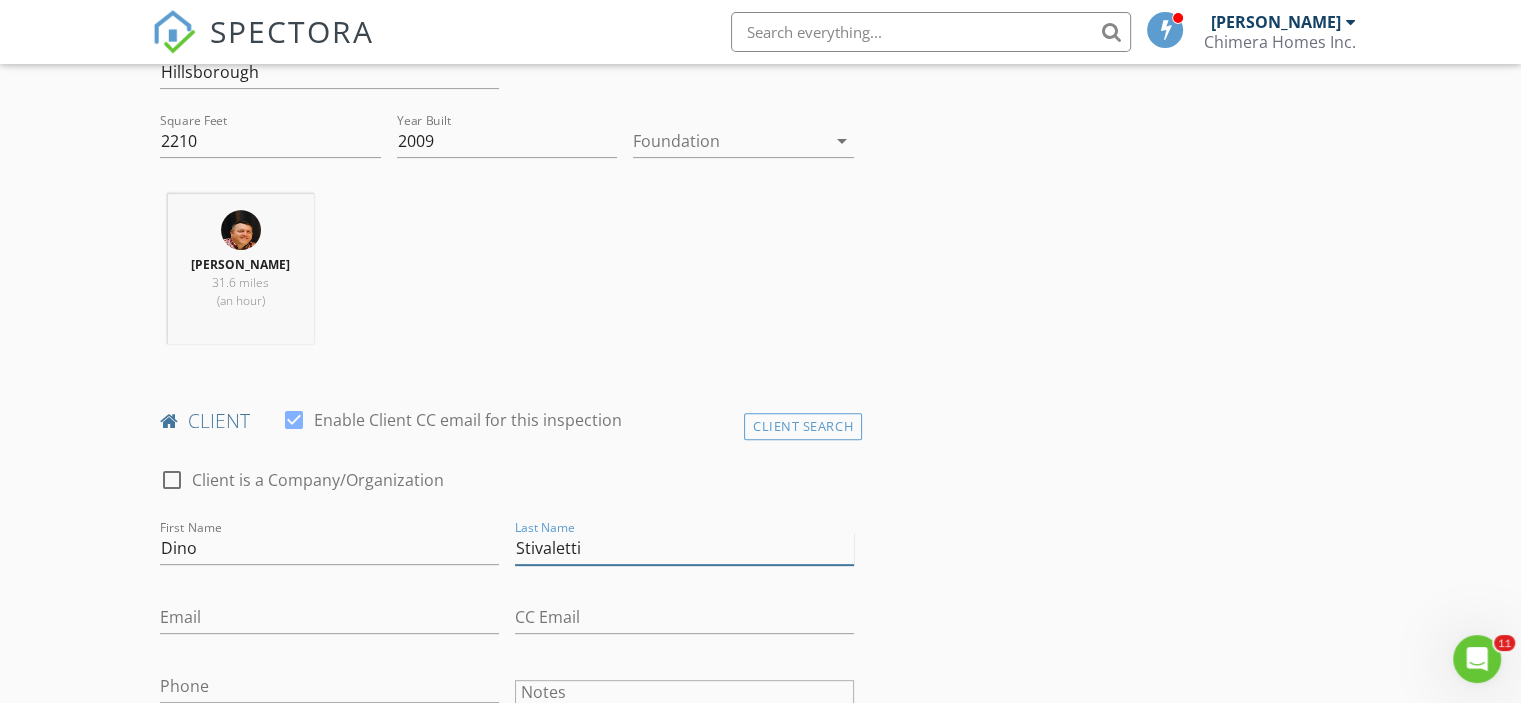 scroll, scrollTop: 700, scrollLeft: 0, axis: vertical 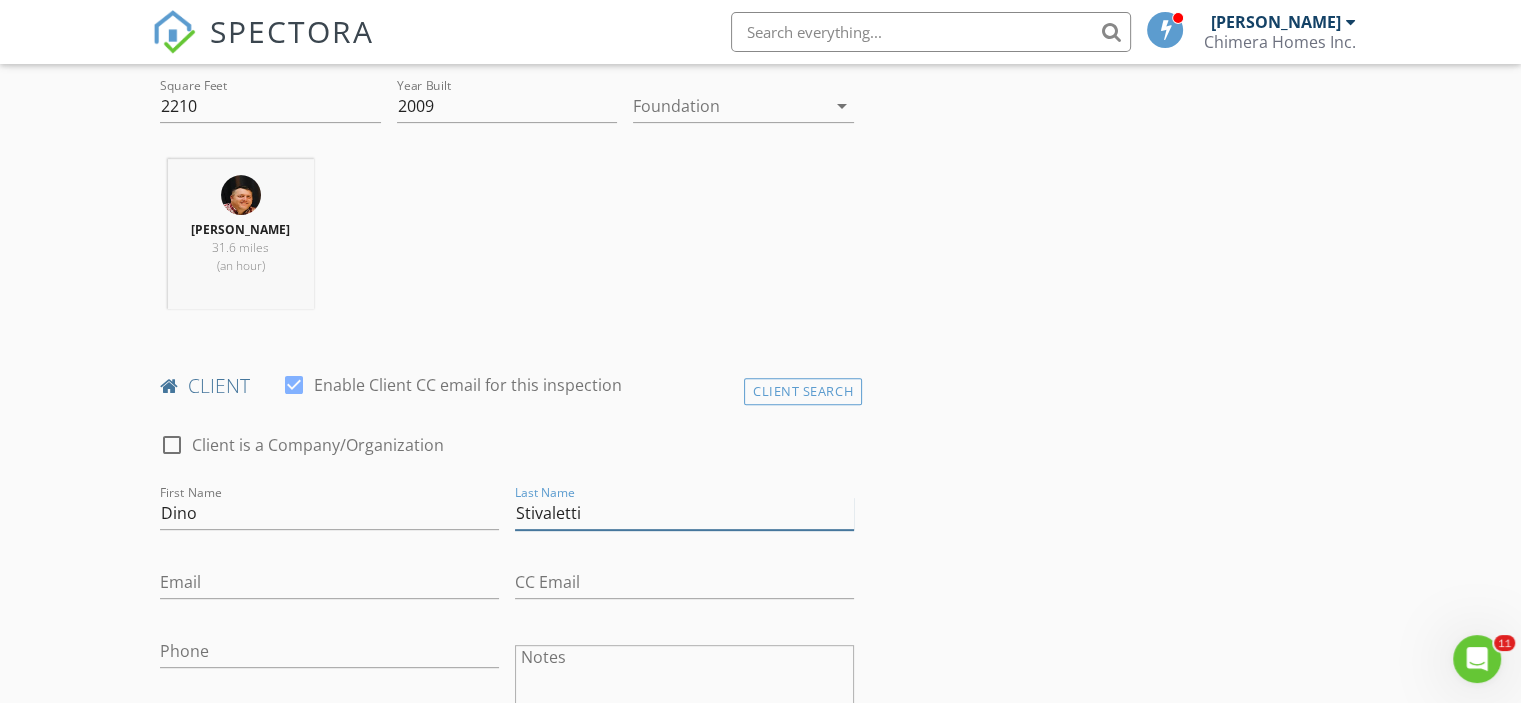 type on "Stivaletti" 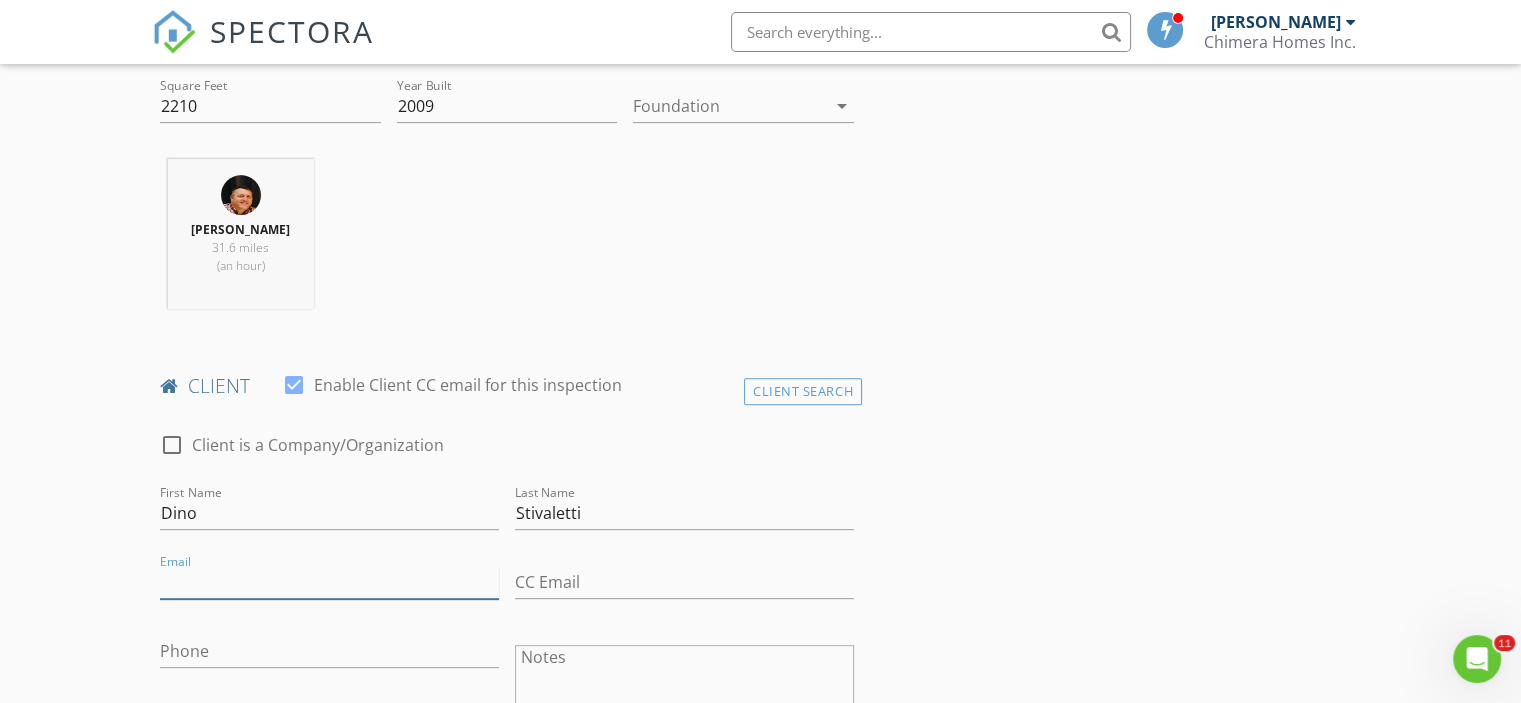 click on "Email" at bounding box center [329, 582] 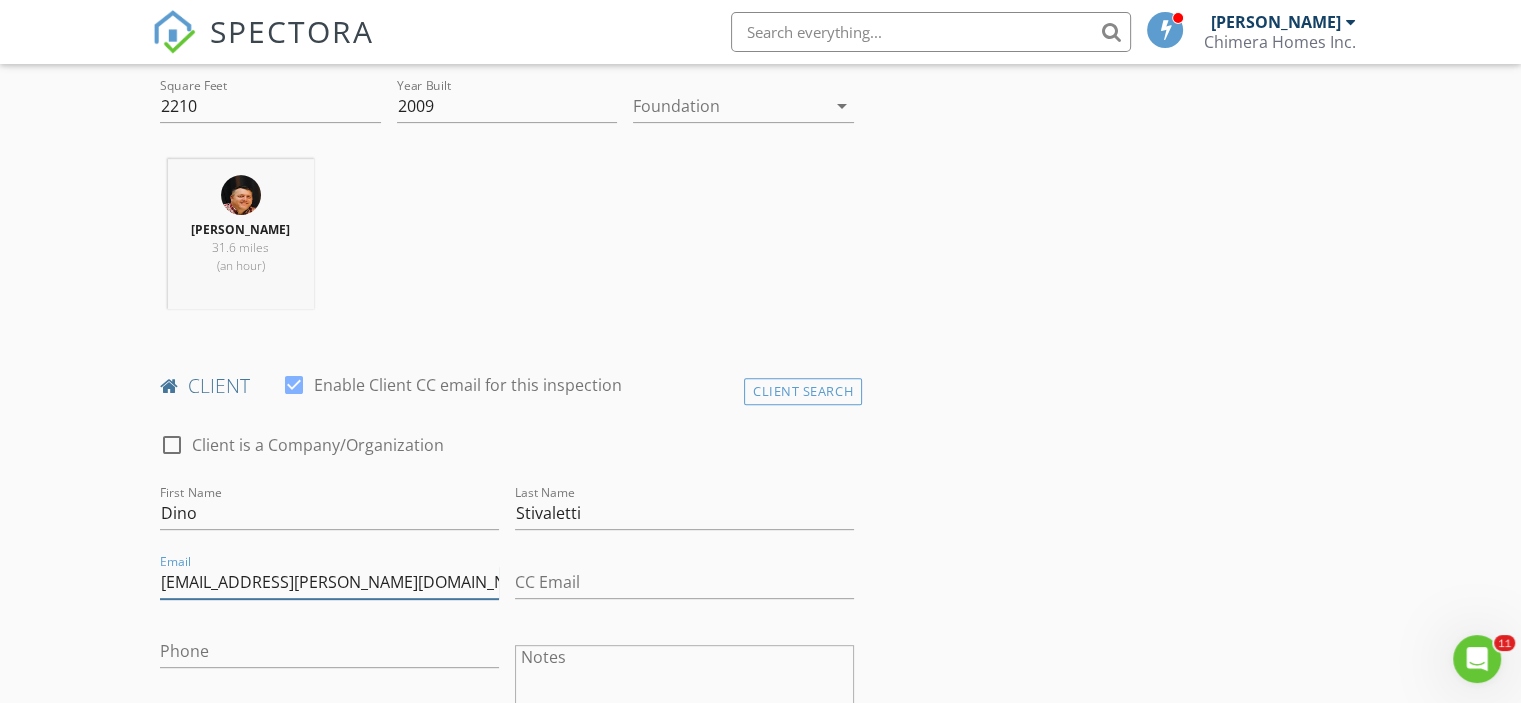 type on "[EMAIL_ADDRESS][PERSON_NAME][DOMAIN_NAME]" 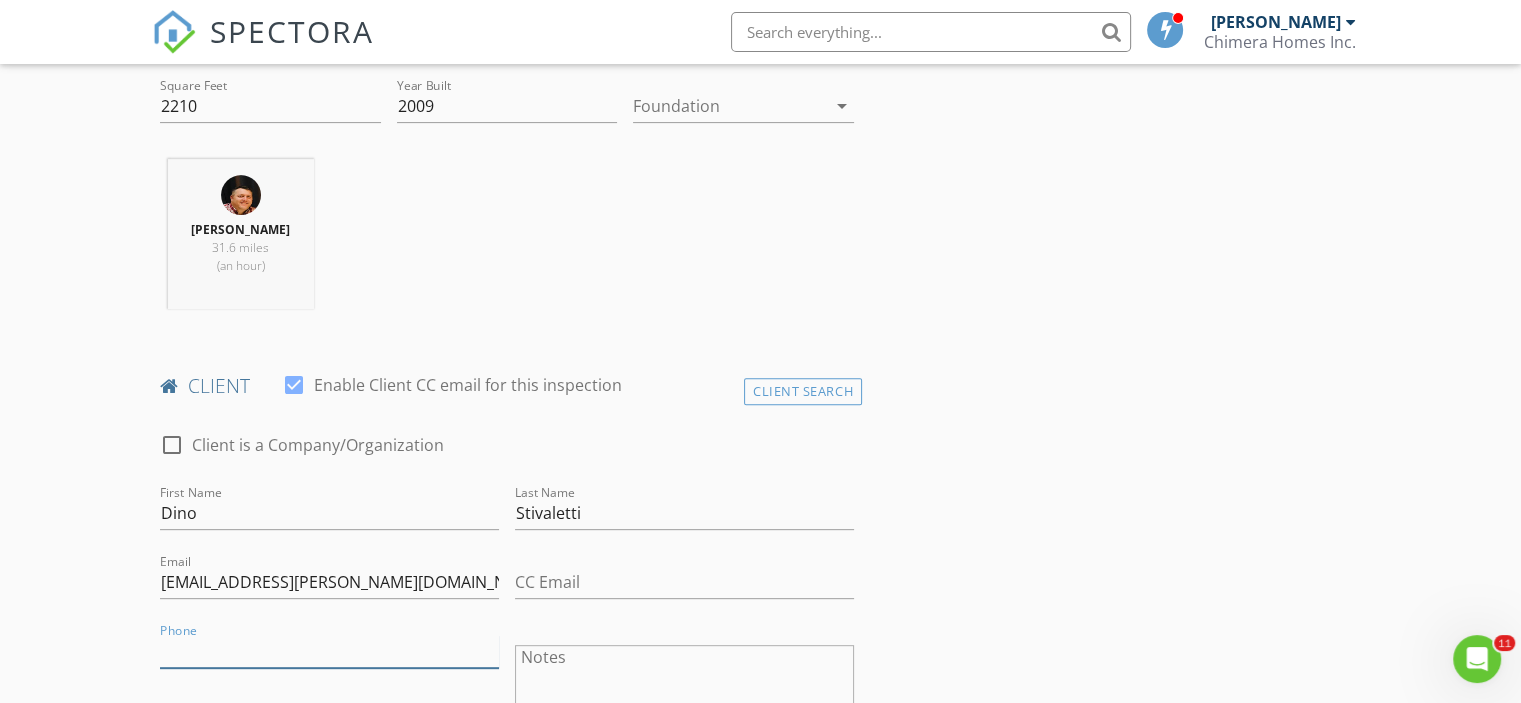 click on "Phone" at bounding box center [329, 651] 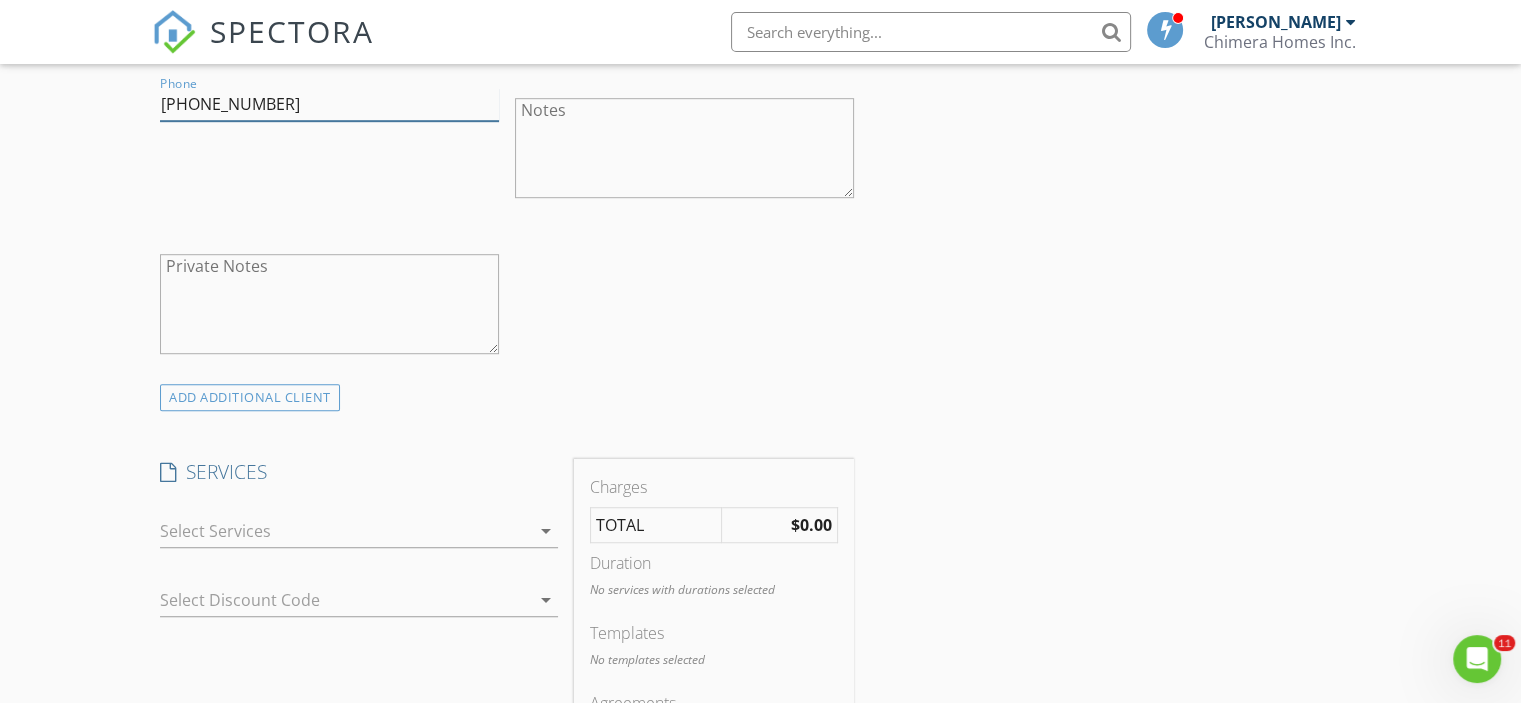 scroll, scrollTop: 1300, scrollLeft: 0, axis: vertical 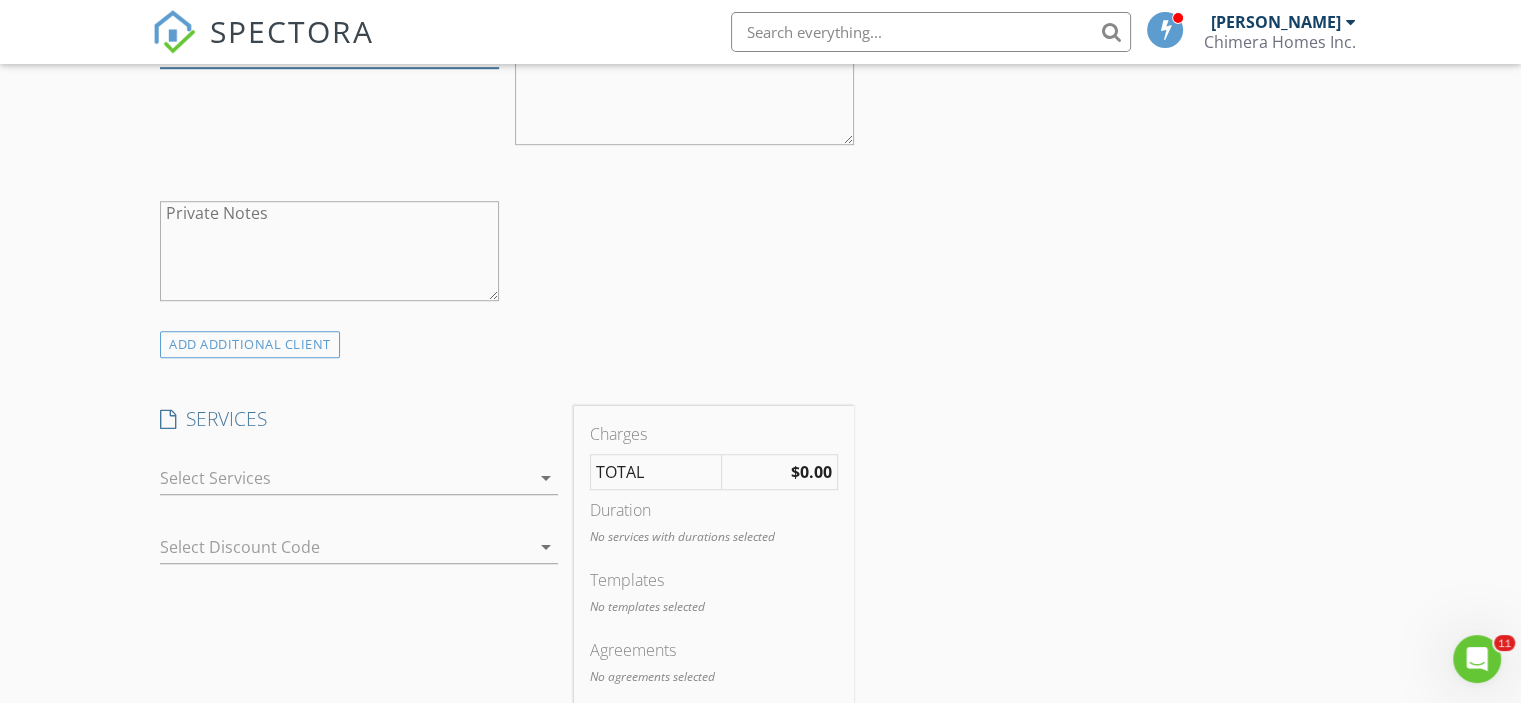 type on "416-505-3272" 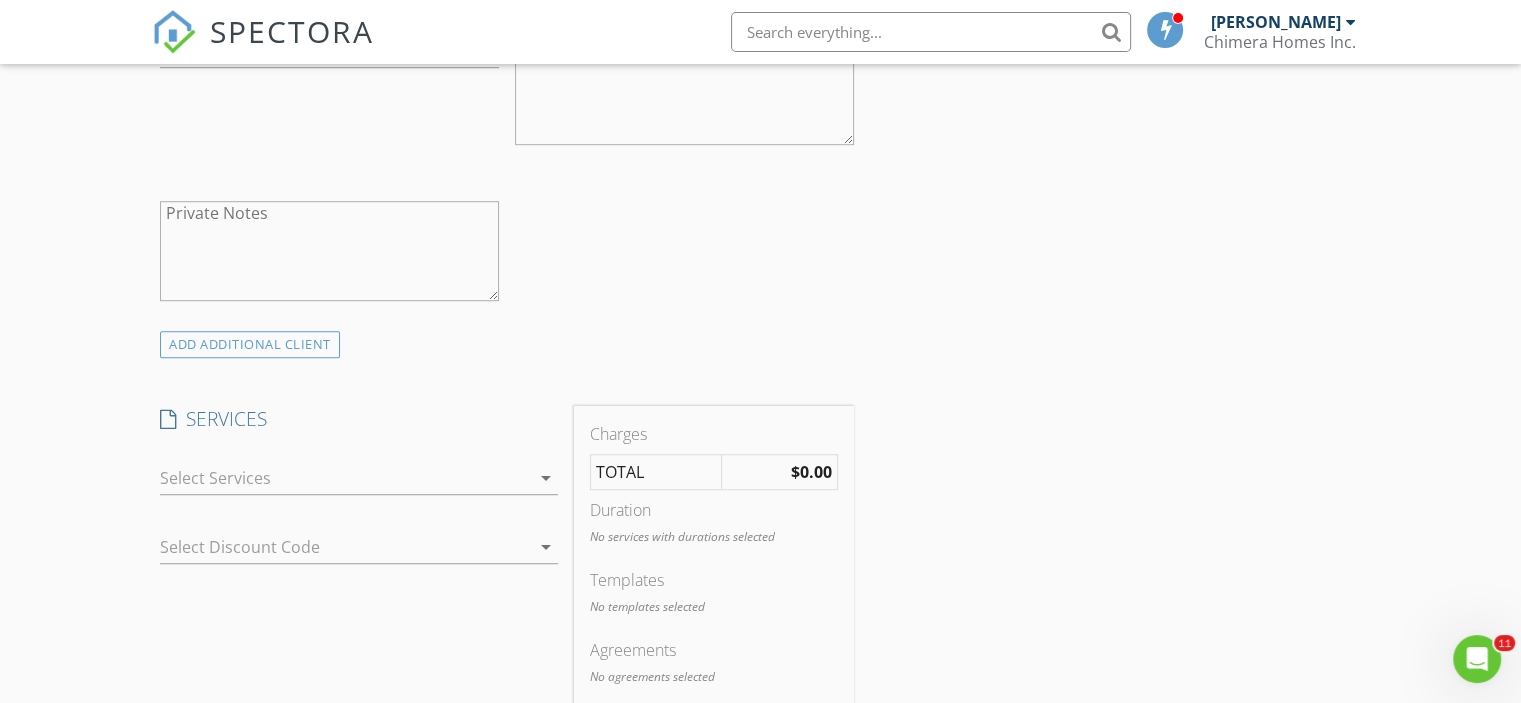 click at bounding box center [345, 478] 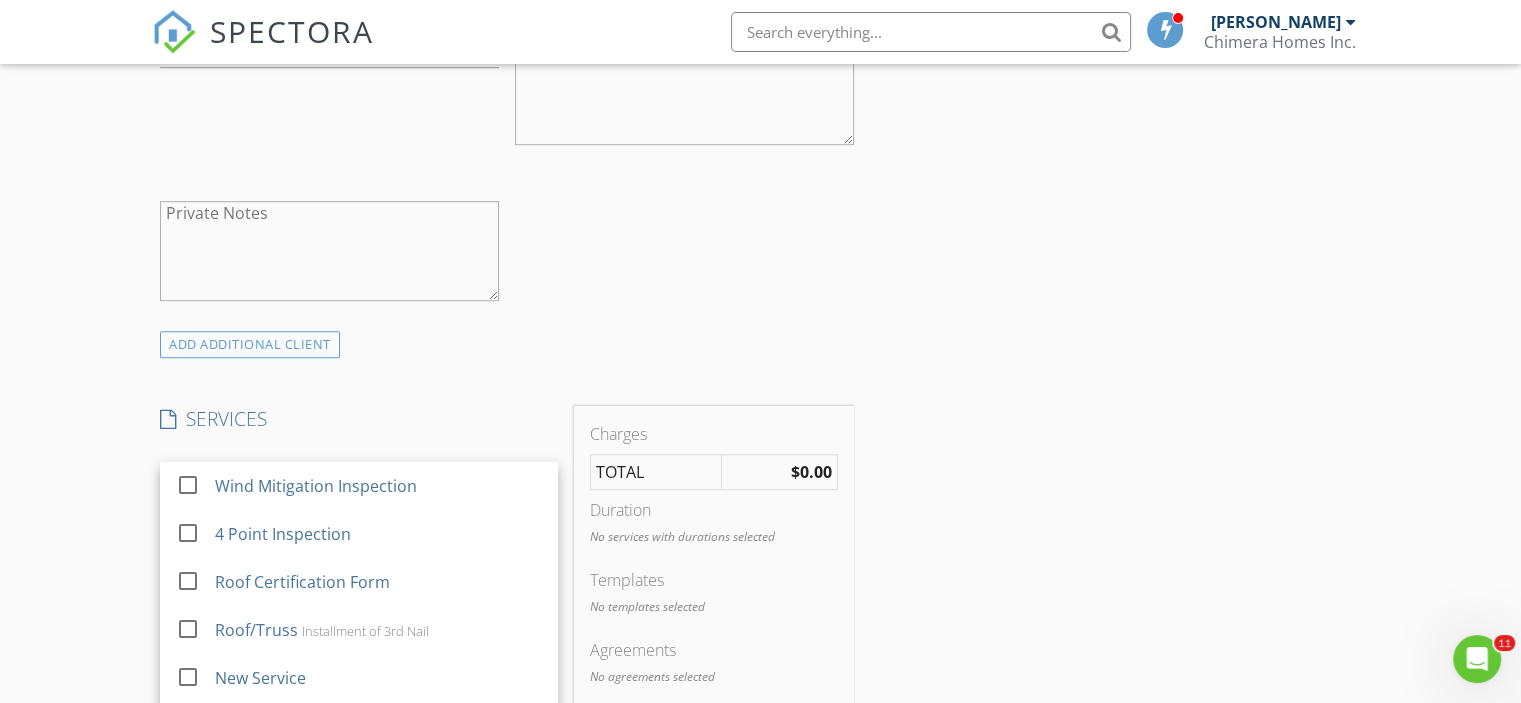 click on "Wind Mitigation Inspection" at bounding box center (316, 486) 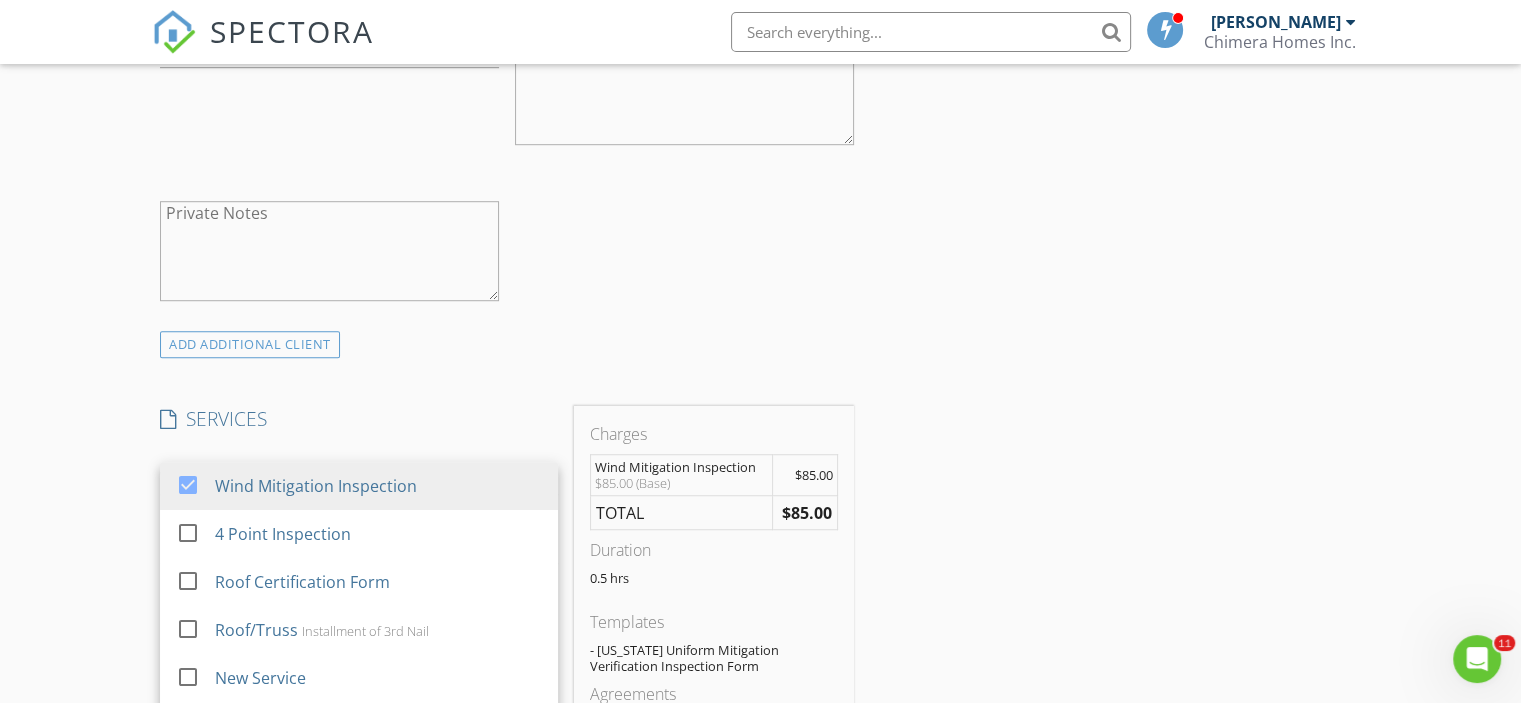click on "SERVICES" at bounding box center (359, 419) 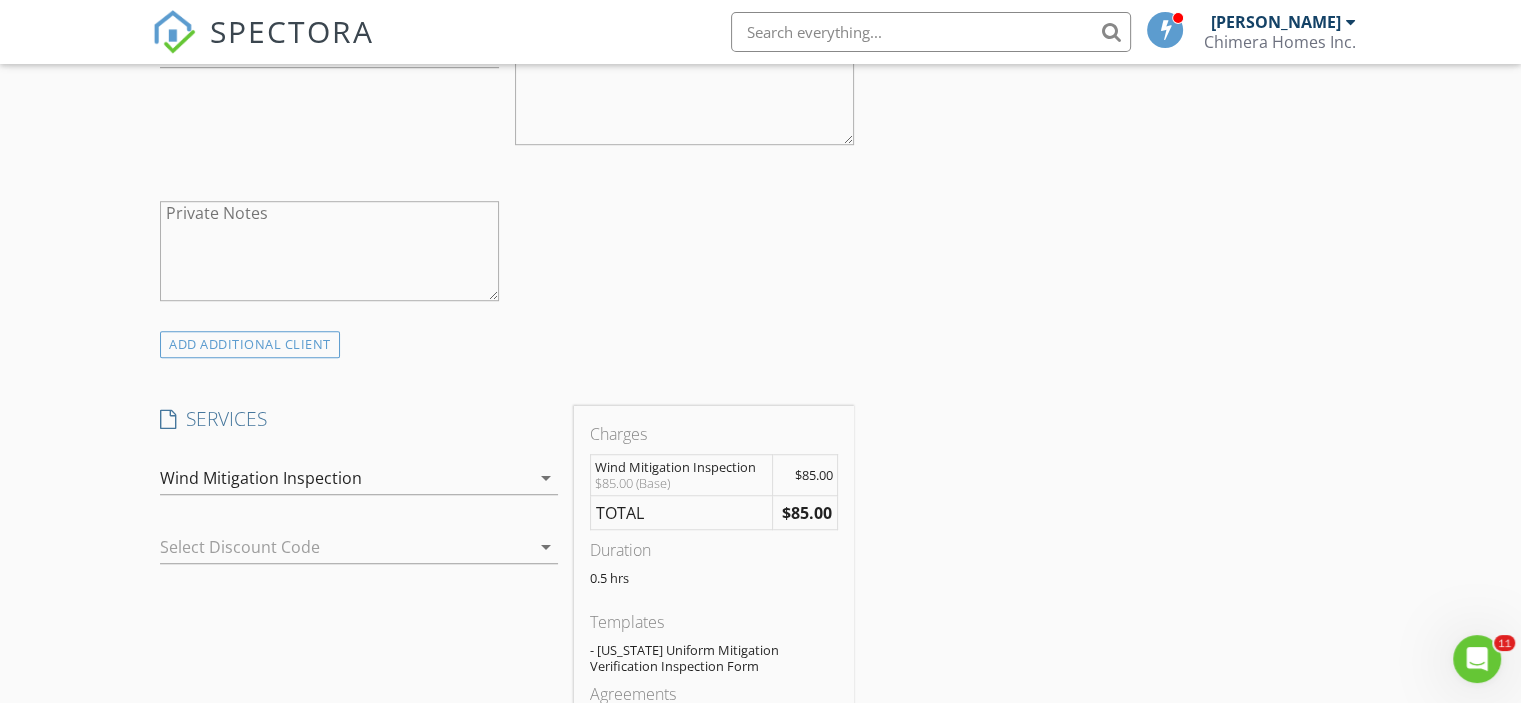 click at bounding box center (331, 547) 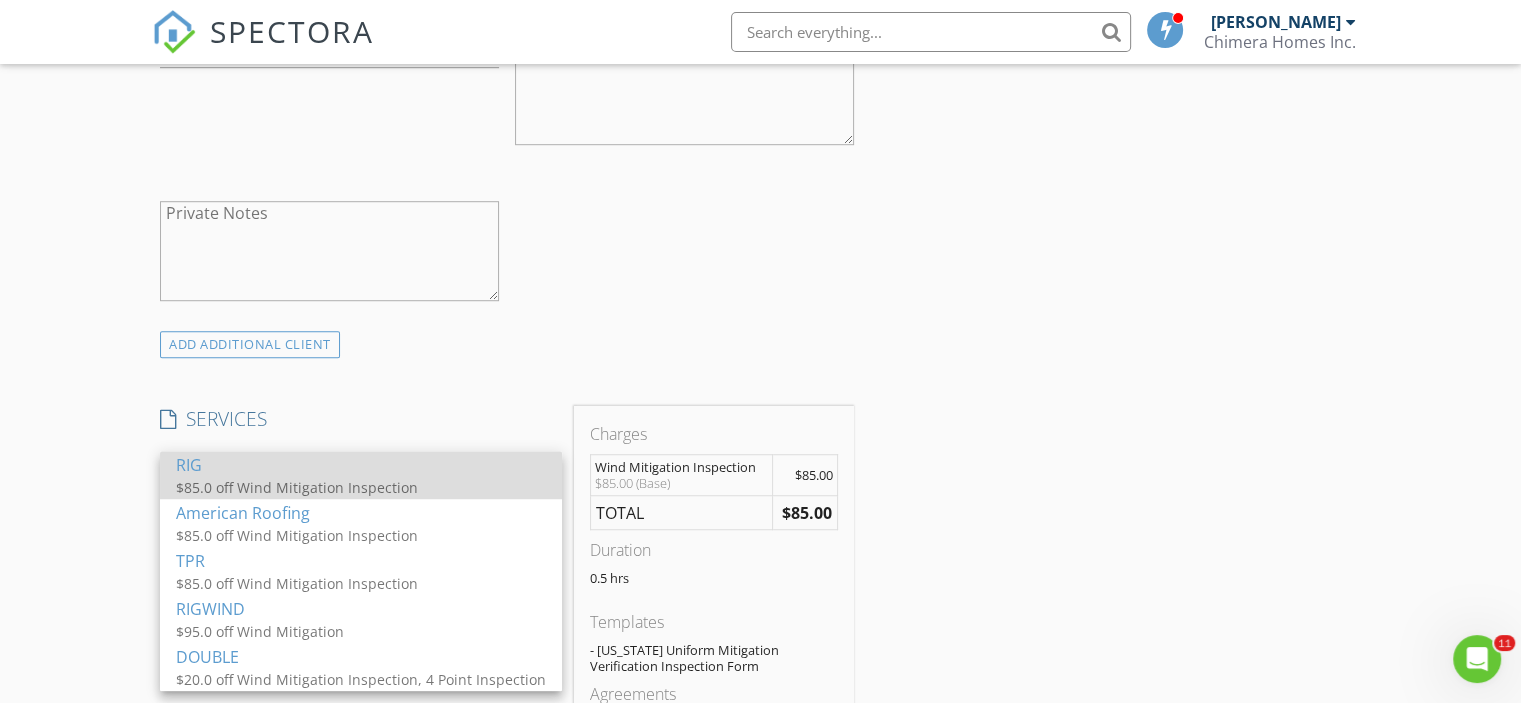 click on "$85.0 off Wind Mitigation Inspection" at bounding box center [361, 487] 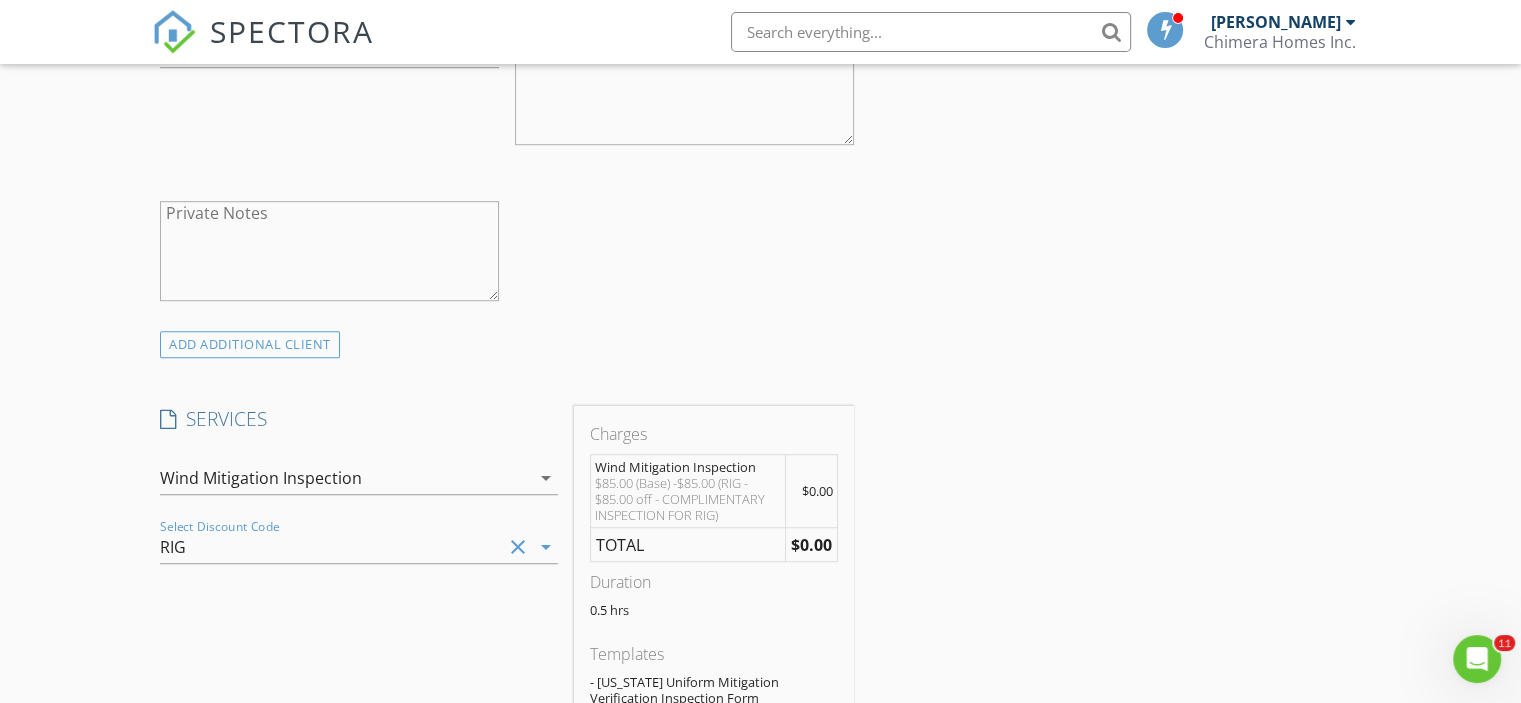 click on "SERVICES" at bounding box center [359, 419] 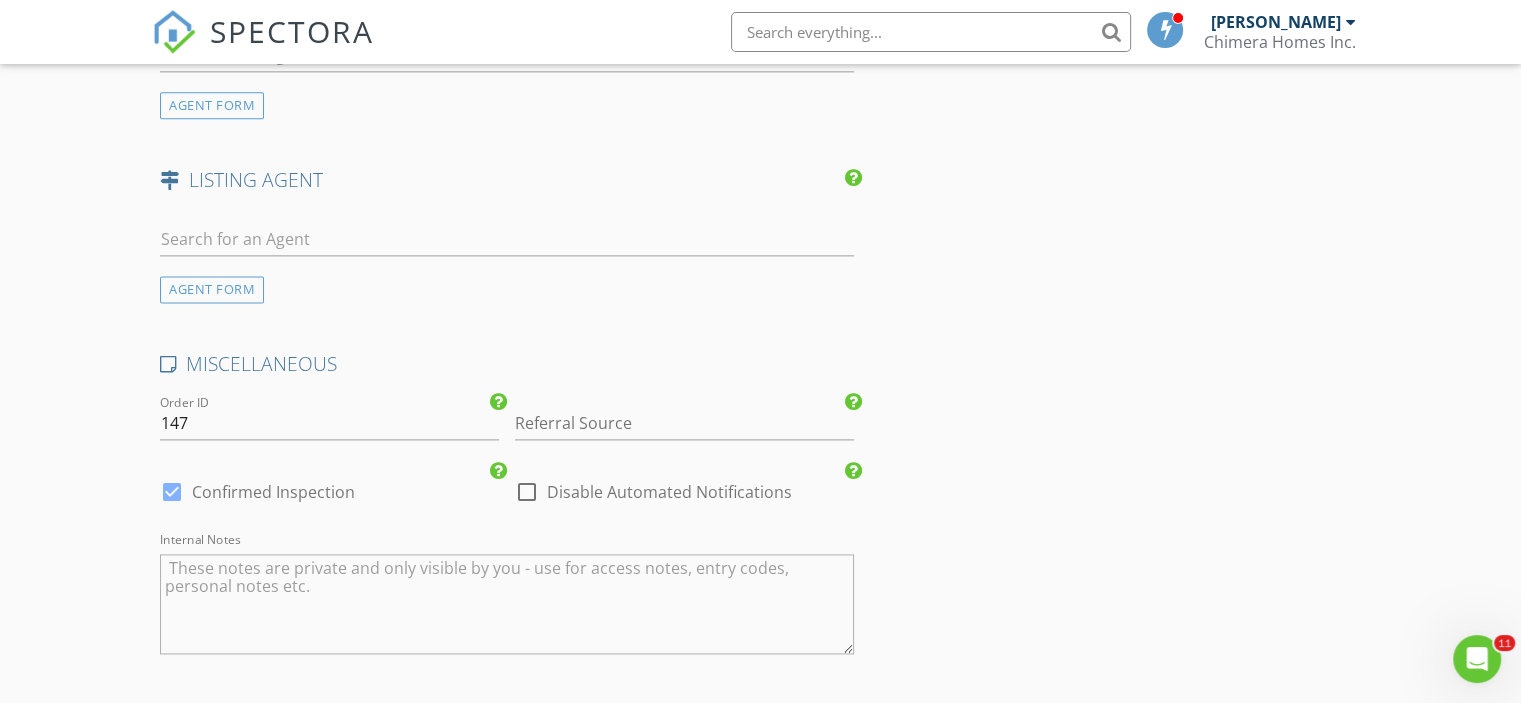 scroll, scrollTop: 2600, scrollLeft: 0, axis: vertical 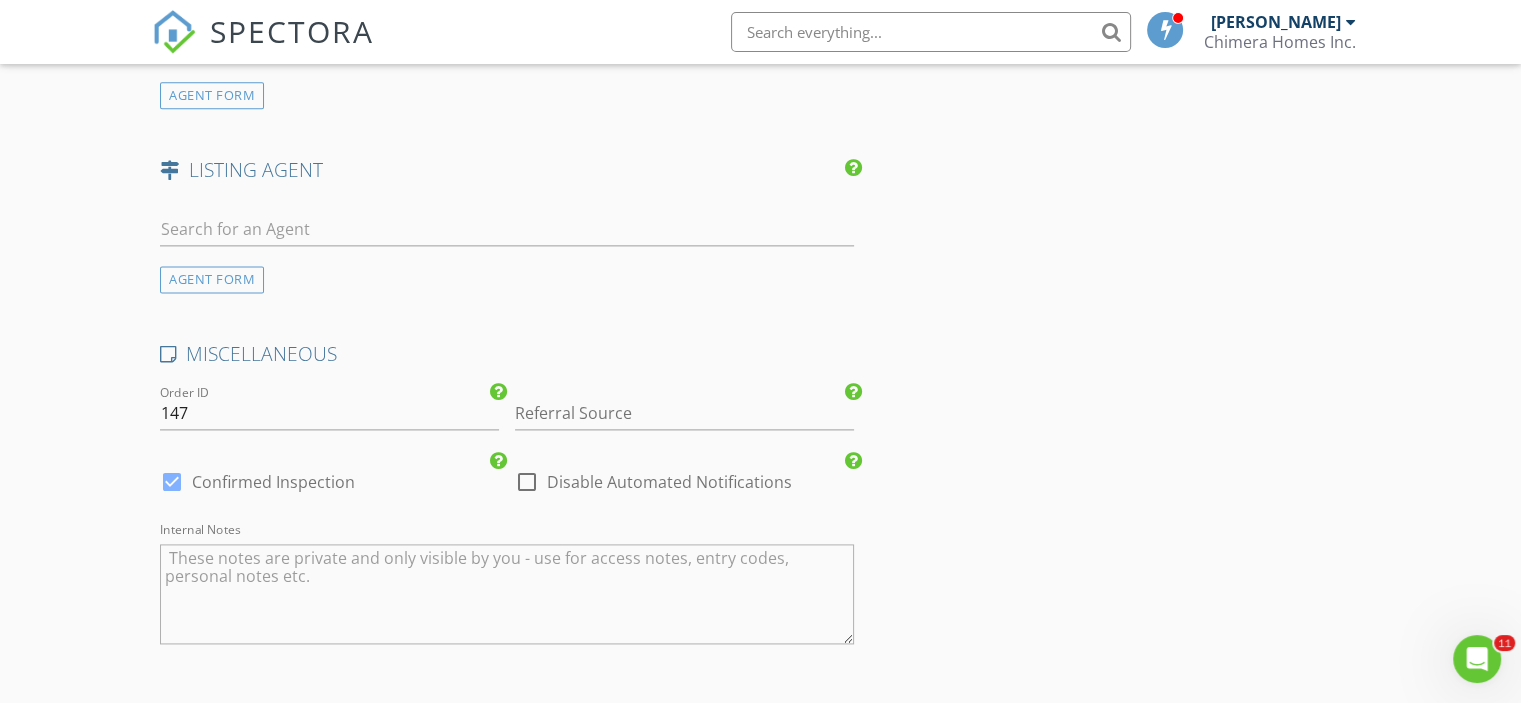 click at bounding box center (507, 594) 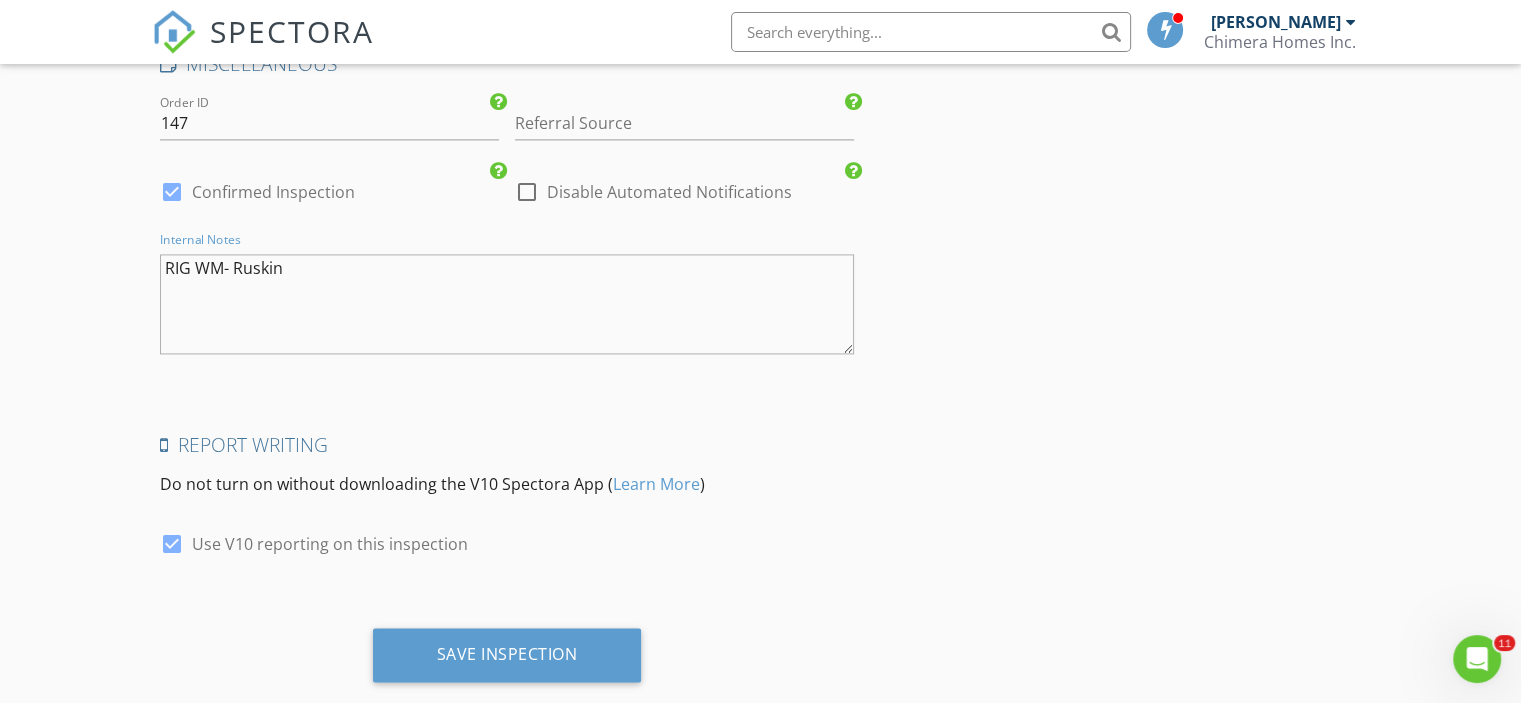 scroll, scrollTop: 2900, scrollLeft: 0, axis: vertical 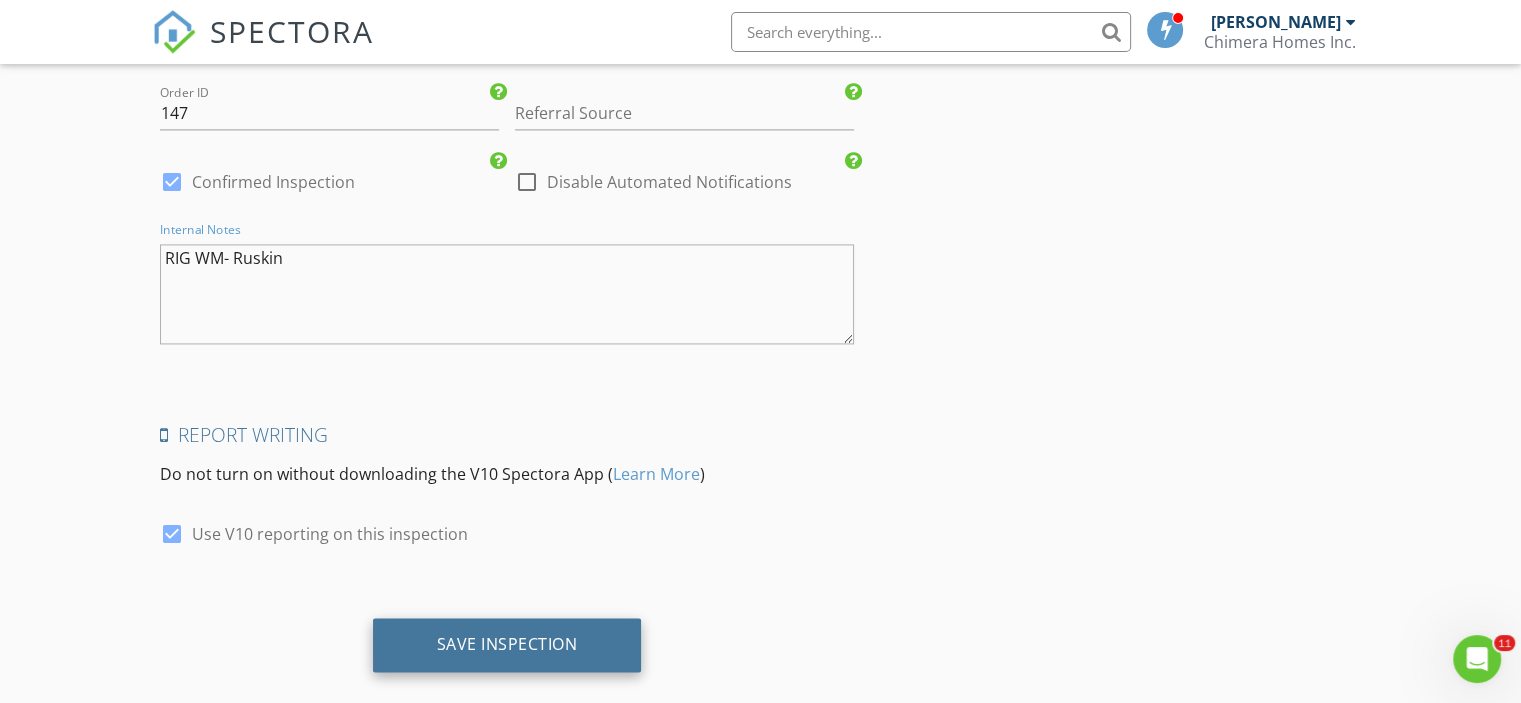 type on "RIG WM- Ruskin" 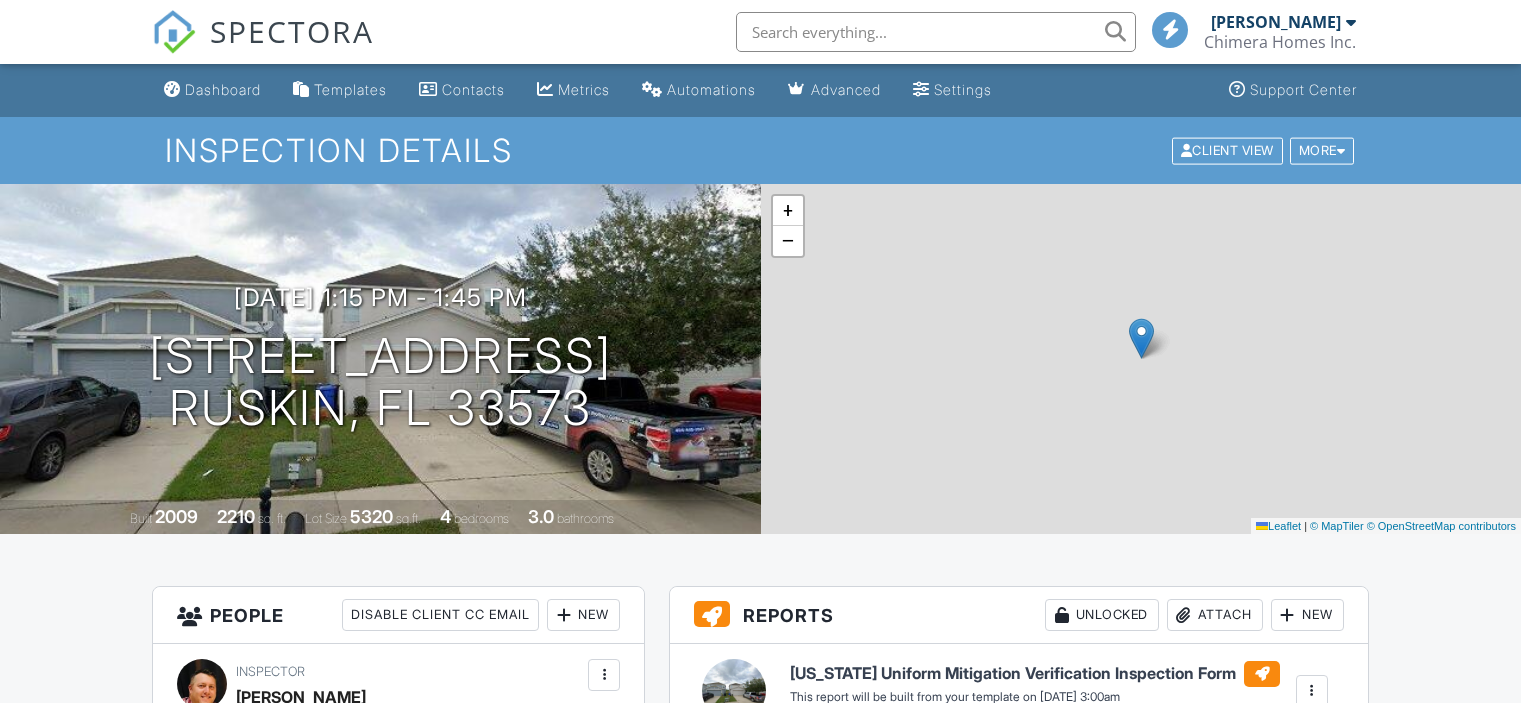 scroll, scrollTop: 0, scrollLeft: 0, axis: both 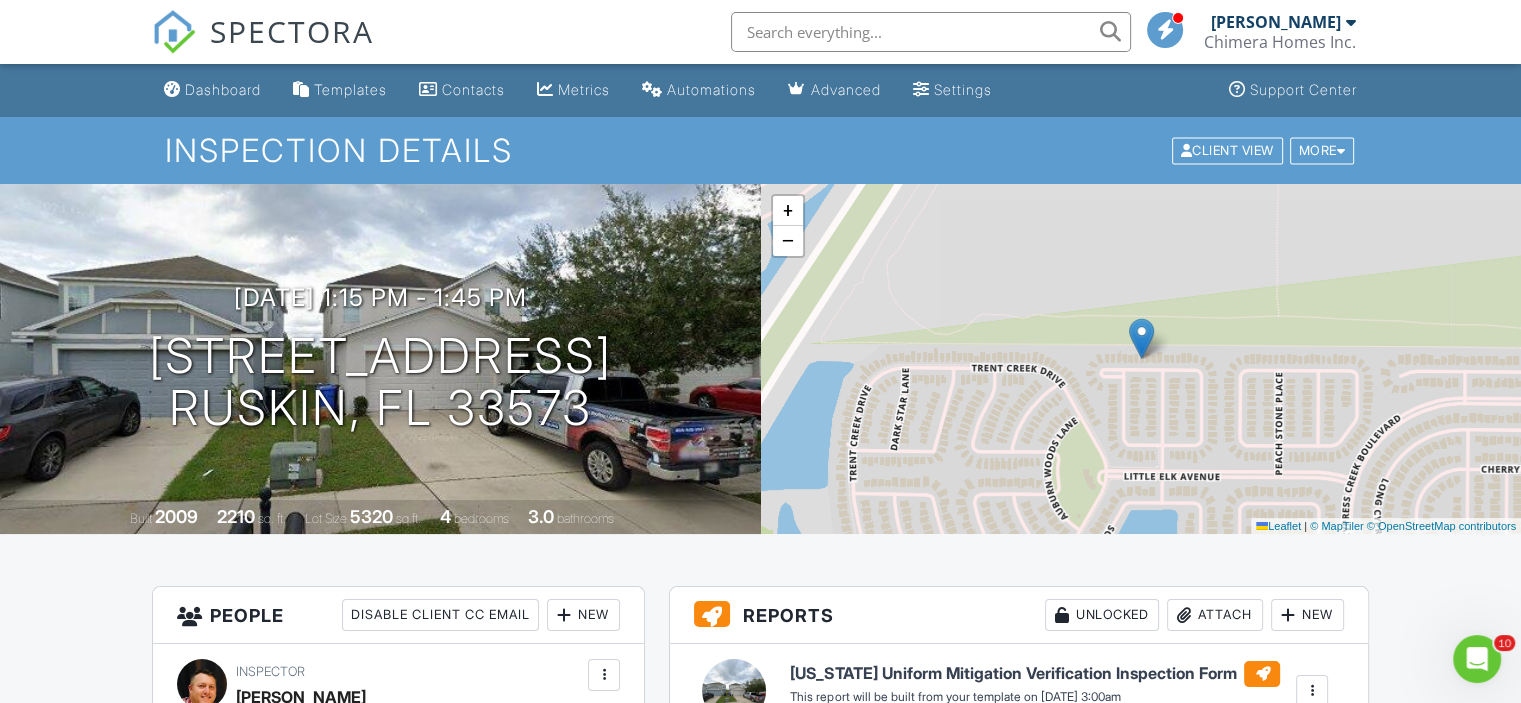 click on "[PERSON_NAME]" at bounding box center [1276, 22] 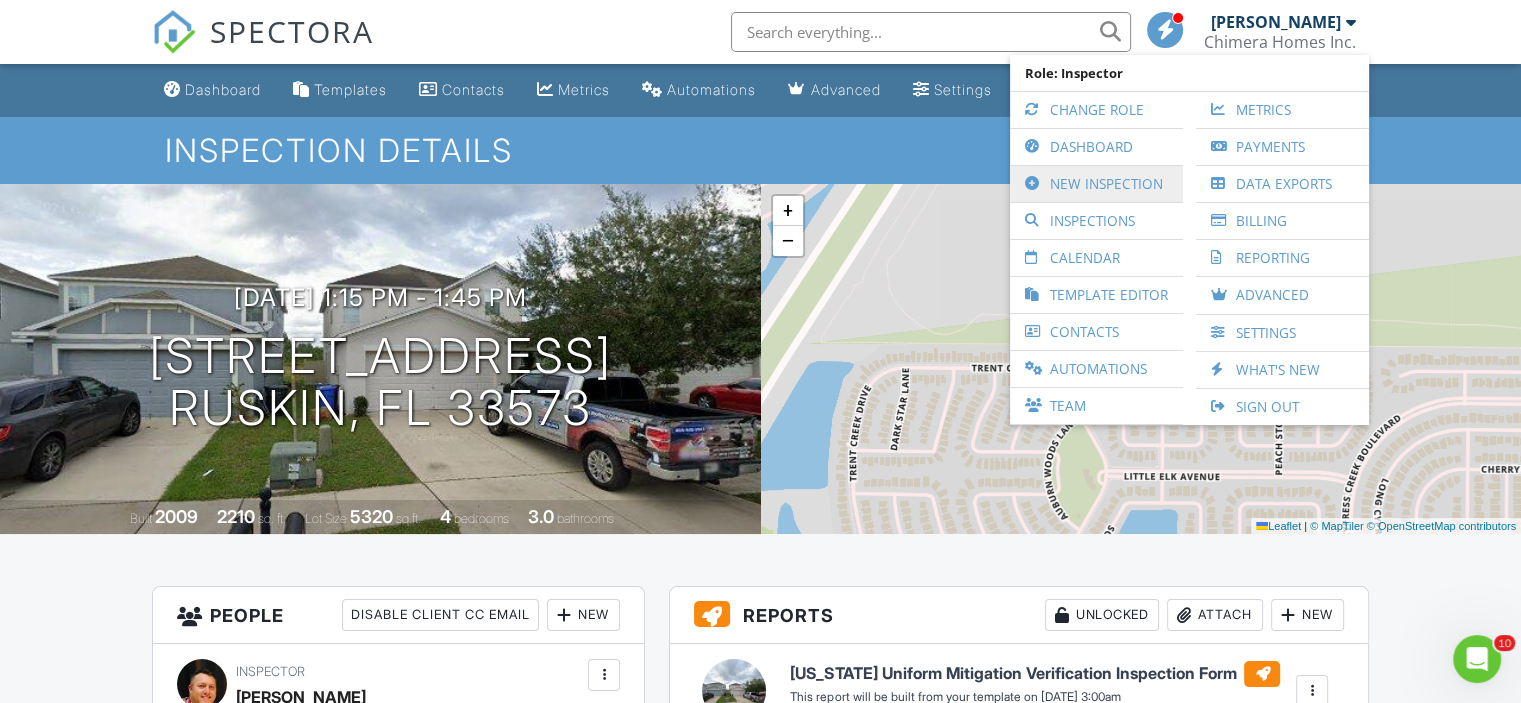 click on "New Inspection" at bounding box center [1096, 184] 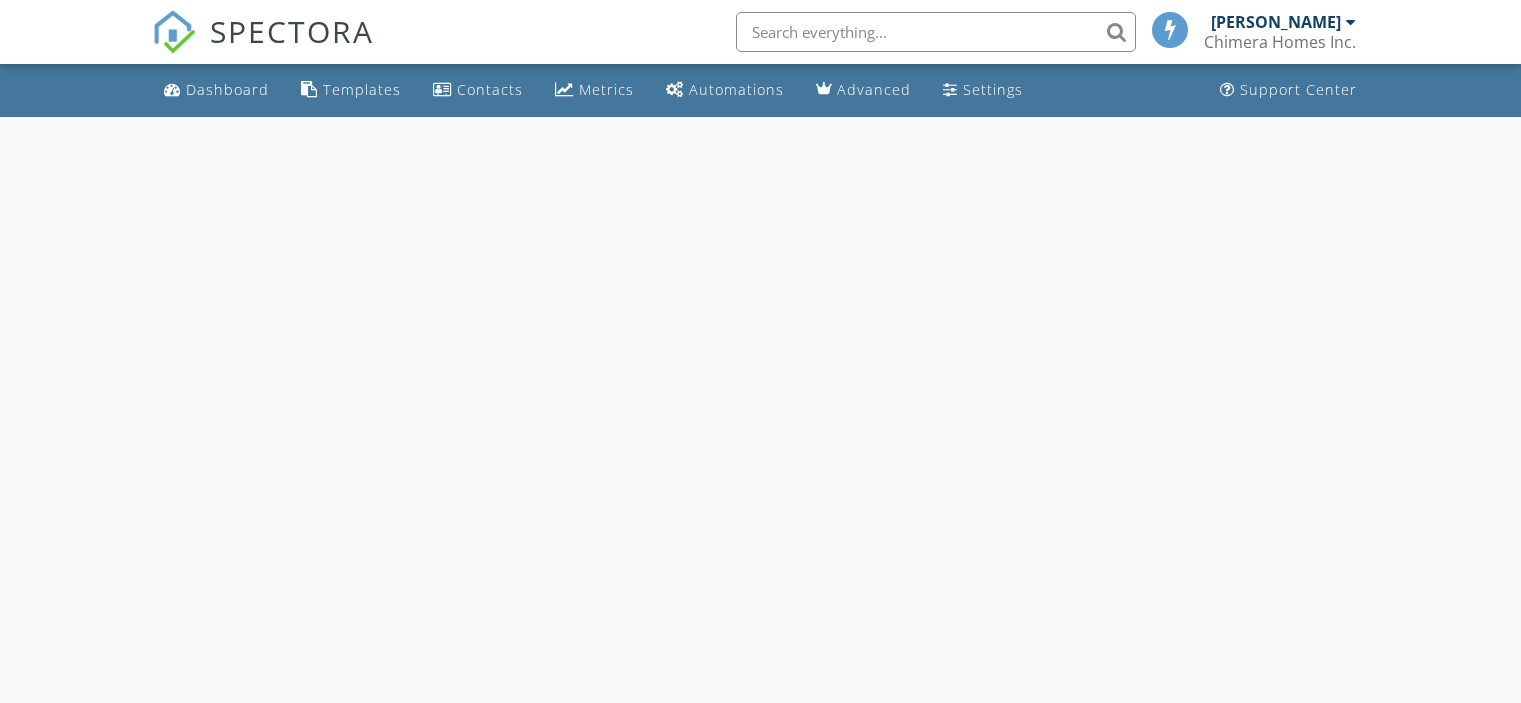 scroll, scrollTop: 0, scrollLeft: 0, axis: both 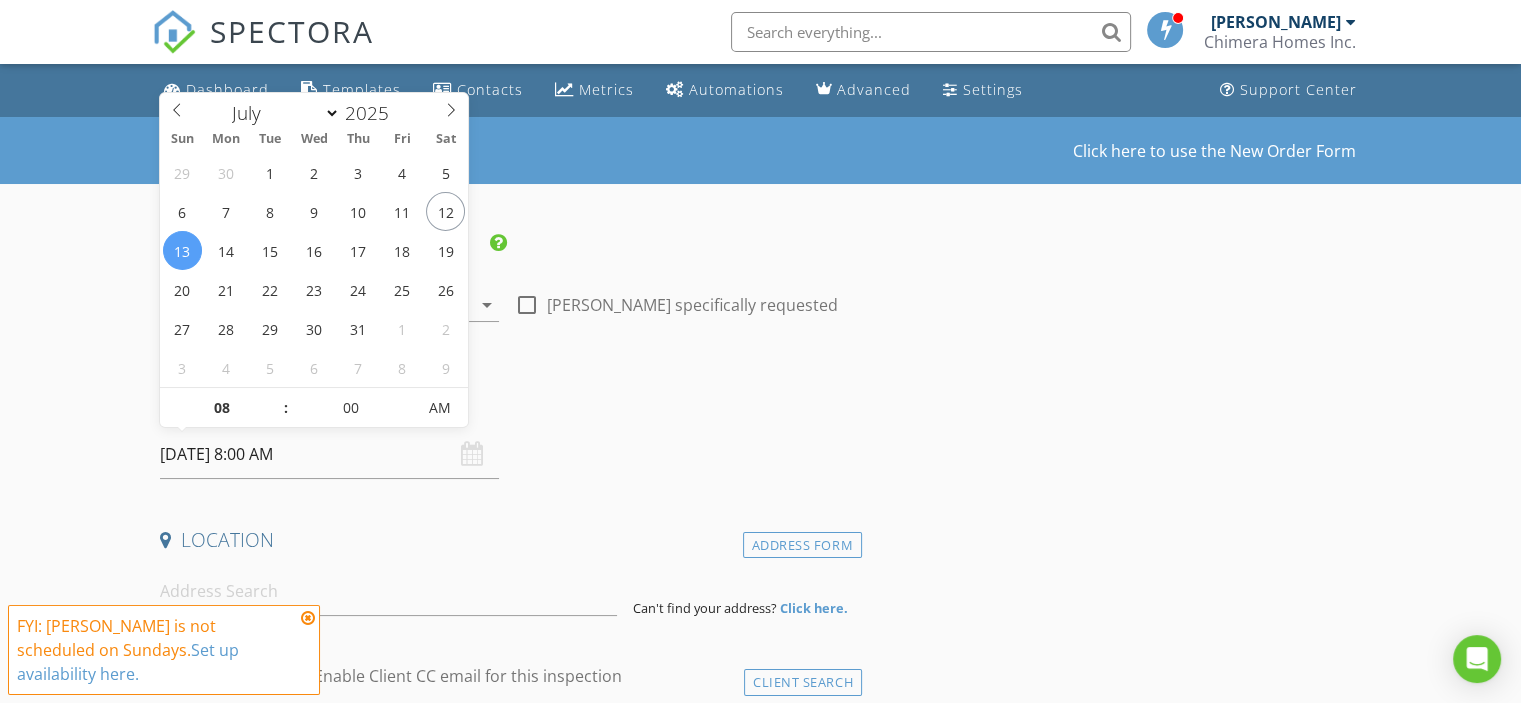 click on "07/13/2025 8:00 AM" at bounding box center [329, 454] 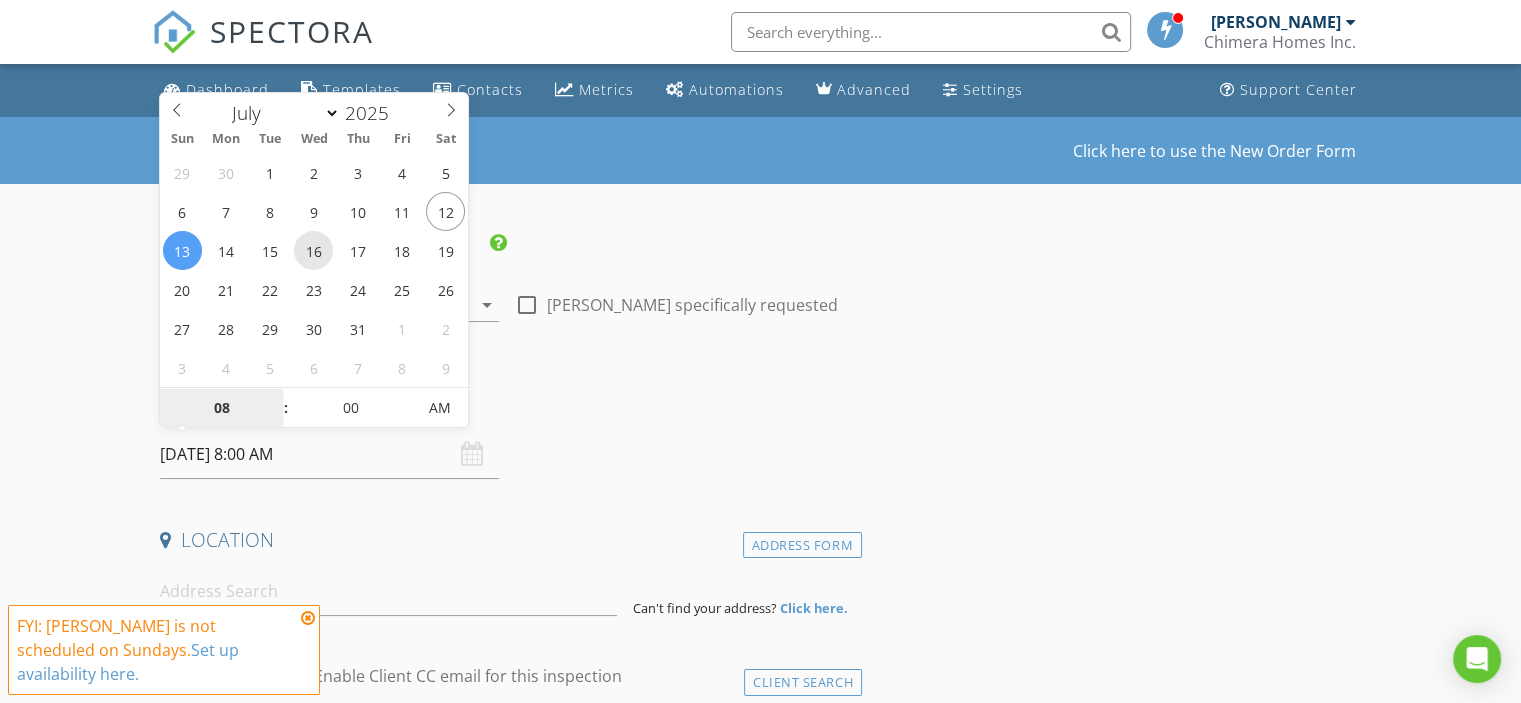 type on "07/16/2025 8:00 AM" 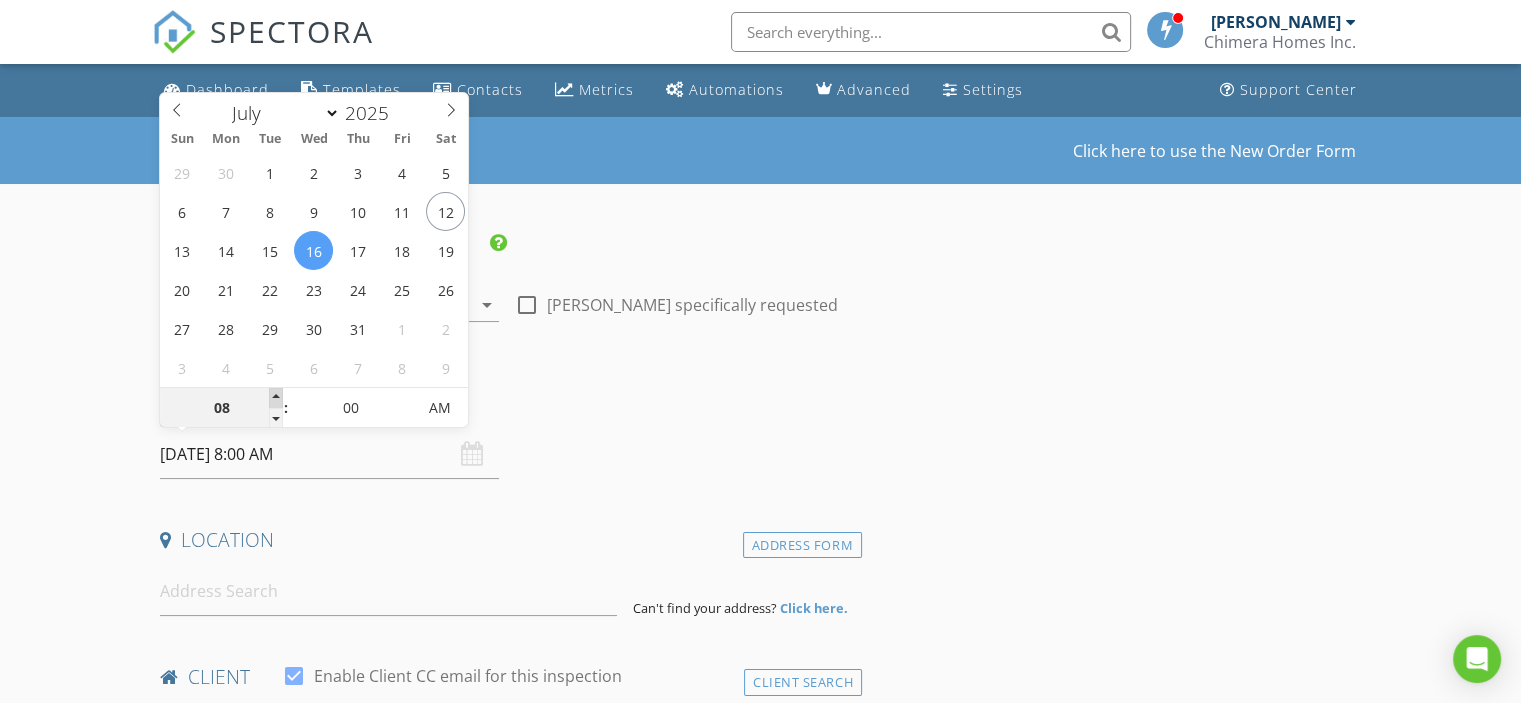 type on "09" 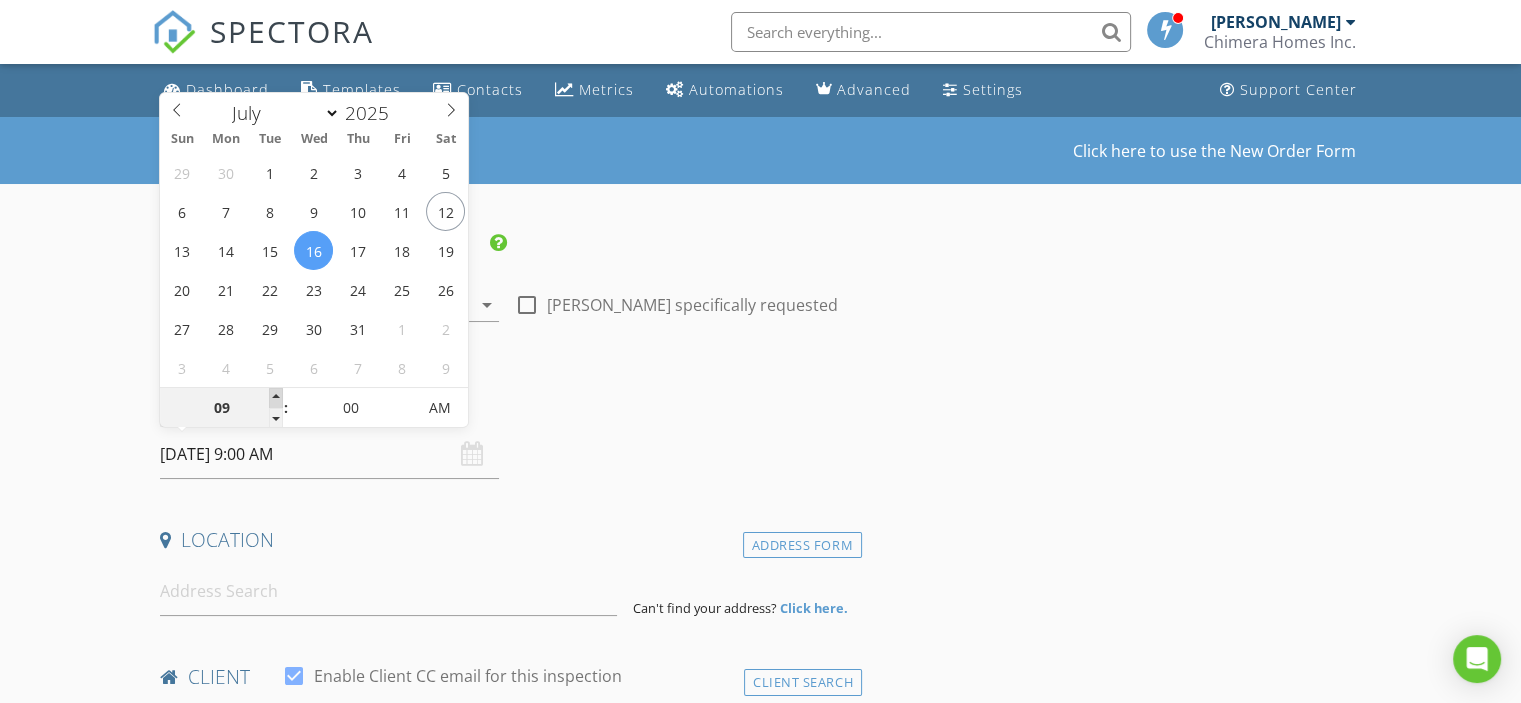 click at bounding box center (276, 398) 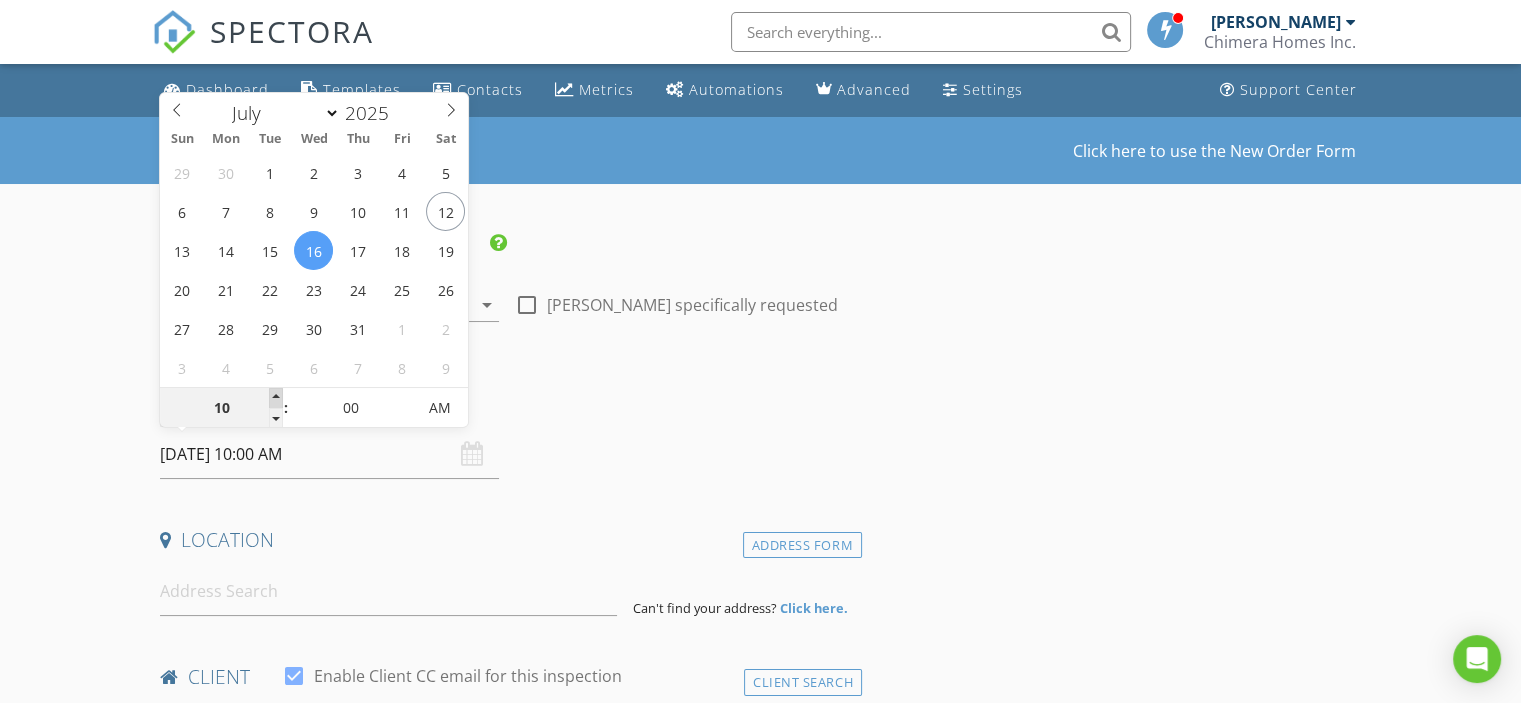click at bounding box center (276, 398) 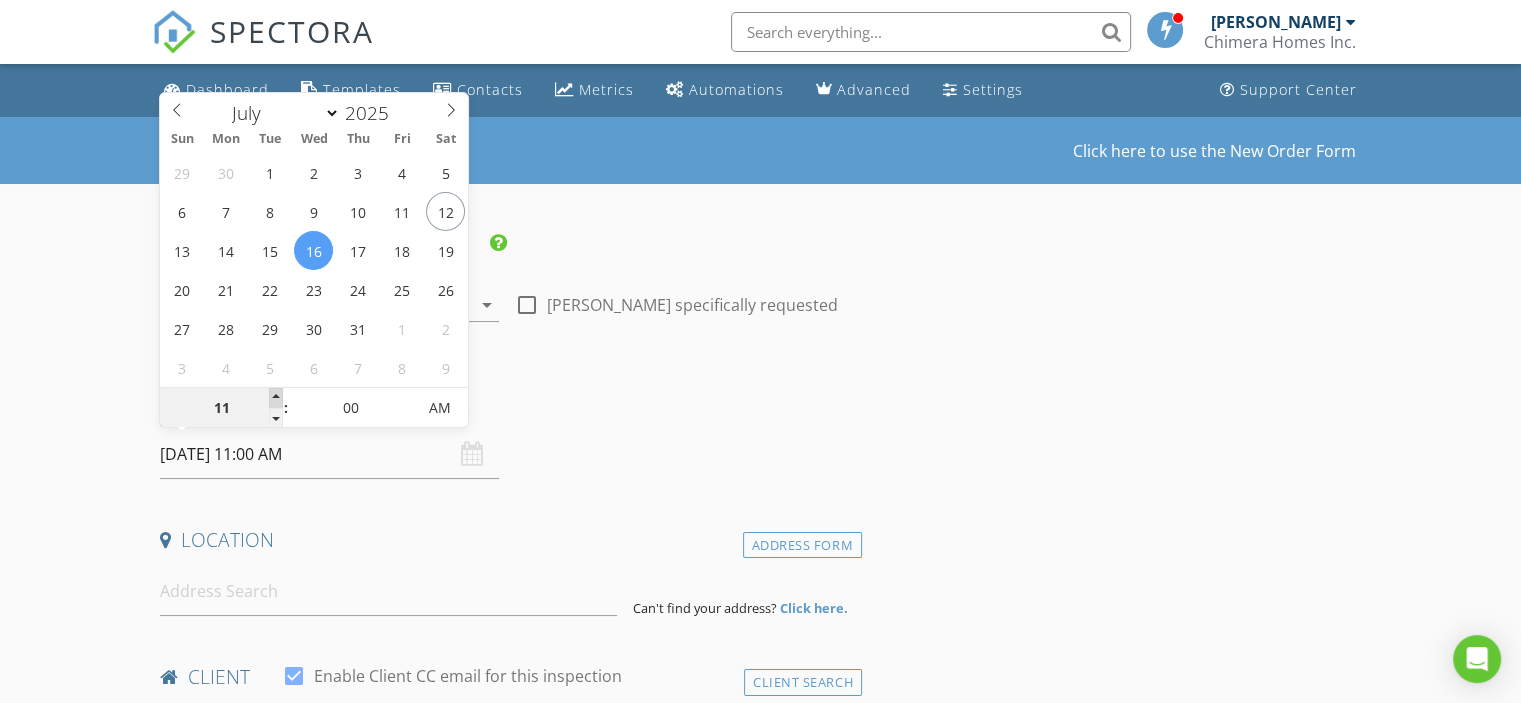 click at bounding box center (276, 398) 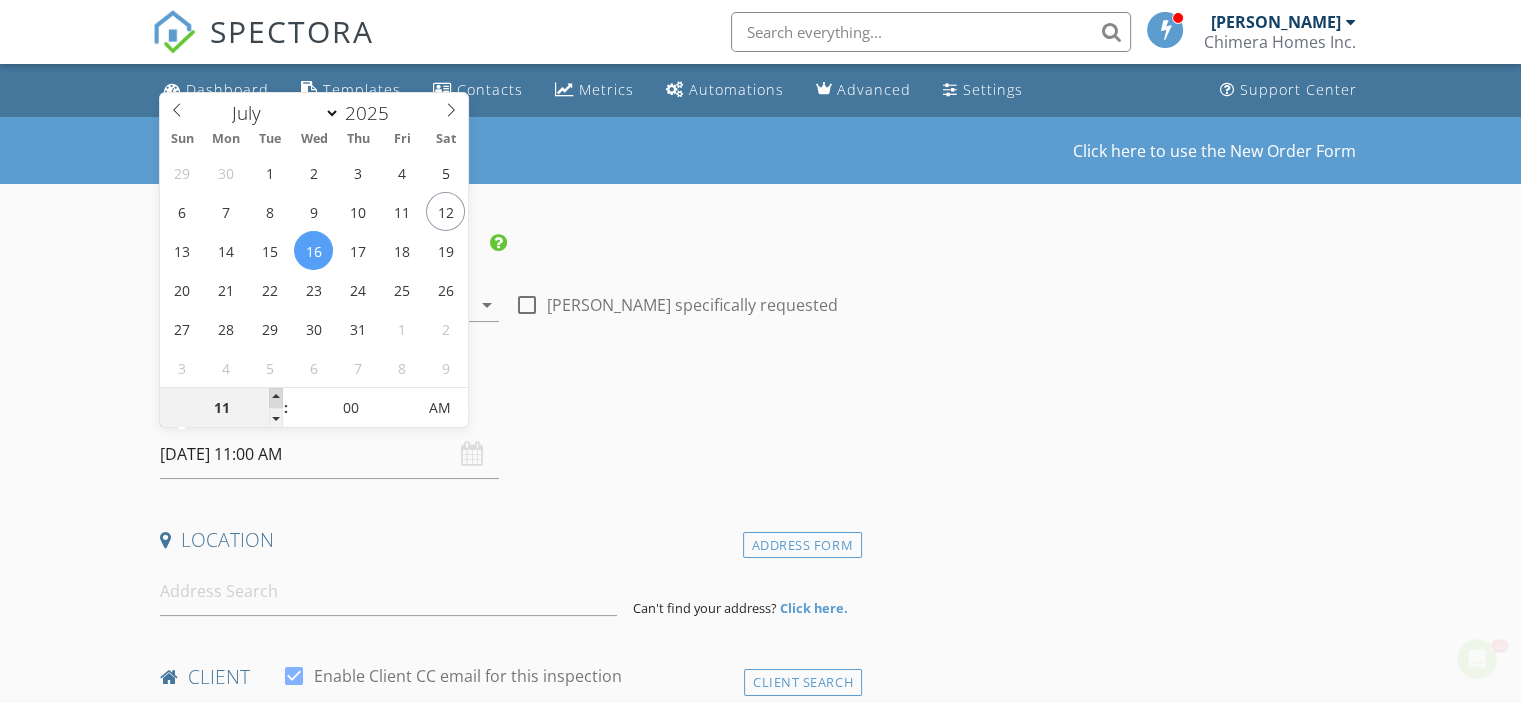 scroll, scrollTop: 0, scrollLeft: 0, axis: both 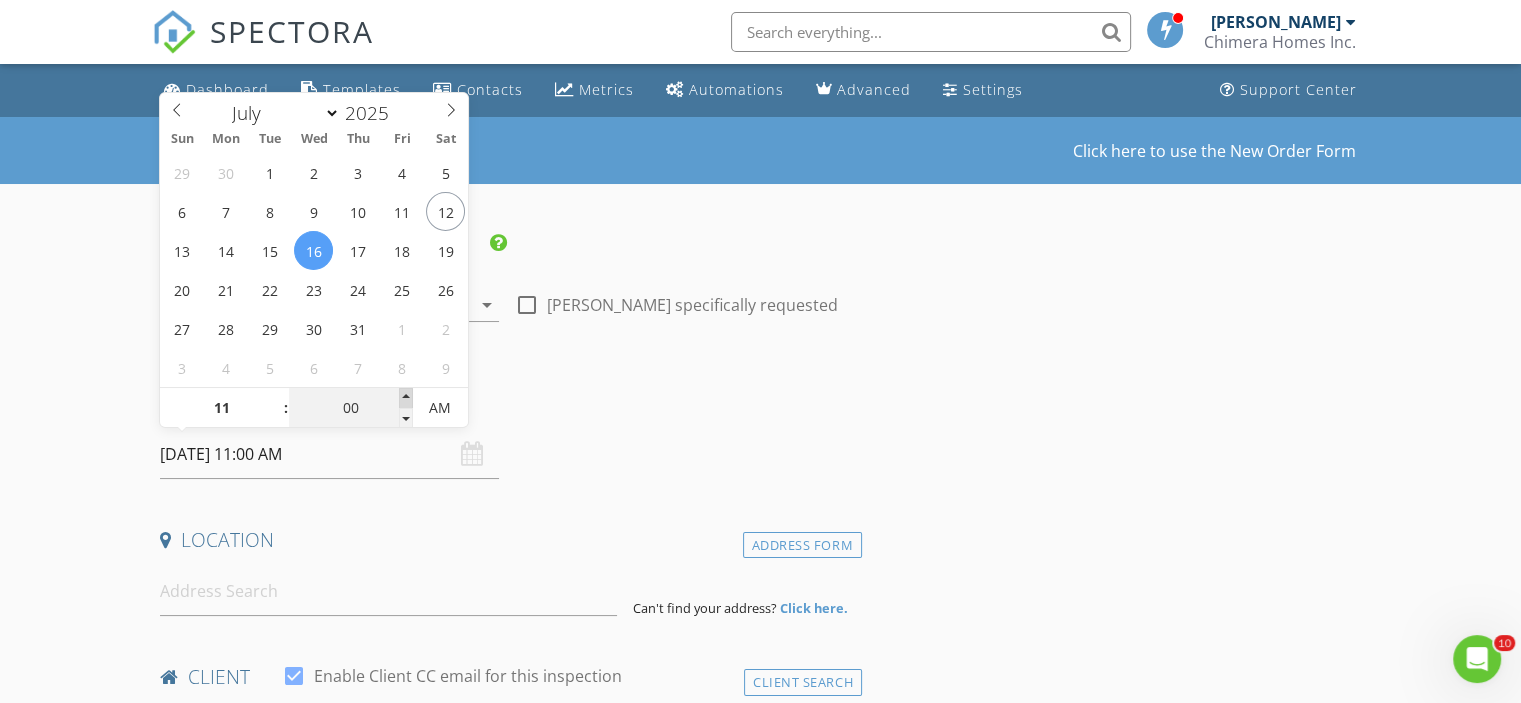 type on "07/16/2025 11:05 AM" 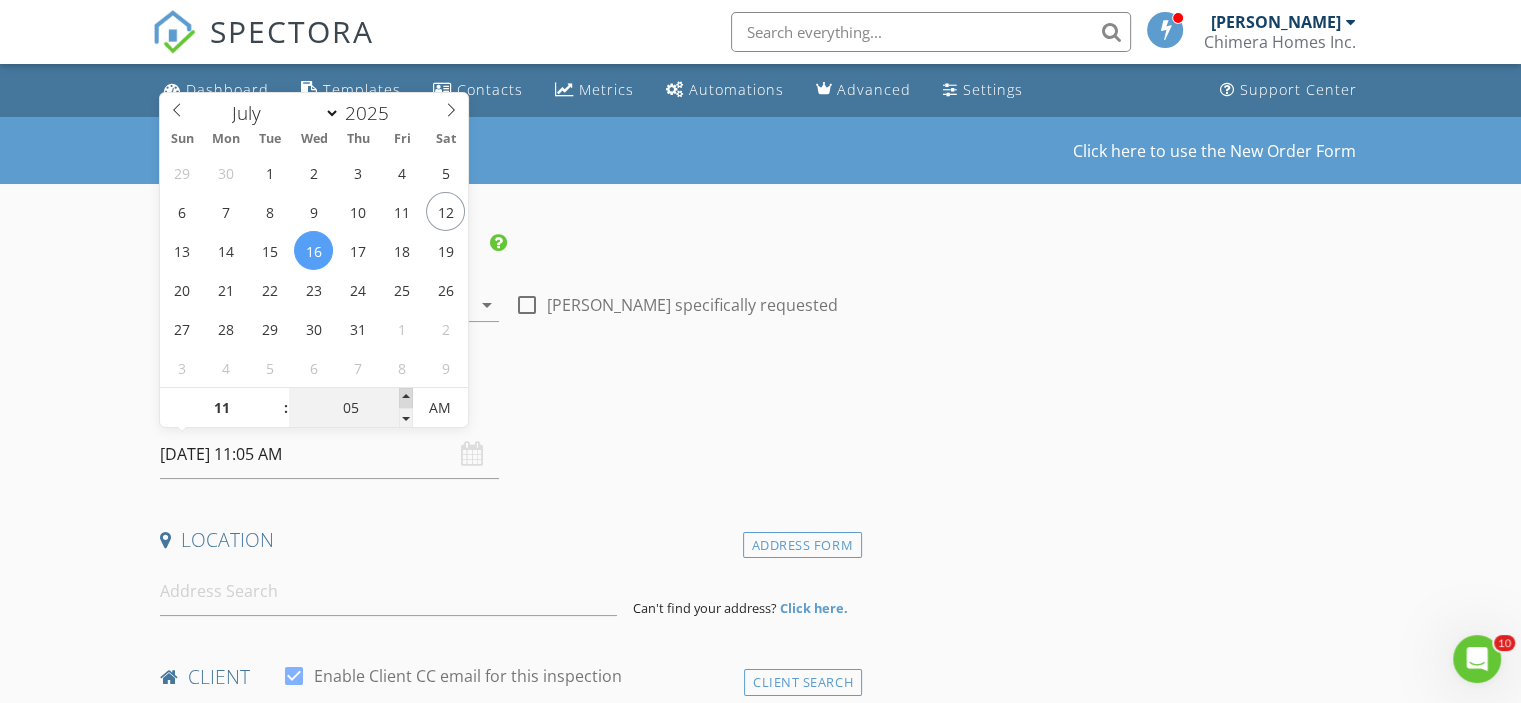 click at bounding box center [406, 398] 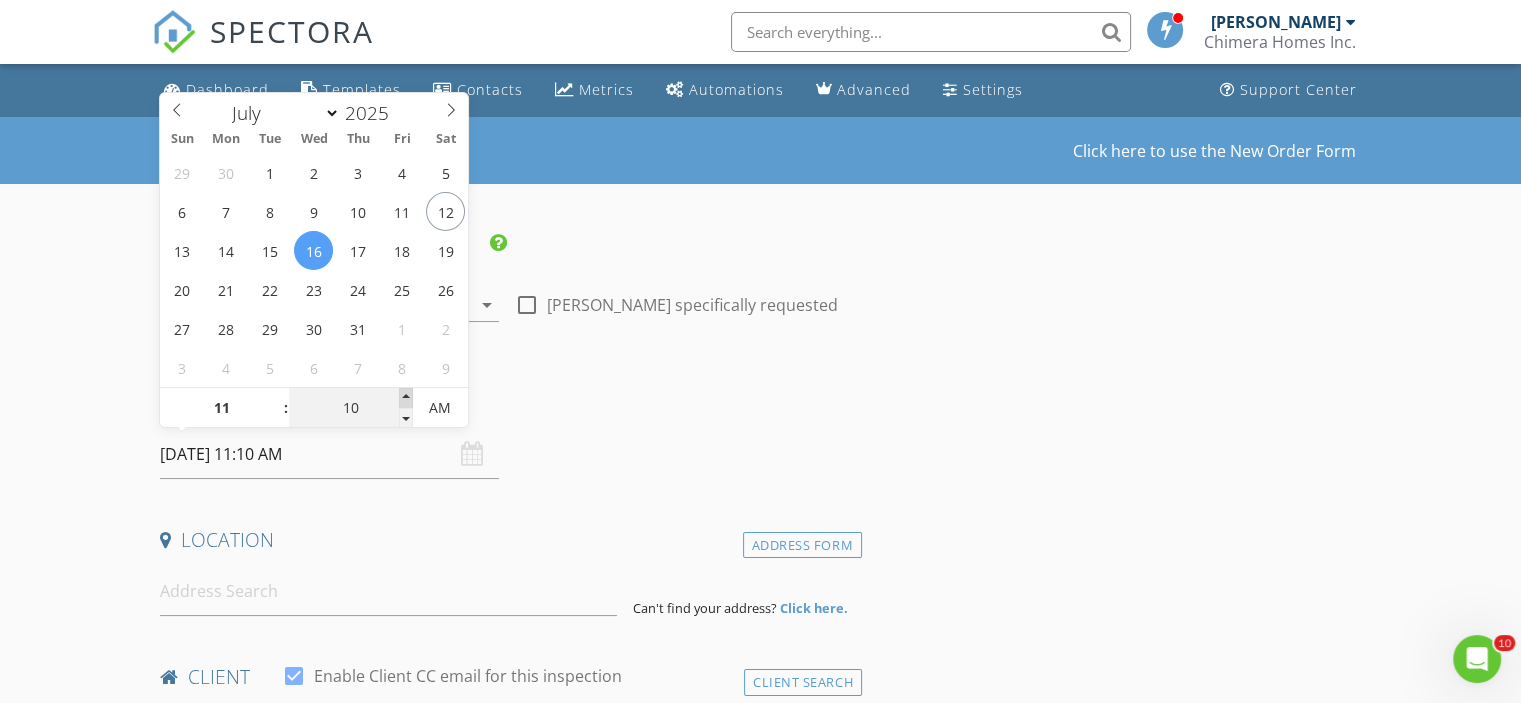 click at bounding box center [406, 398] 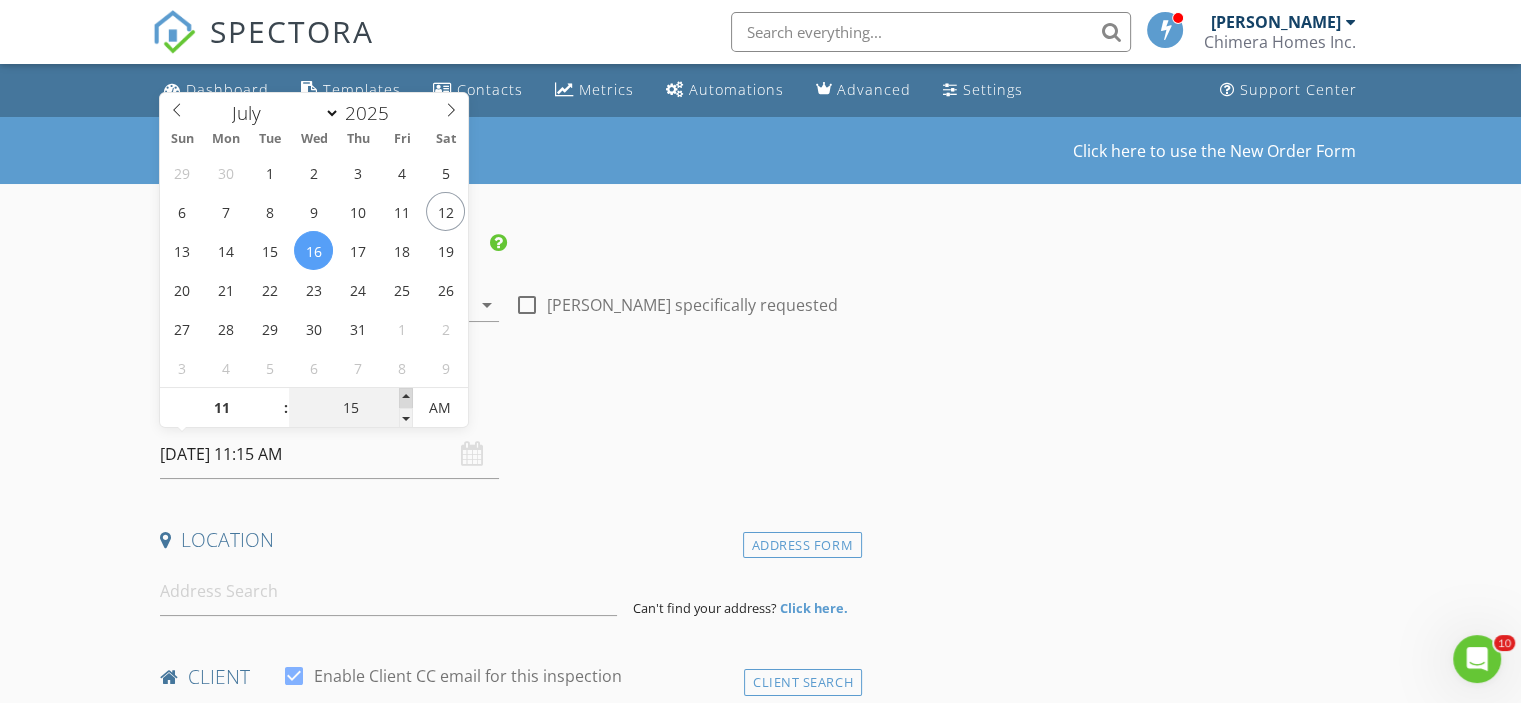 click at bounding box center [406, 398] 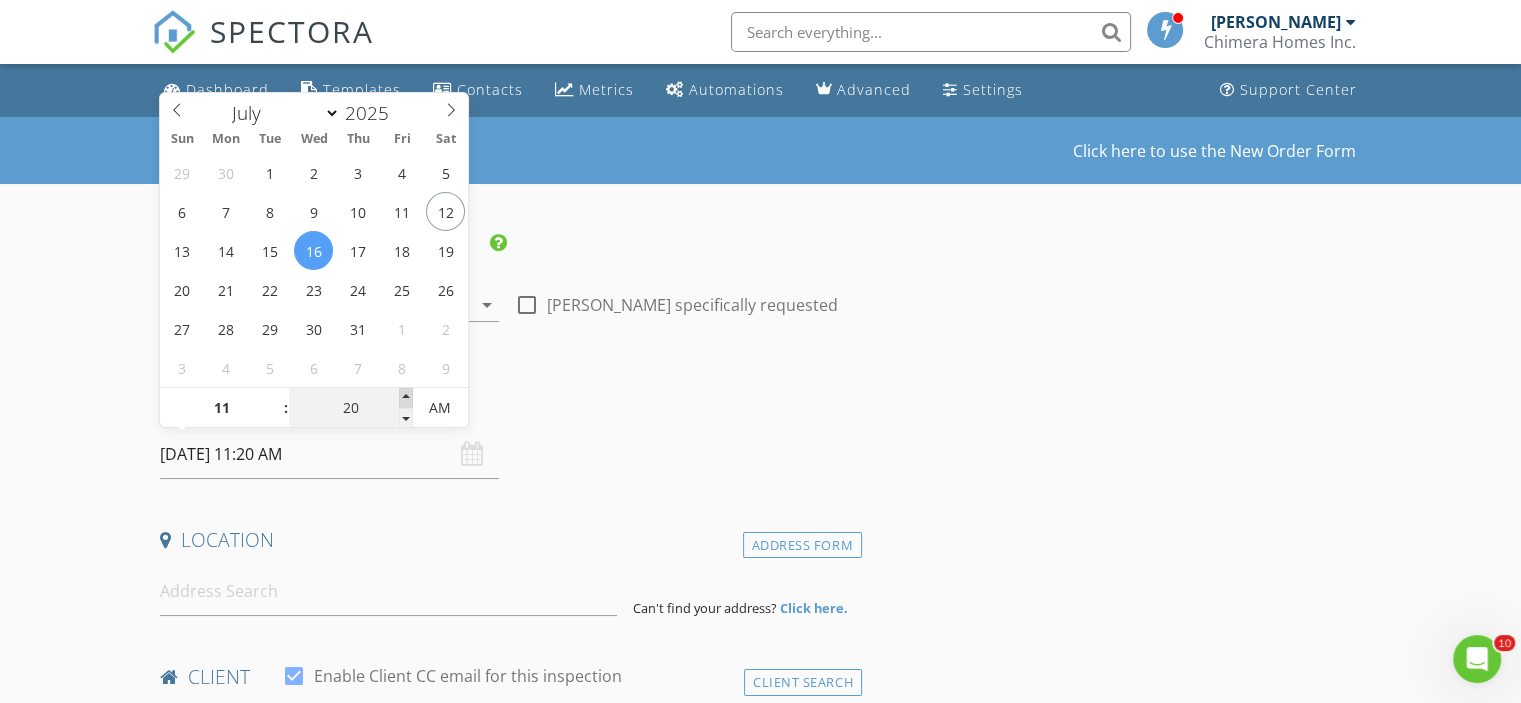 click at bounding box center [406, 398] 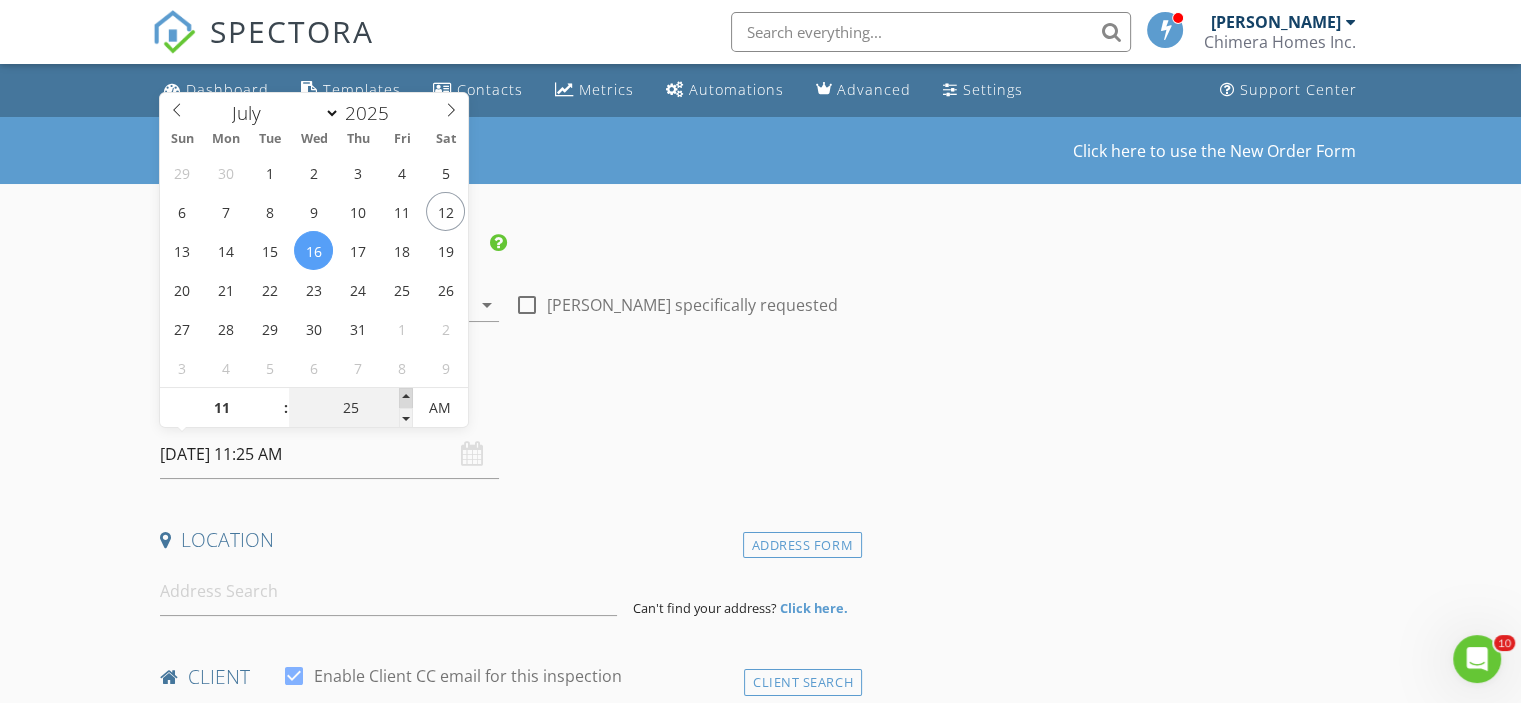 click at bounding box center [406, 398] 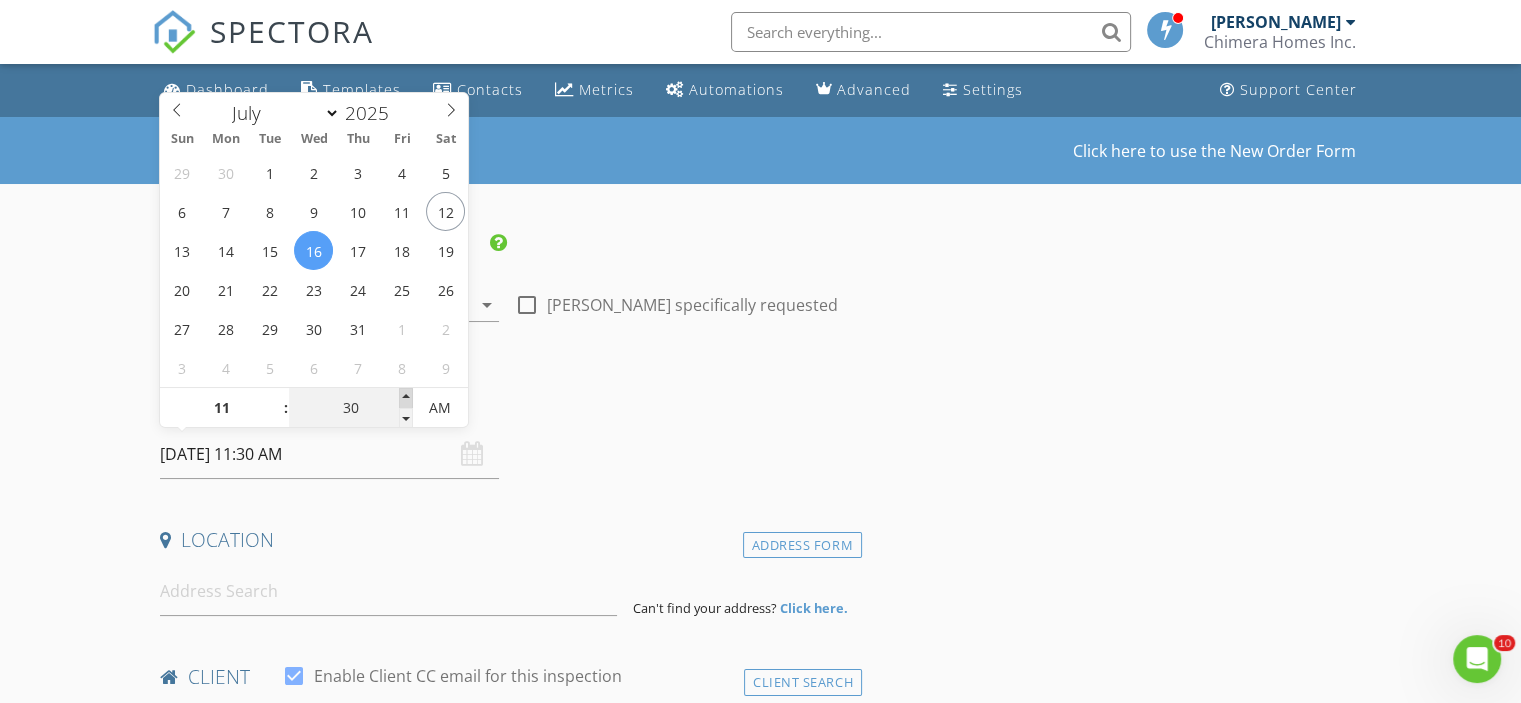 click at bounding box center (406, 398) 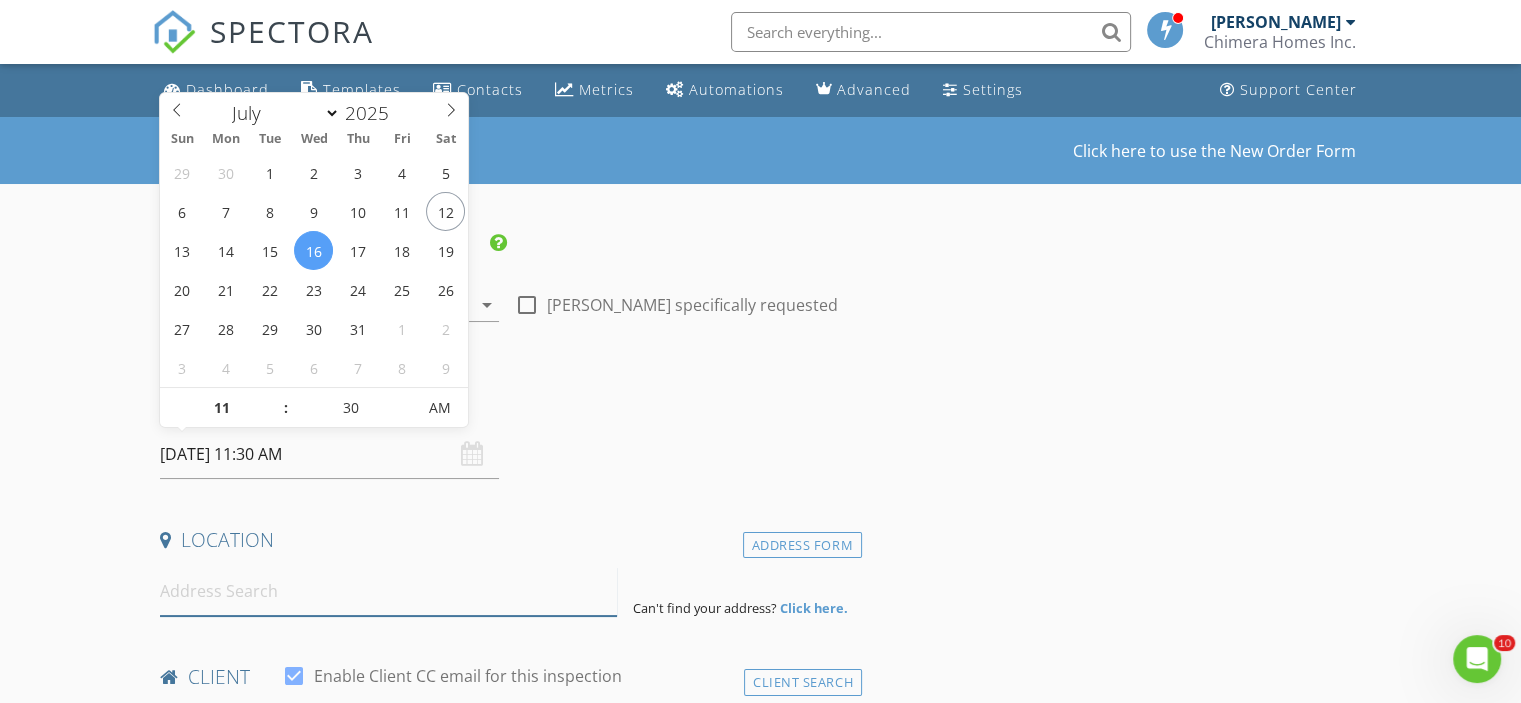 click at bounding box center (388, 591) 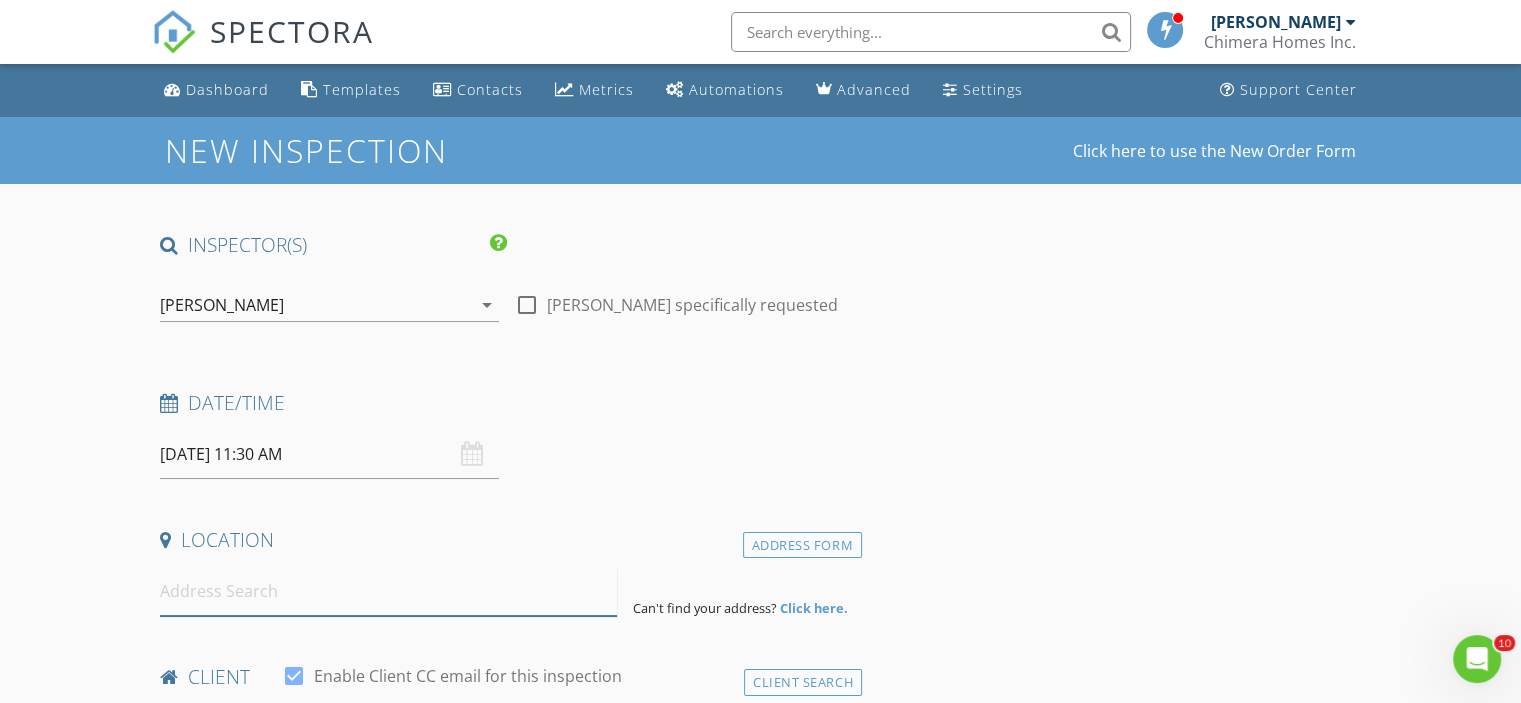 click at bounding box center (388, 591) 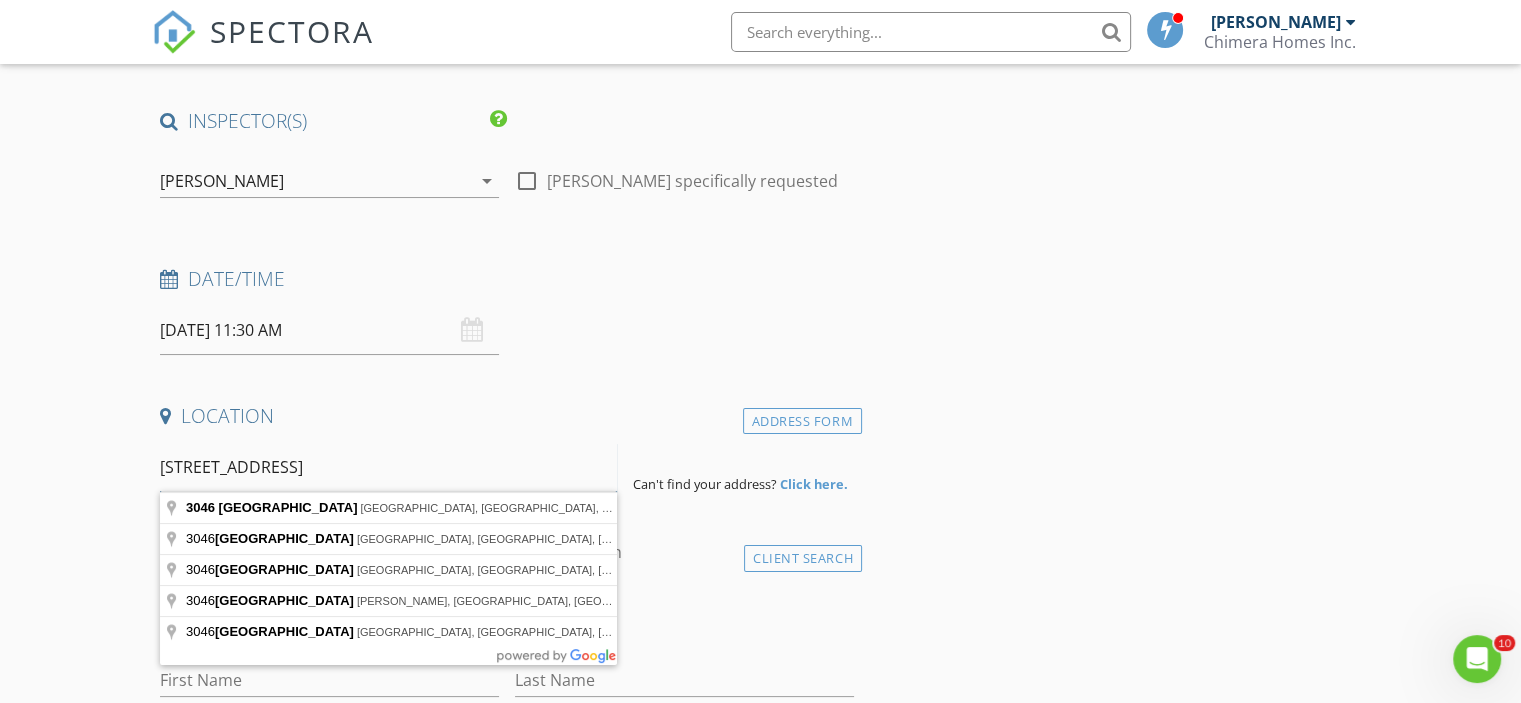 scroll, scrollTop: 200, scrollLeft: 0, axis: vertical 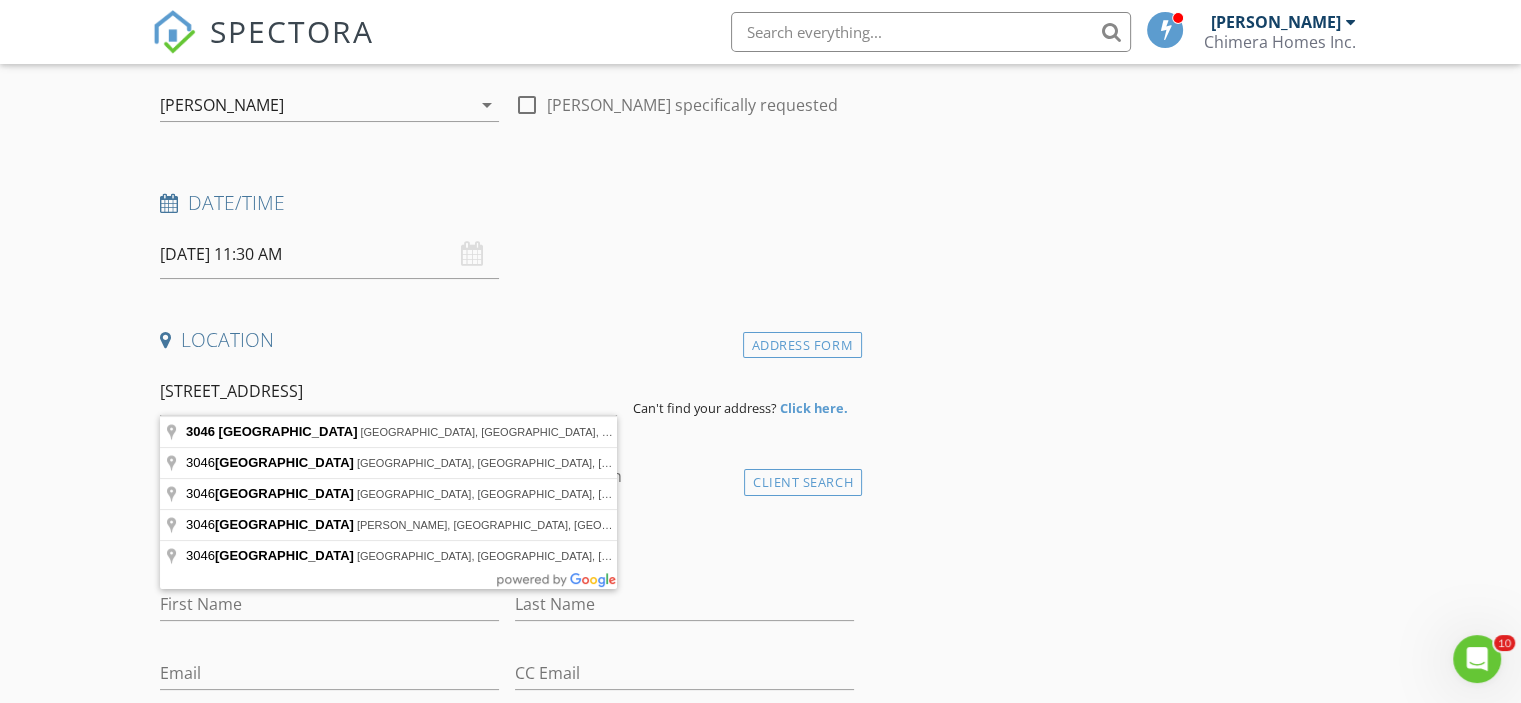 type on "3046 Royal Tern Drive, Winter Haven, FL, USA" 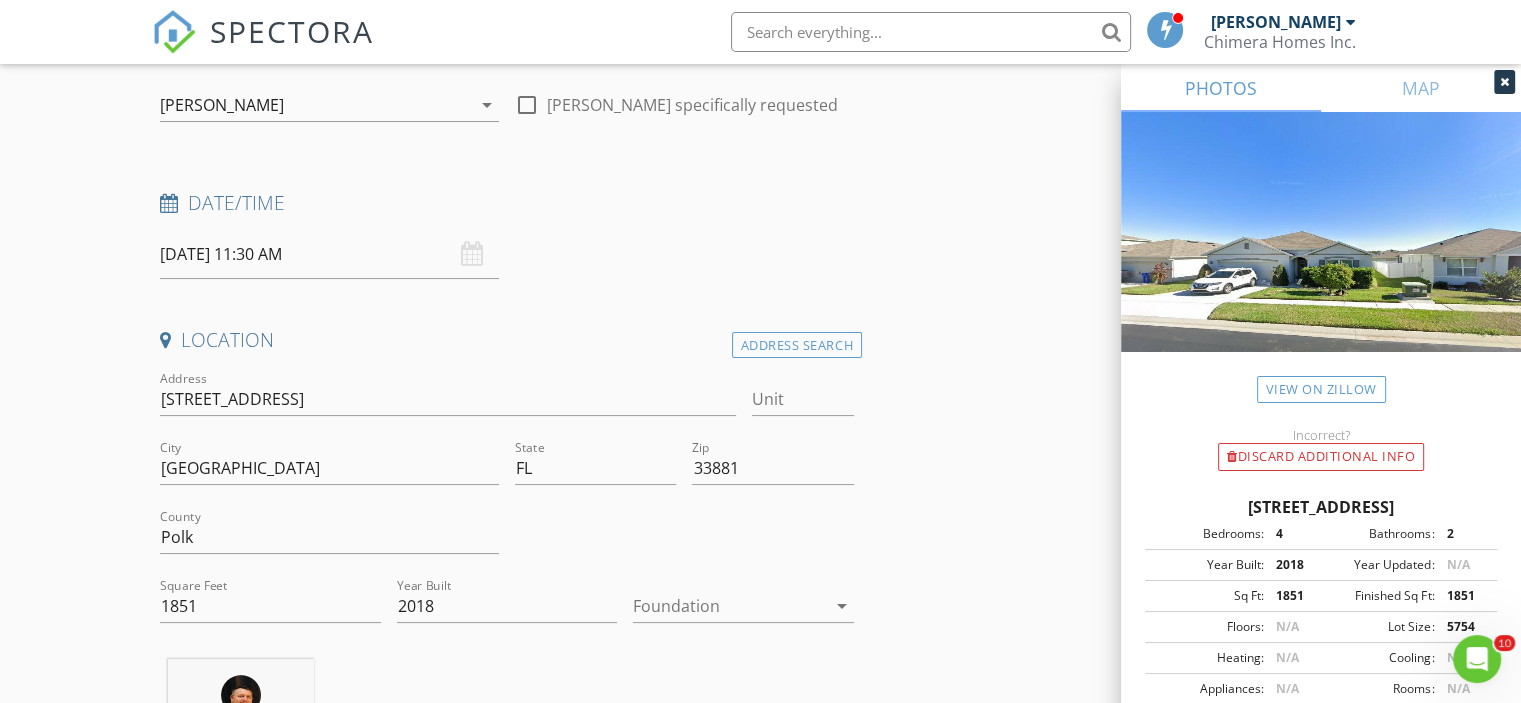 click at bounding box center [1504, 82] 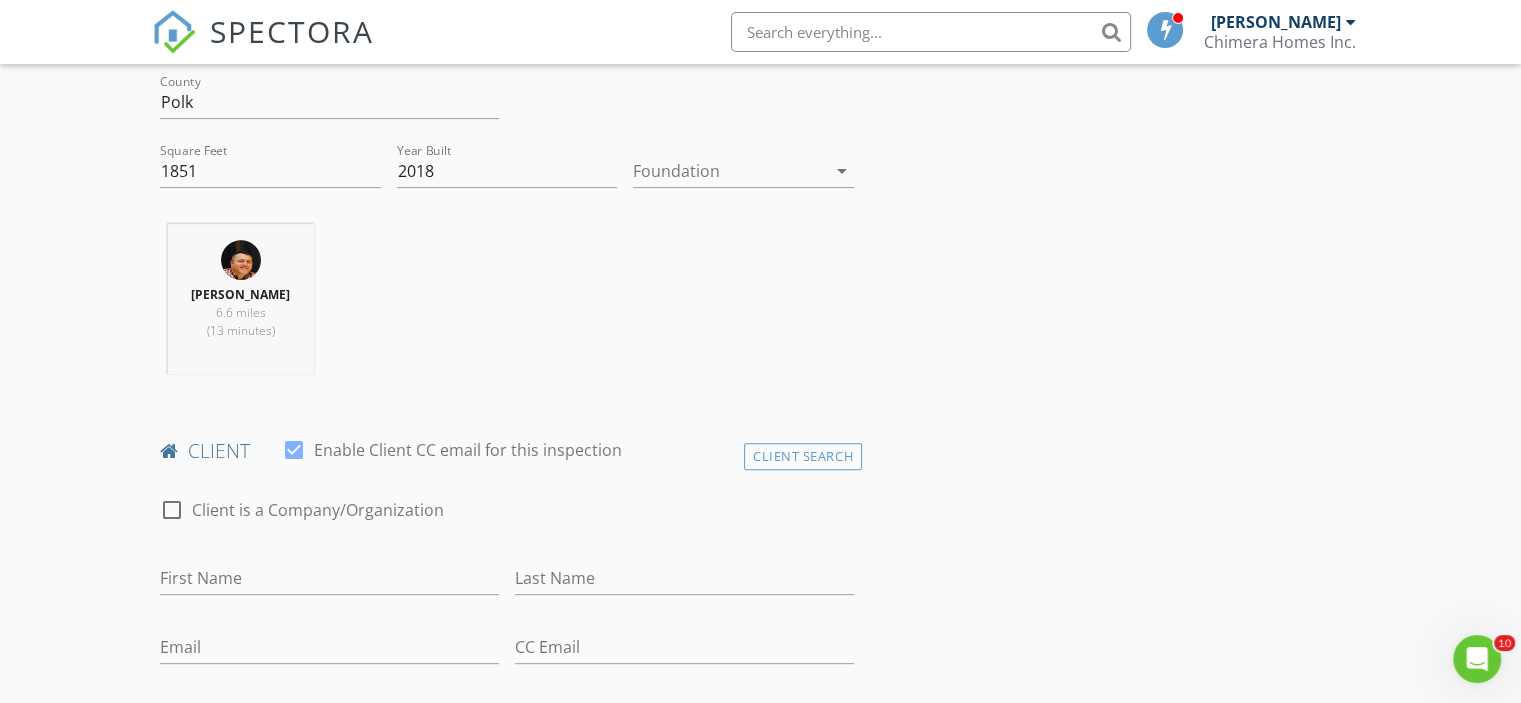 scroll, scrollTop: 700, scrollLeft: 0, axis: vertical 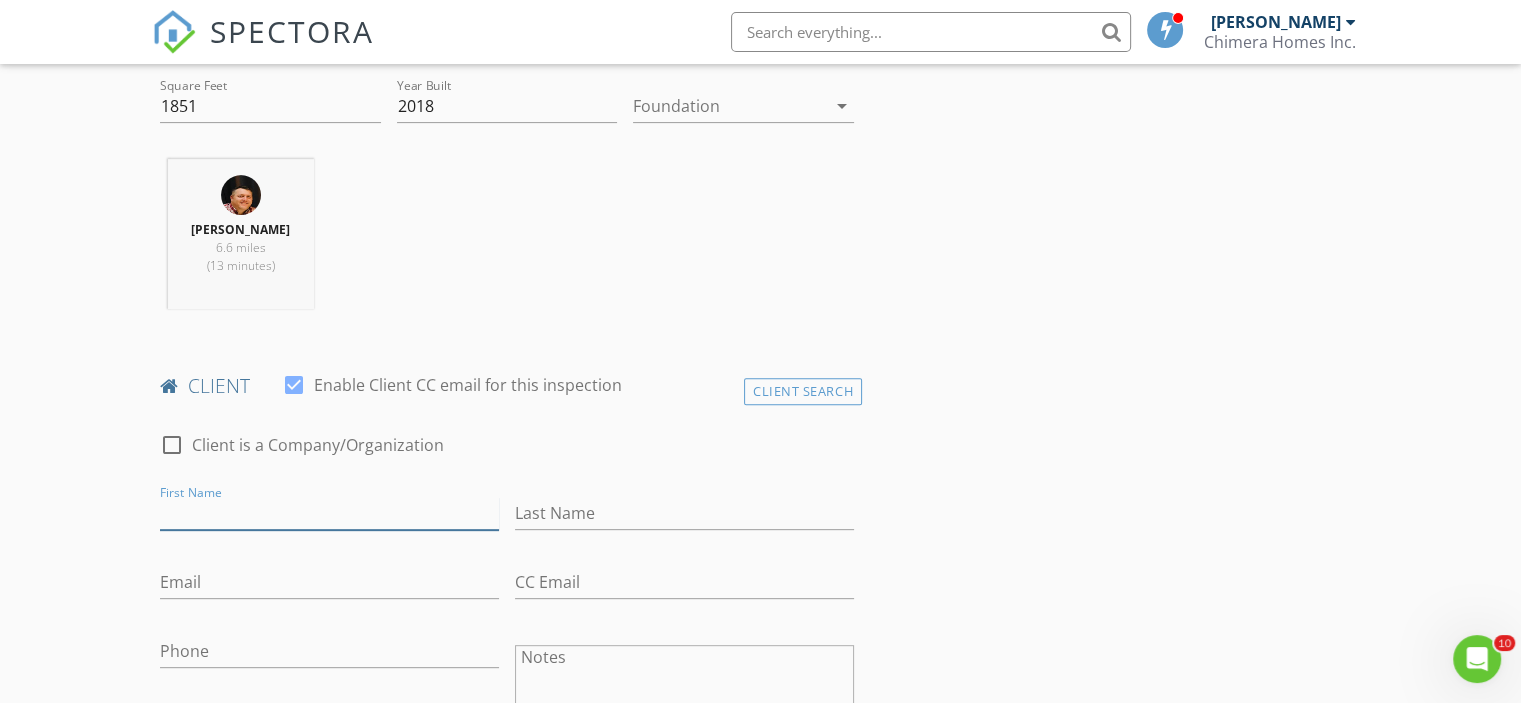 click on "First Name" at bounding box center (329, 513) 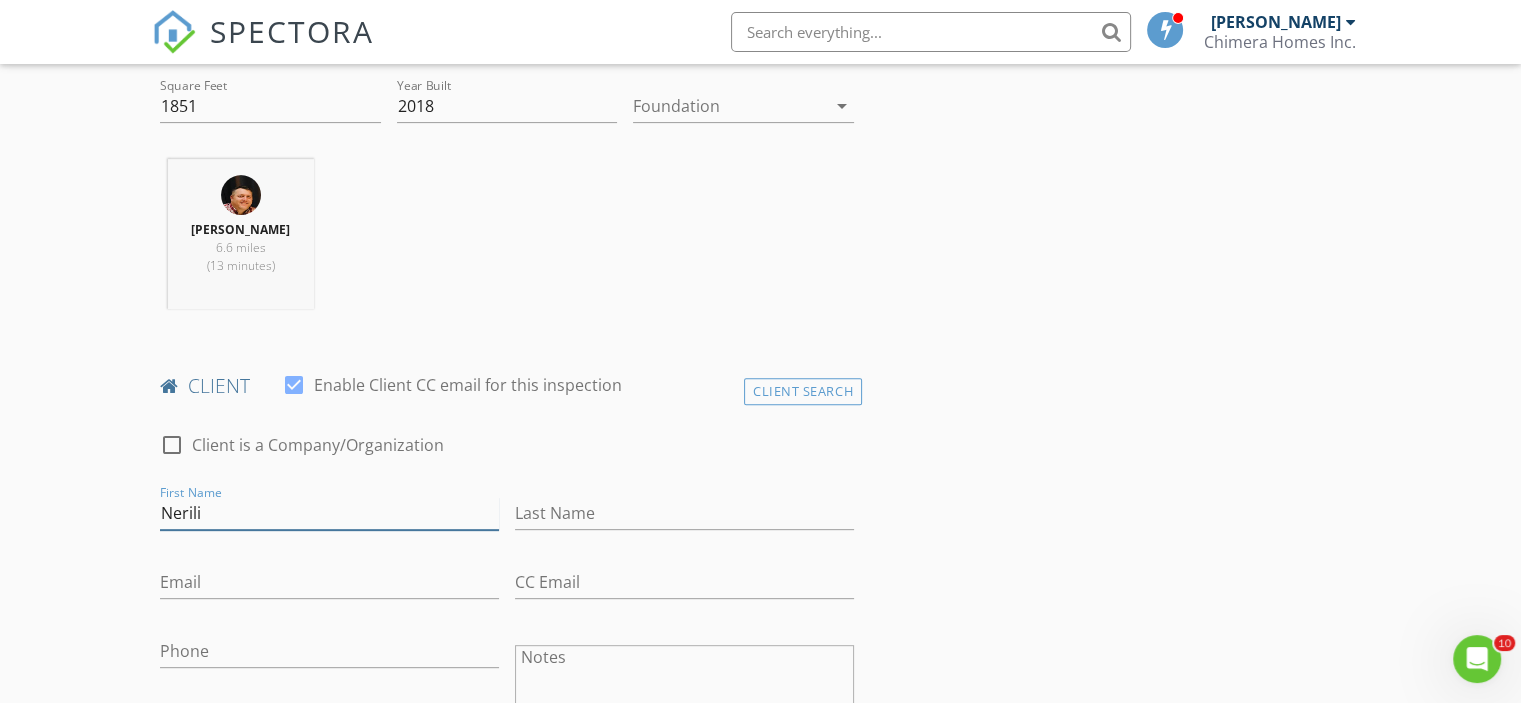 type on "Nerili" 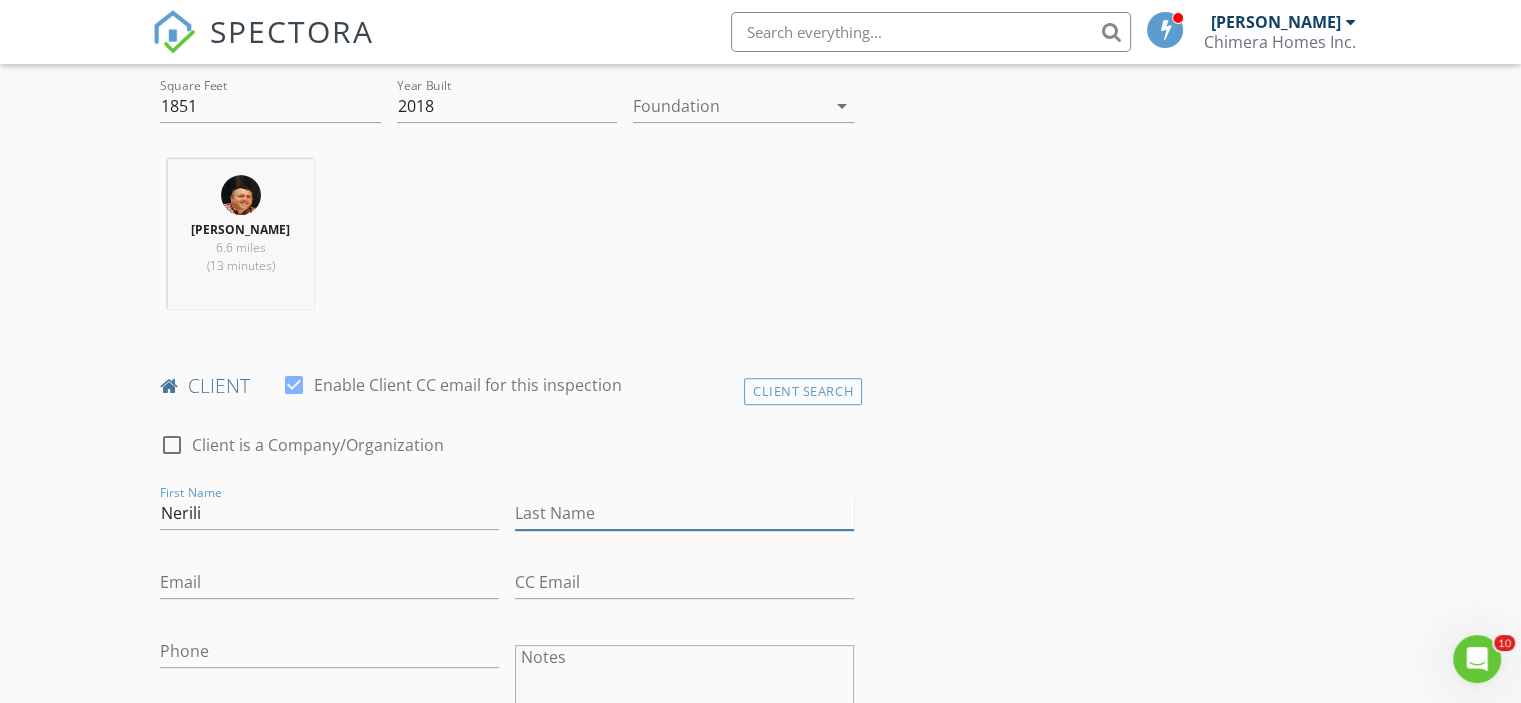 click on "Last Name" at bounding box center [684, 513] 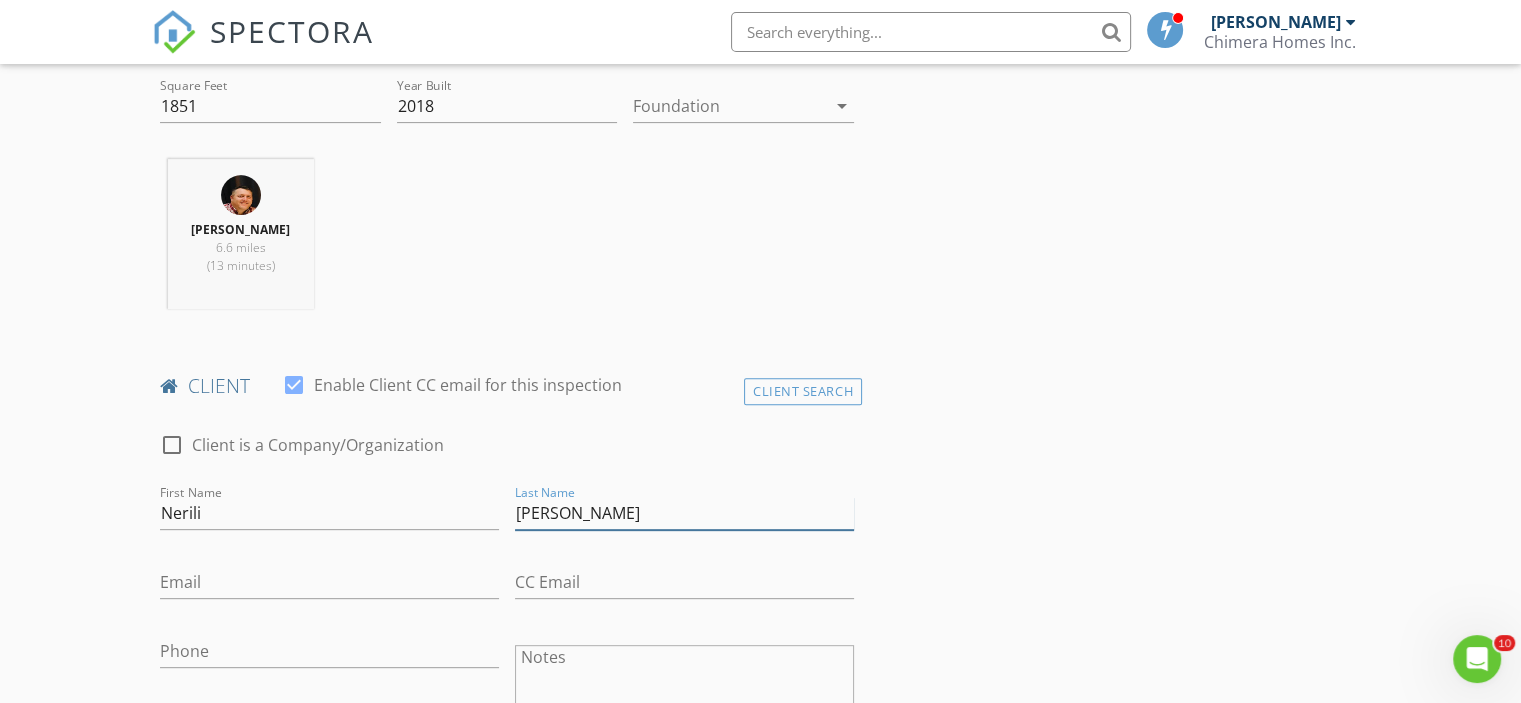 type on "[PERSON_NAME]" 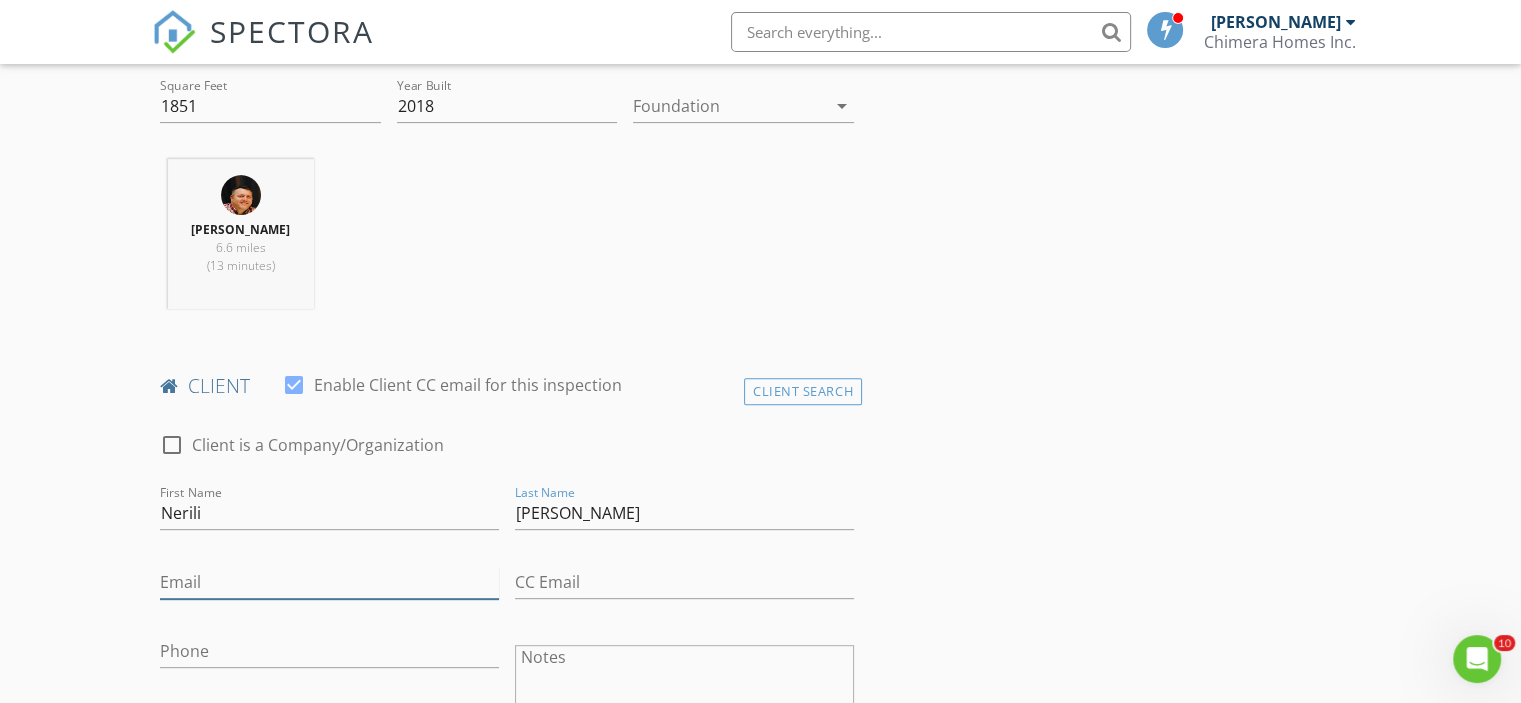 click on "Email" at bounding box center [329, 582] 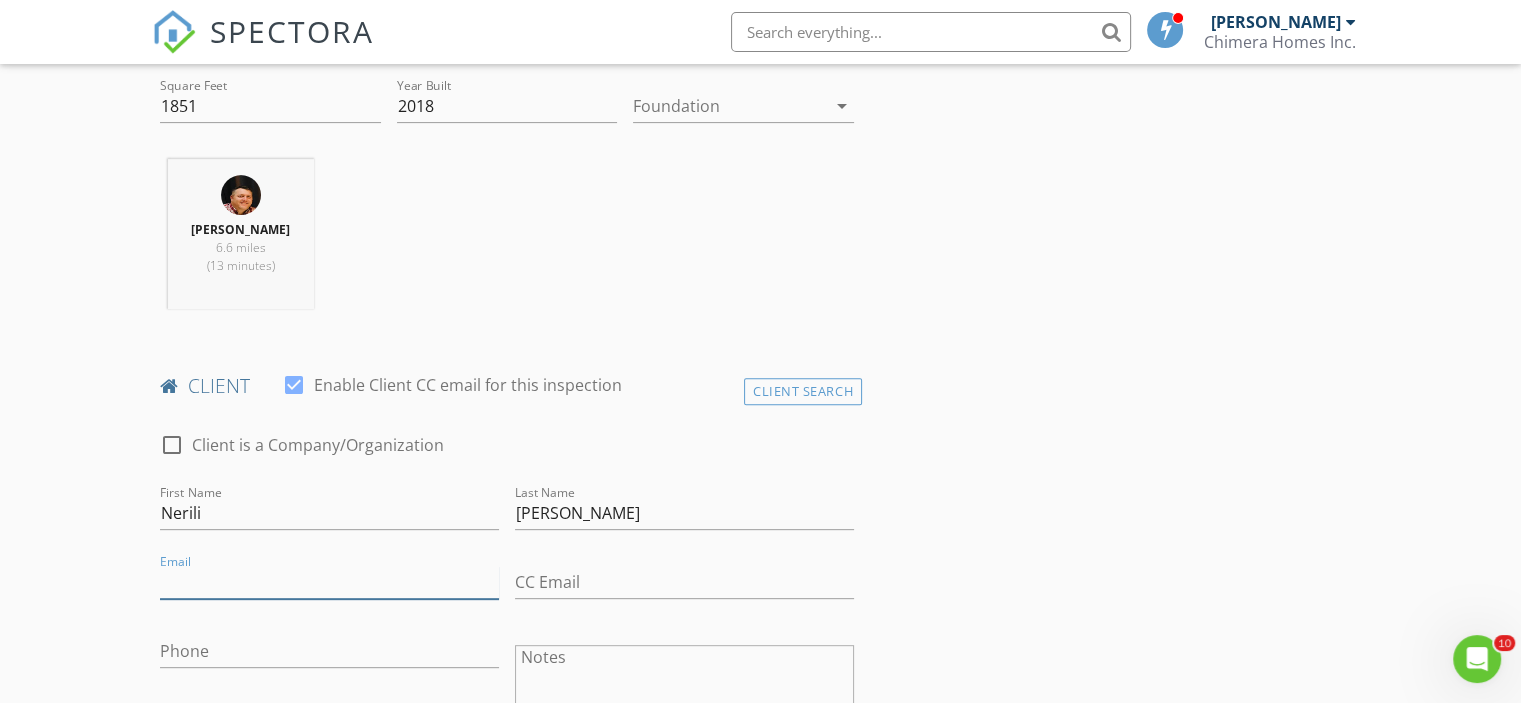paste on "[EMAIL_ADDRESS][DOMAIN_NAME]" 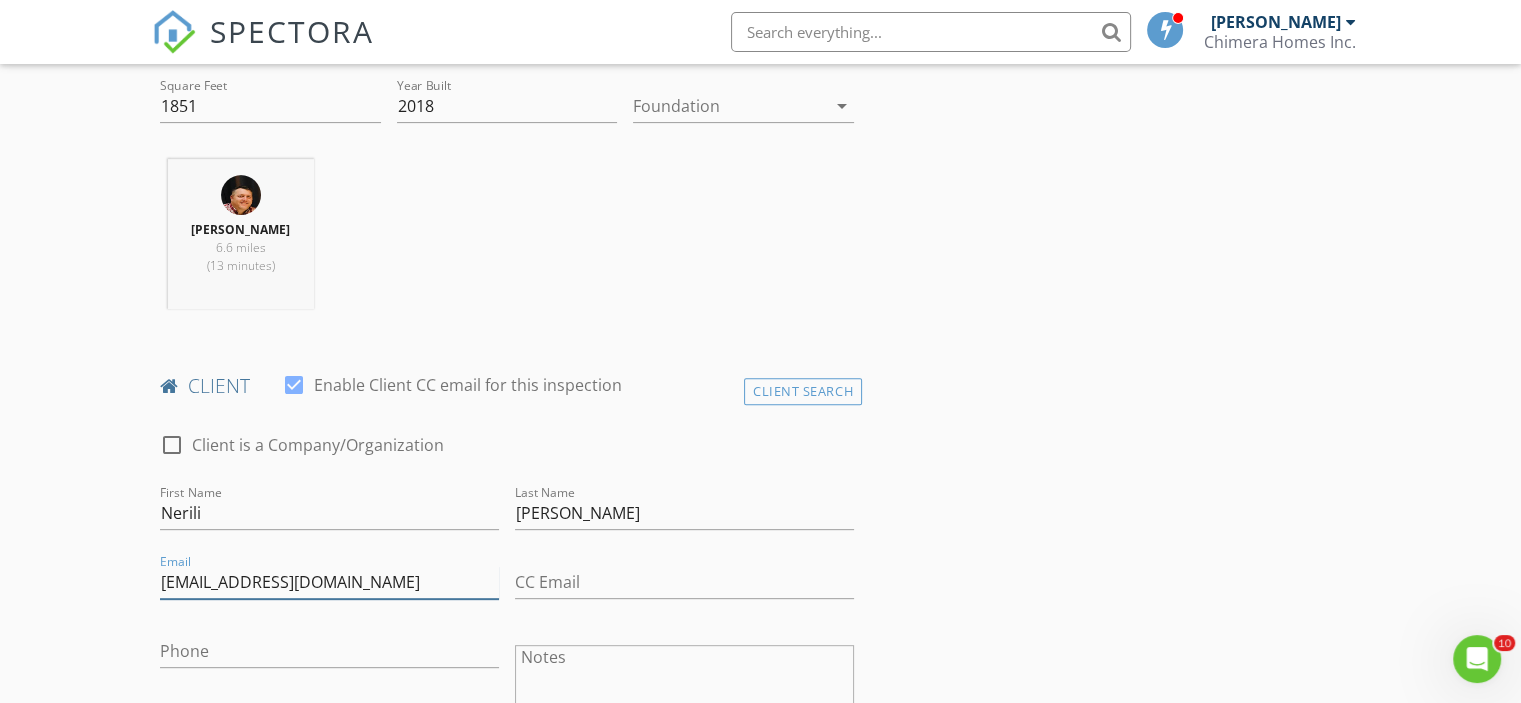type on "[EMAIL_ADDRESS][DOMAIN_NAME]" 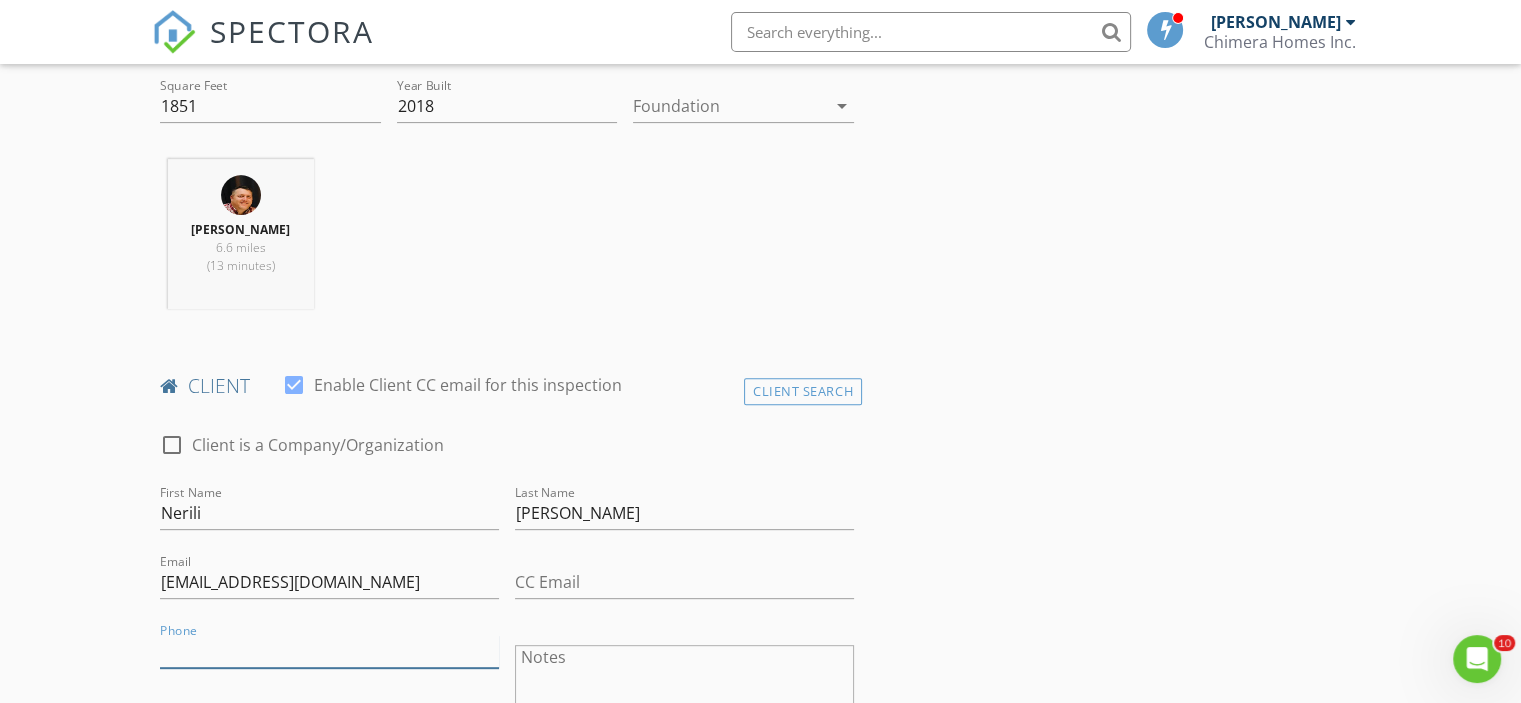 click on "Phone" at bounding box center (329, 651) 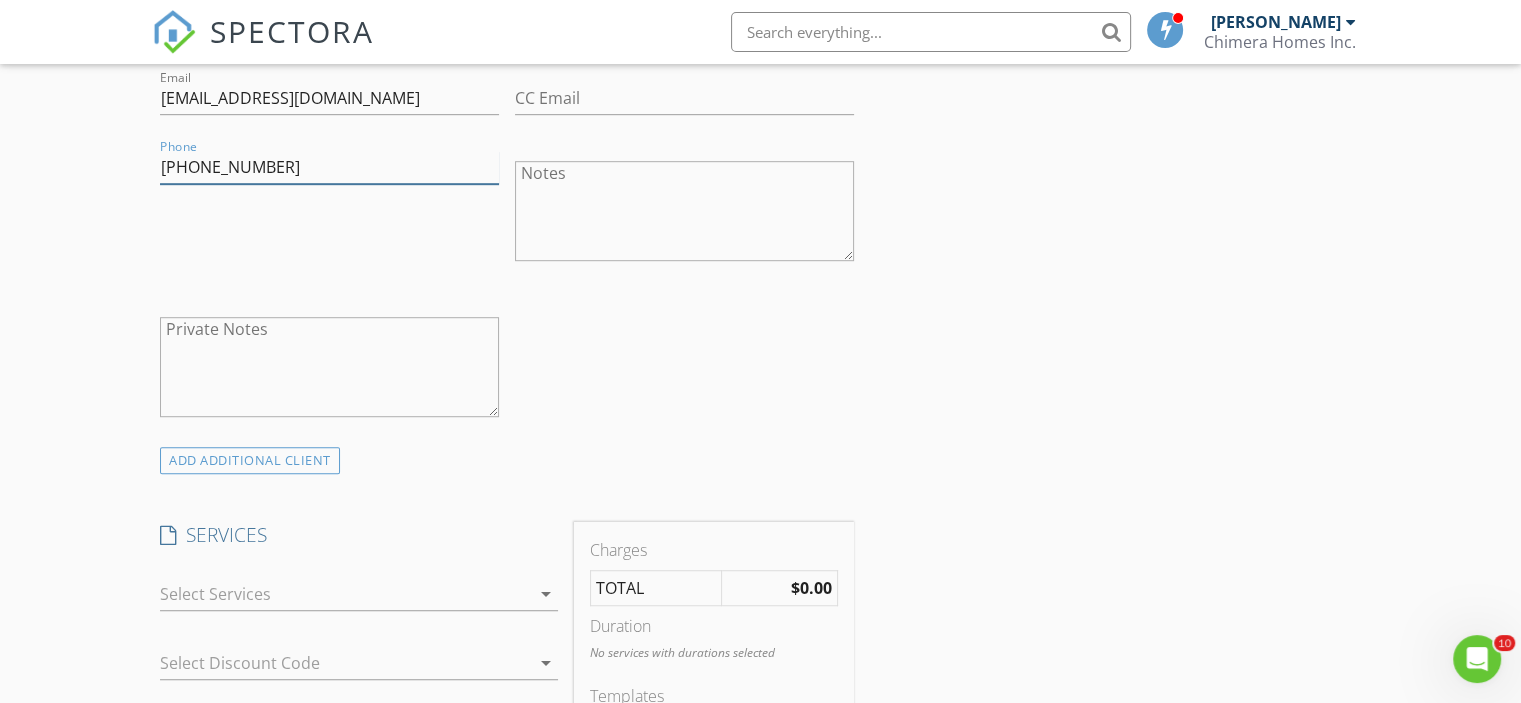 scroll, scrollTop: 1200, scrollLeft: 0, axis: vertical 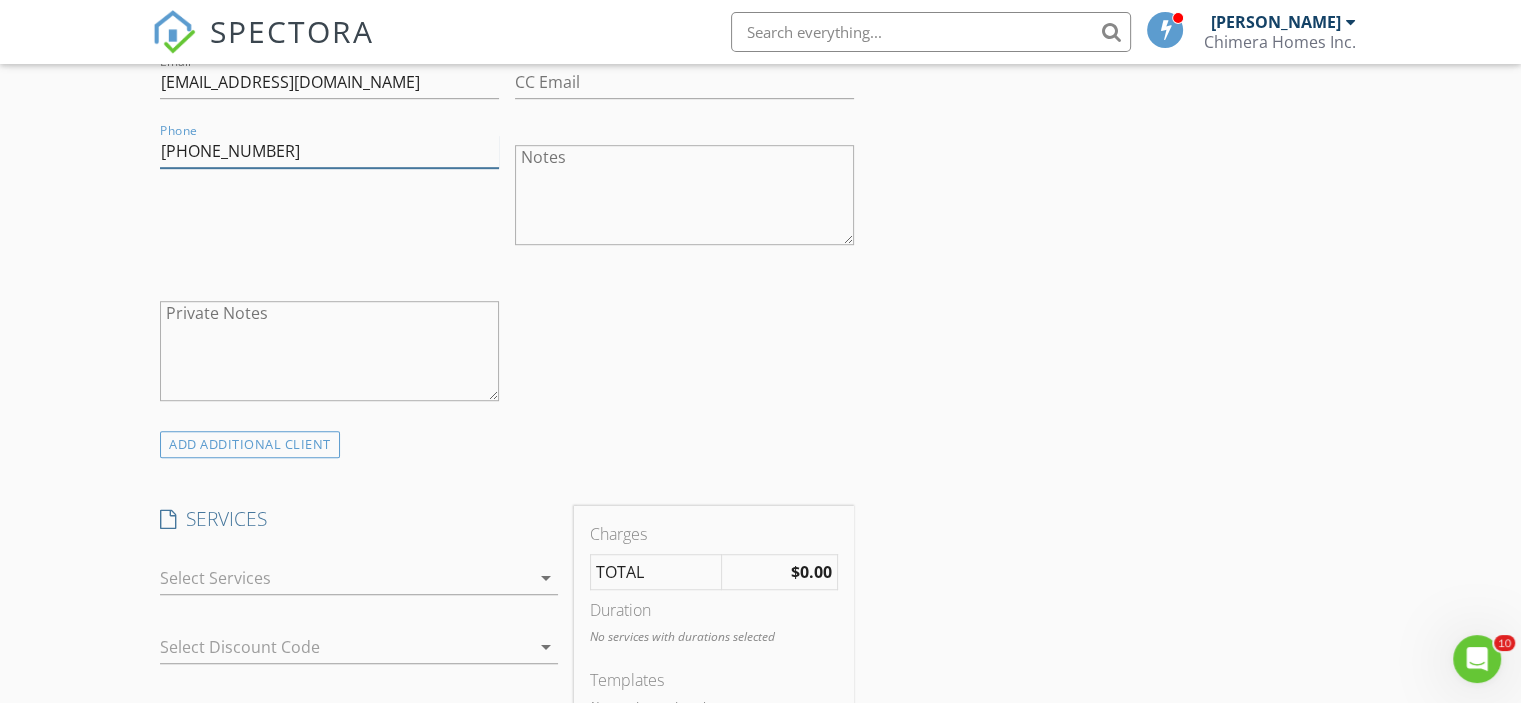 type on "[PHONE_NUMBER]" 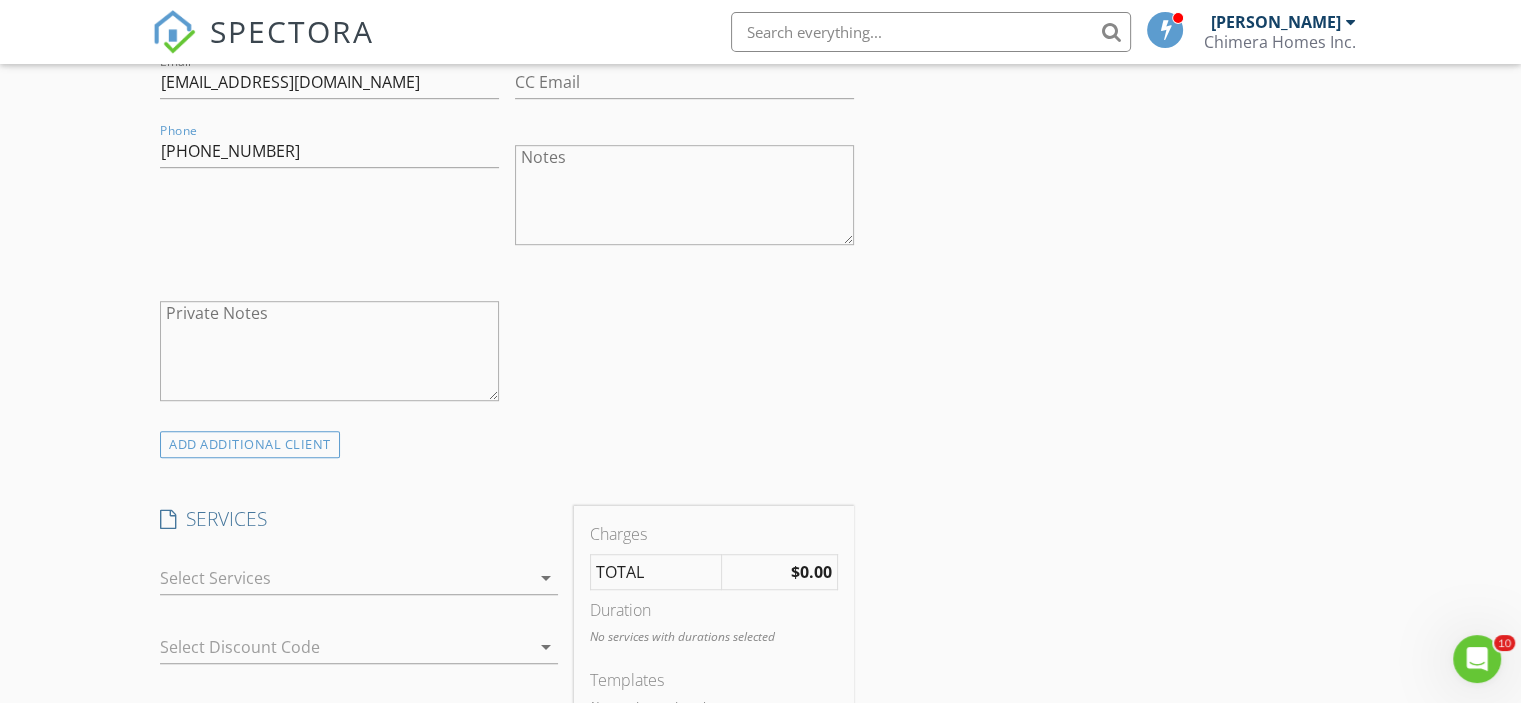 click at bounding box center (345, 578) 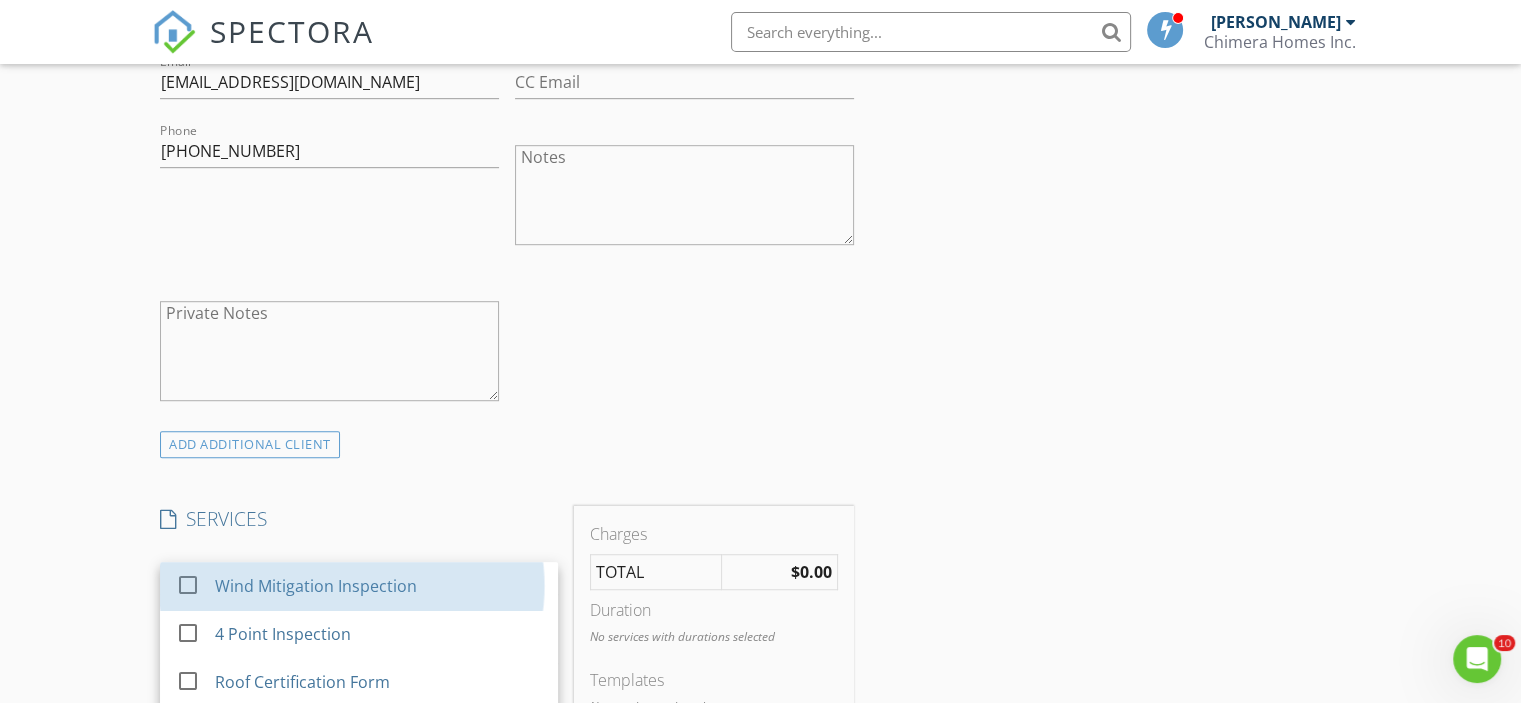 click on "Wind Mitigation Inspection" at bounding box center [316, 586] 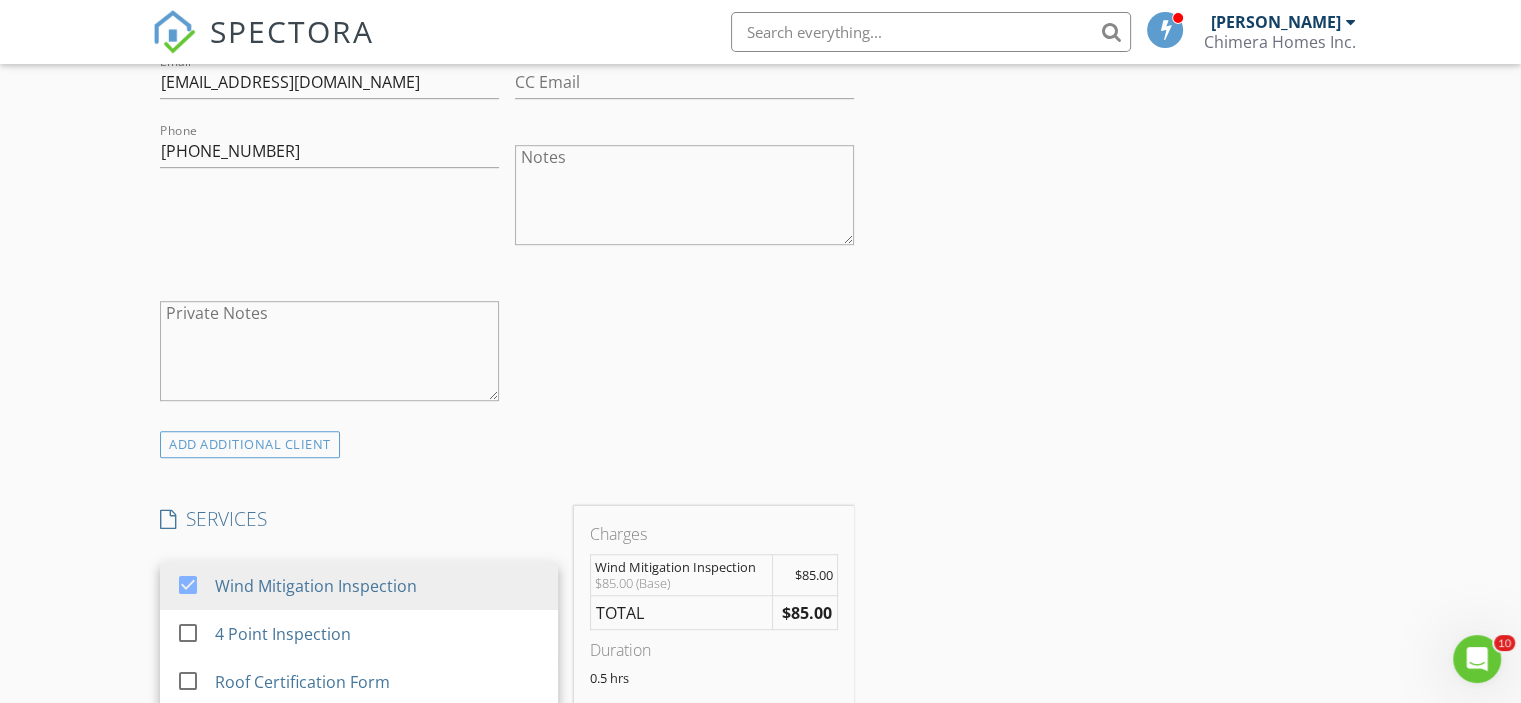 click on "SERVICES
check_box   Wind Mitigation Inspection   check_box_outline_blank   4 Point Inspection   check_box_outline_blank   Roof Certification Form   check_box_outline_blank   Roof/Truss    Installment of 3rd Nail  check_box_outline_blank   New Service   check_box_outline_blank   Wind Mitigation   RIG-WINDEMERE  check_box_outline_blank   Residential Inspection   Wind Mitigation Inspection arrow_drop_down     Select Discount Code arrow_drop_down" at bounding box center (359, 701) 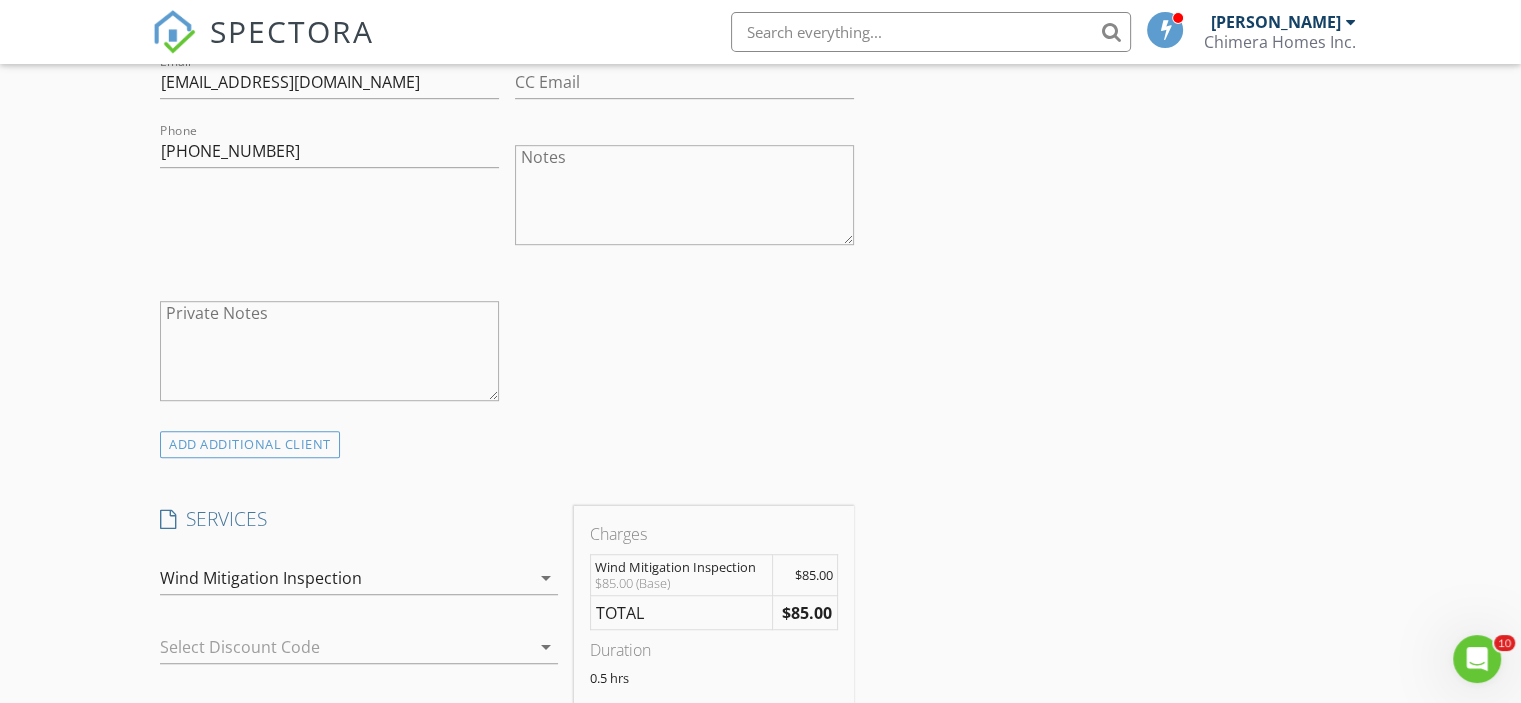 click at bounding box center (331, 647) 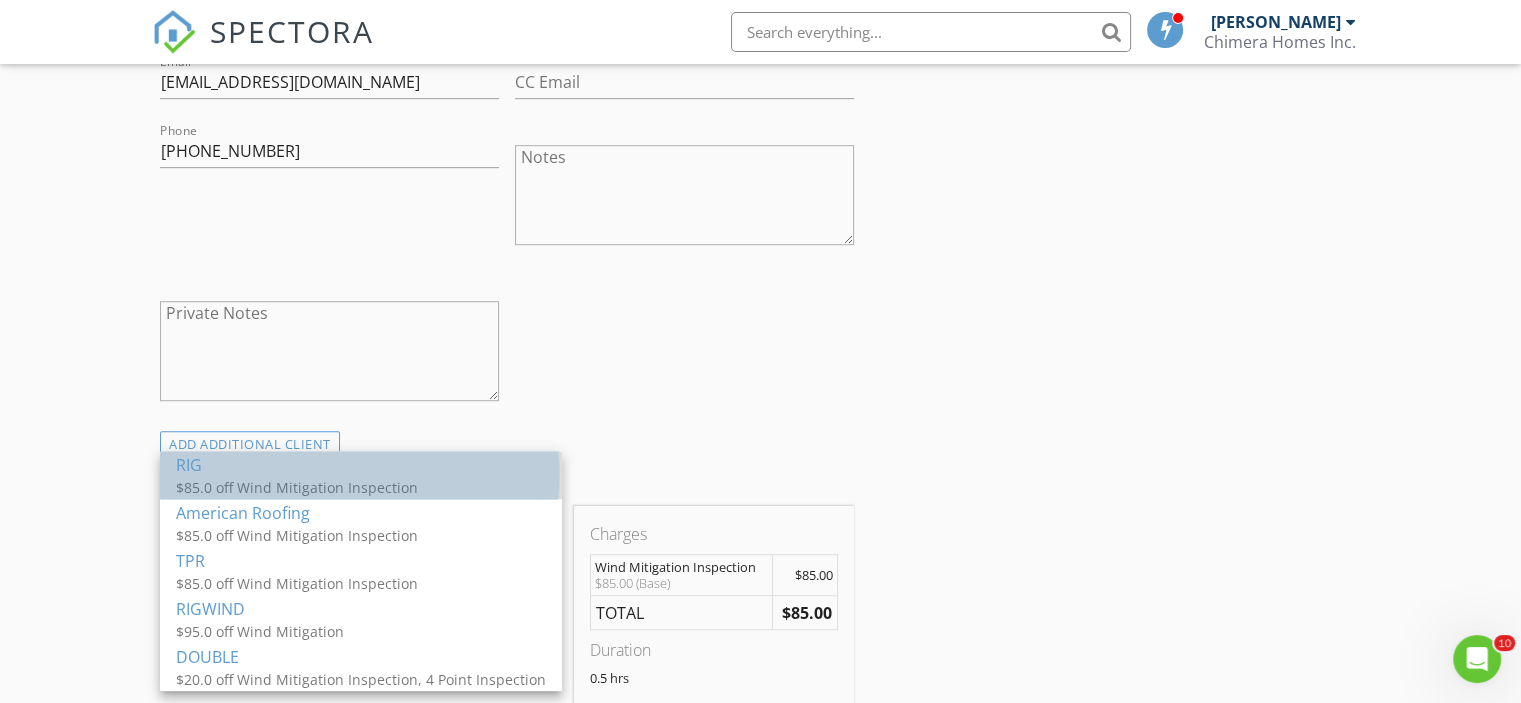 click on "$85.0 off Wind Mitigation Inspection" at bounding box center [361, 487] 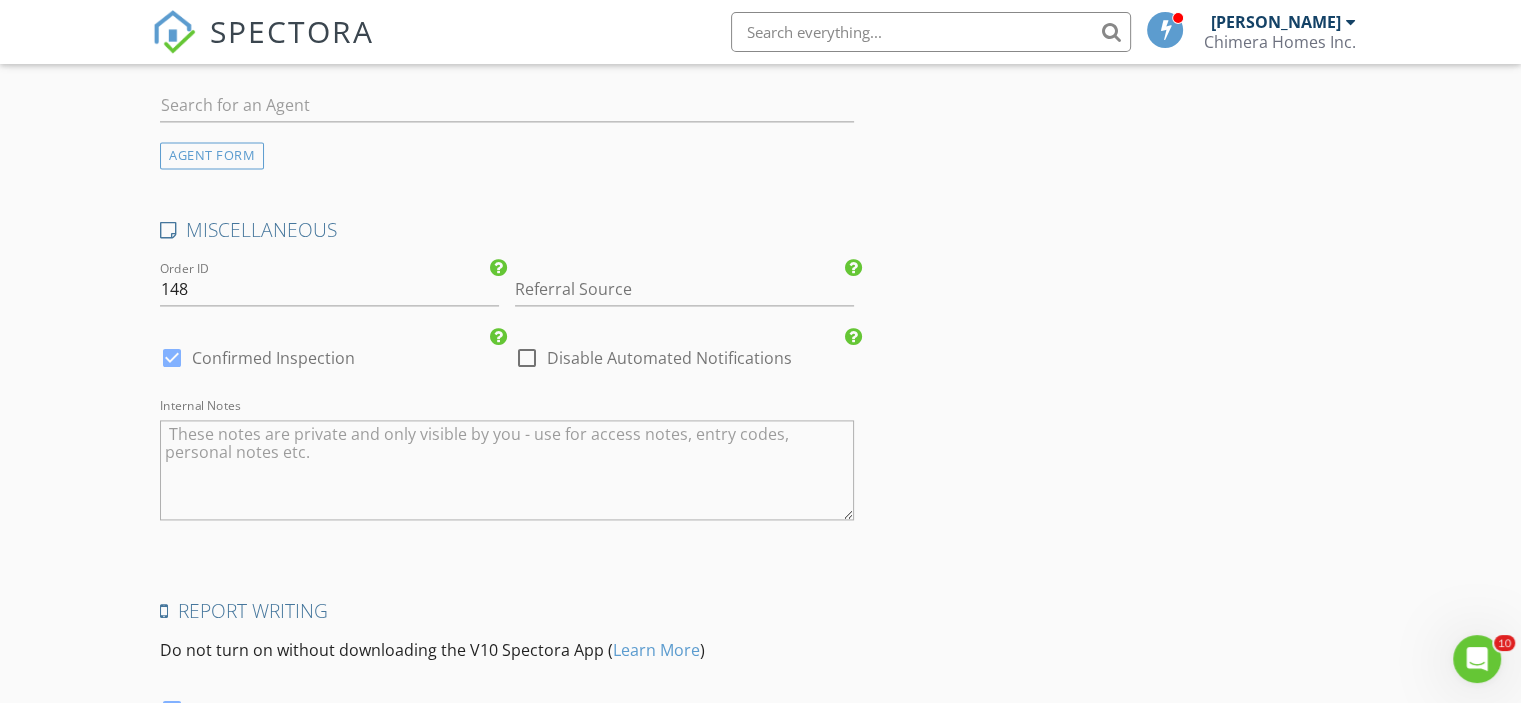 scroll, scrollTop: 2800, scrollLeft: 0, axis: vertical 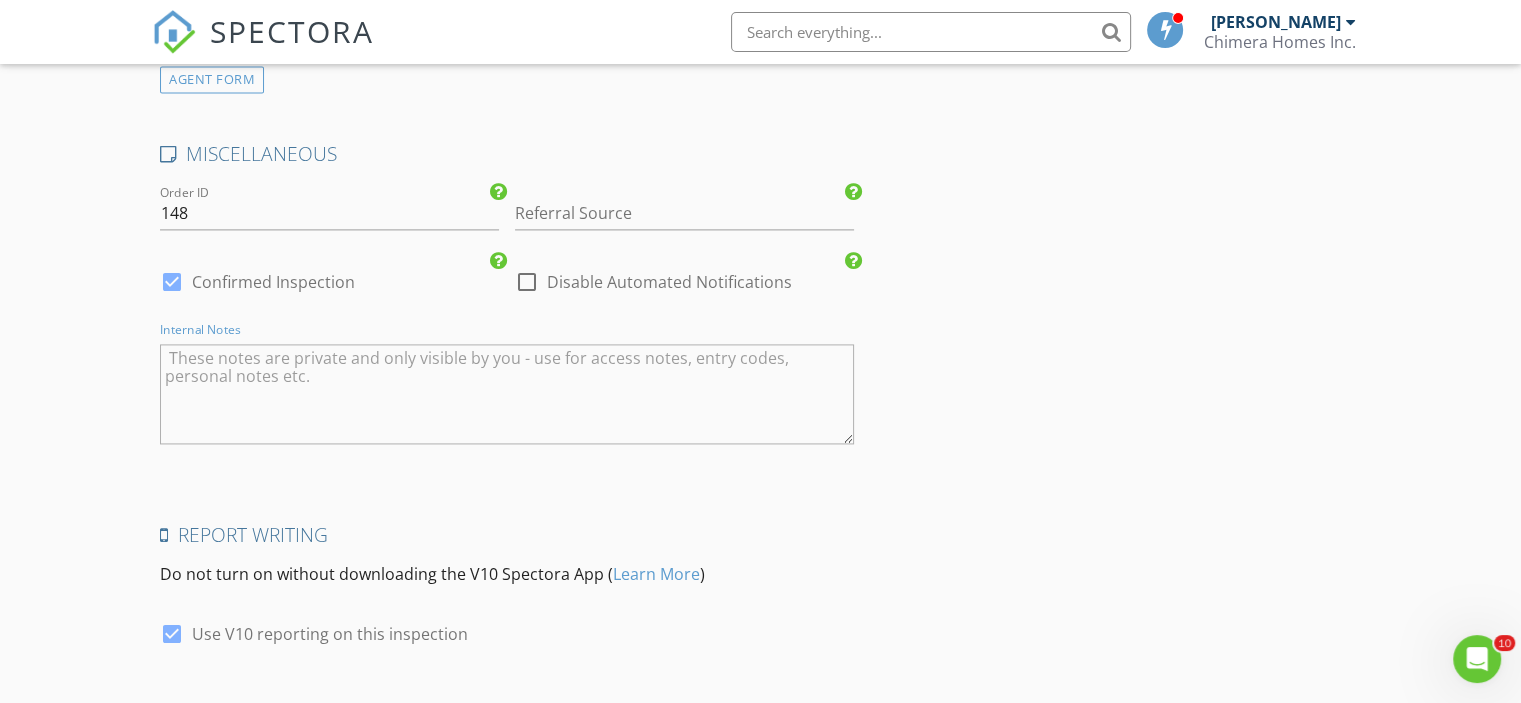 click at bounding box center (507, 394) 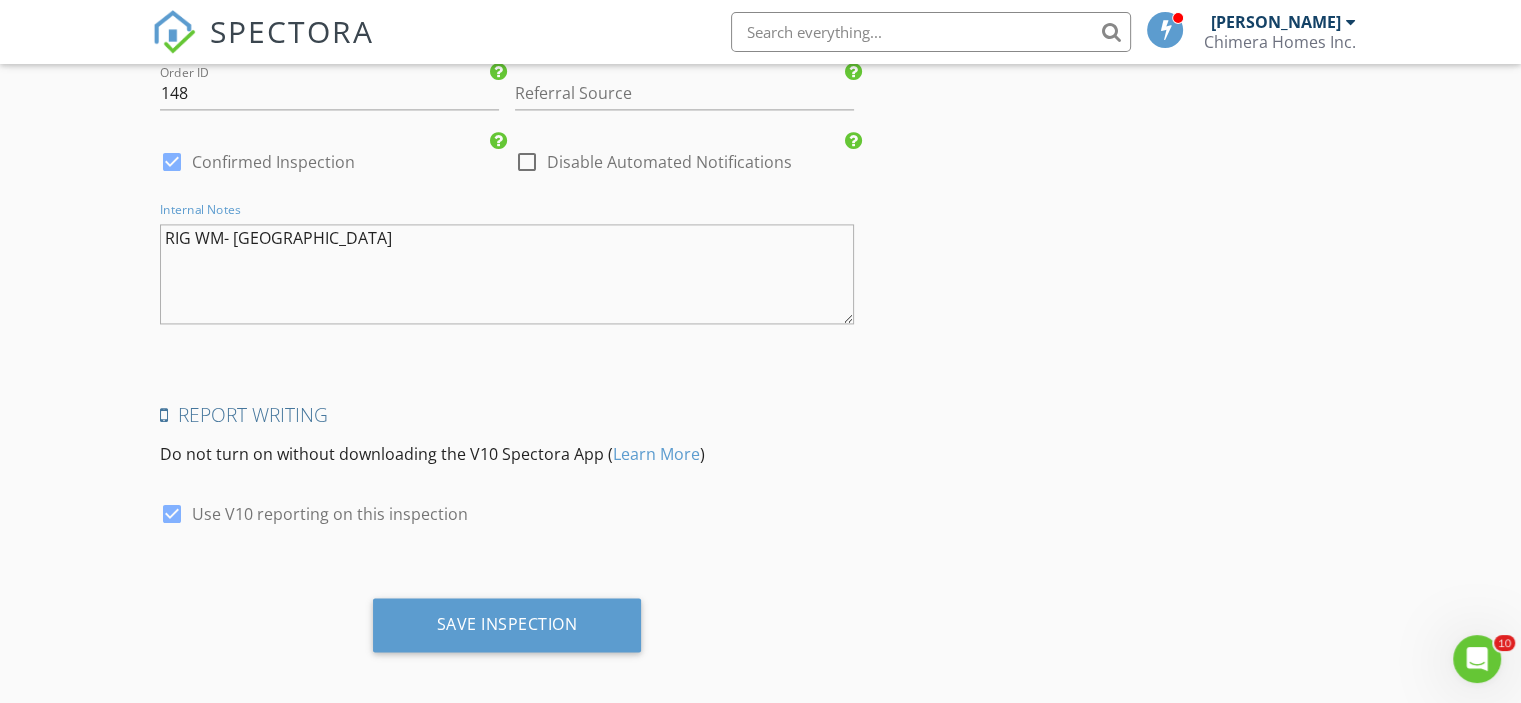 scroll, scrollTop: 2926, scrollLeft: 0, axis: vertical 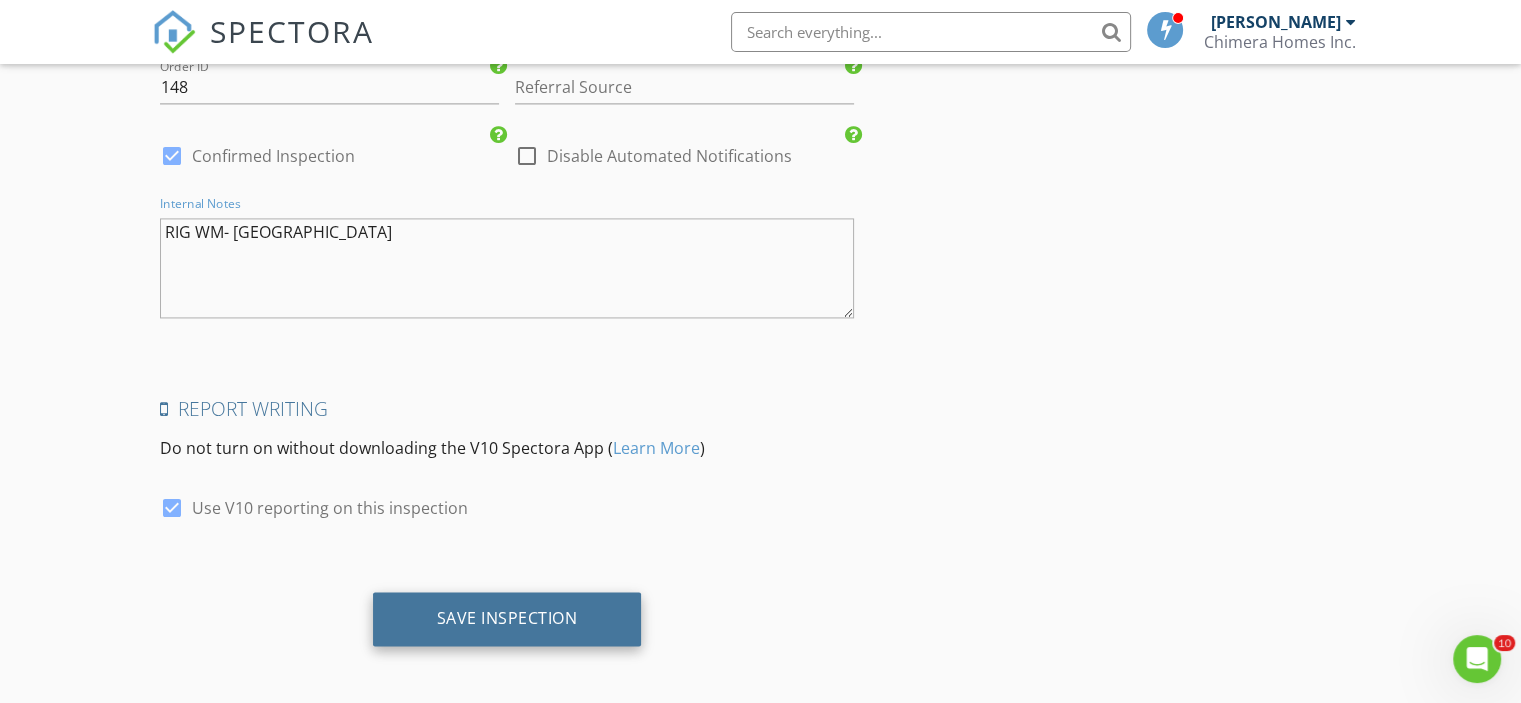 type on "RIG WM- [GEOGRAPHIC_DATA]" 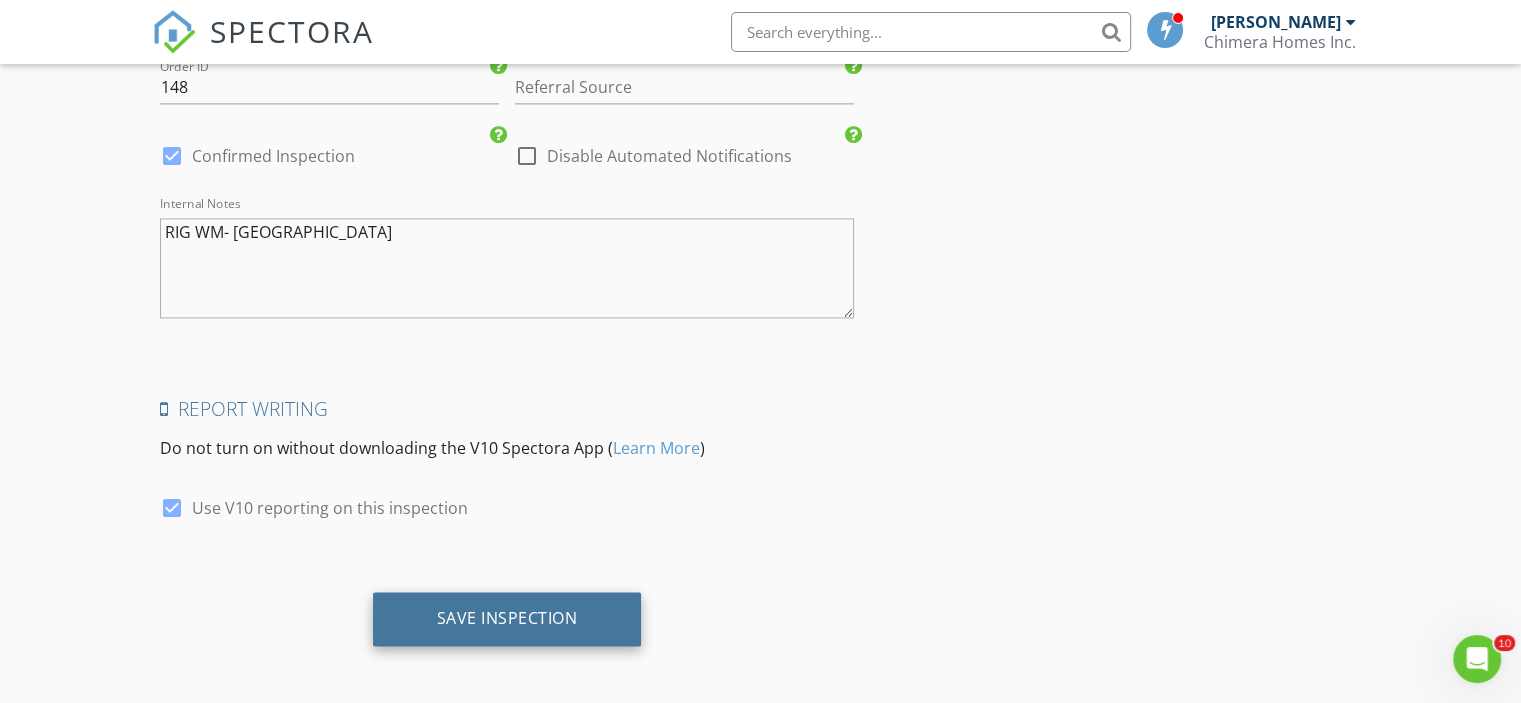 click on "Save Inspection" at bounding box center [507, 619] 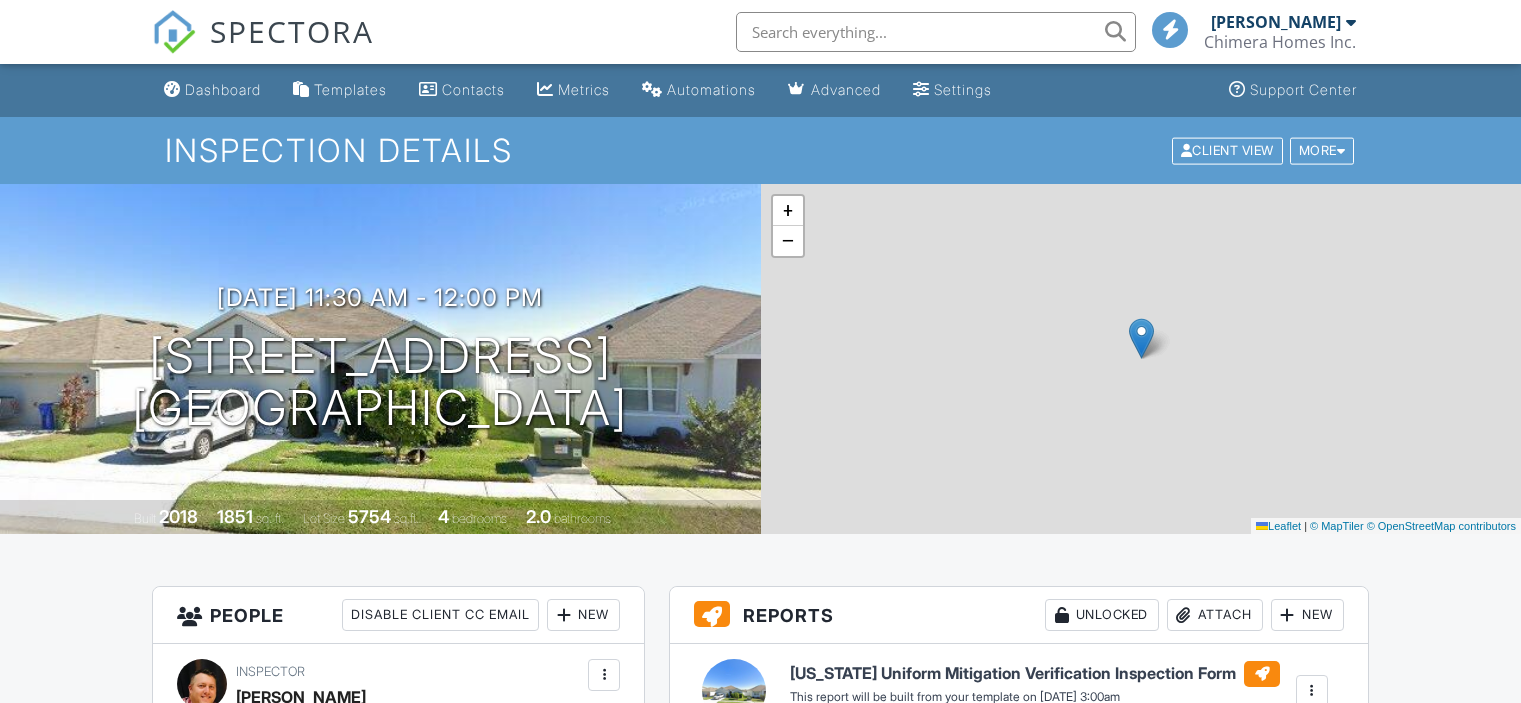 scroll, scrollTop: 0, scrollLeft: 0, axis: both 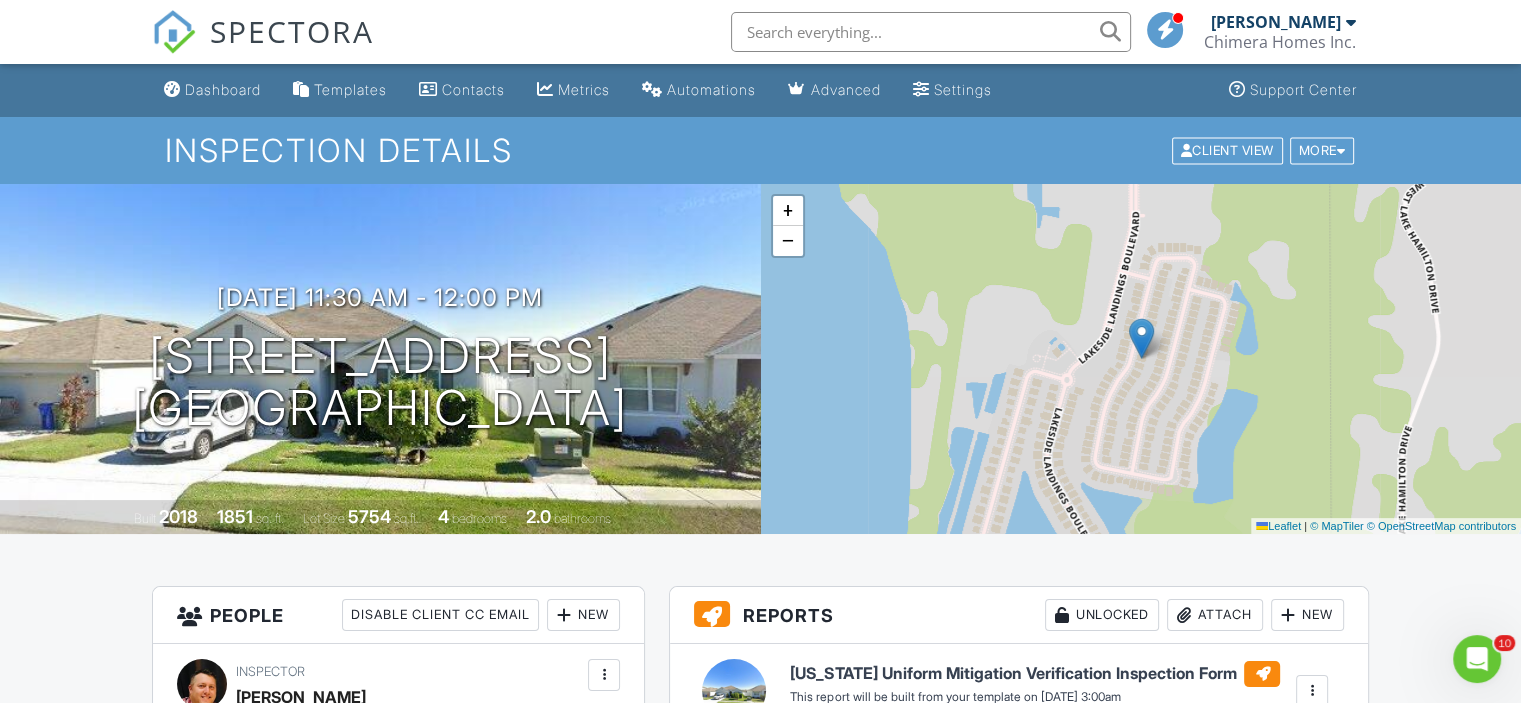click on "Dashboard" at bounding box center [223, 89] 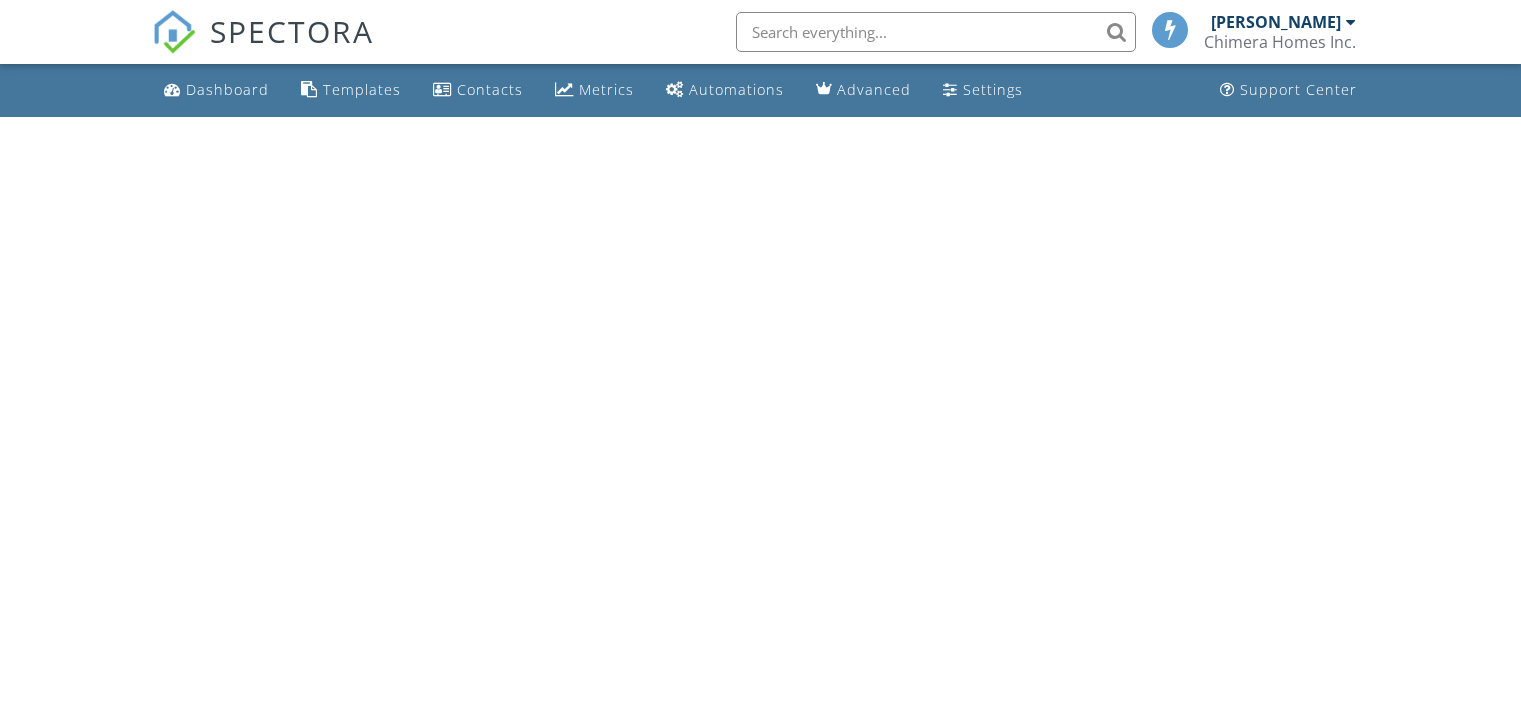 scroll, scrollTop: 0, scrollLeft: 0, axis: both 